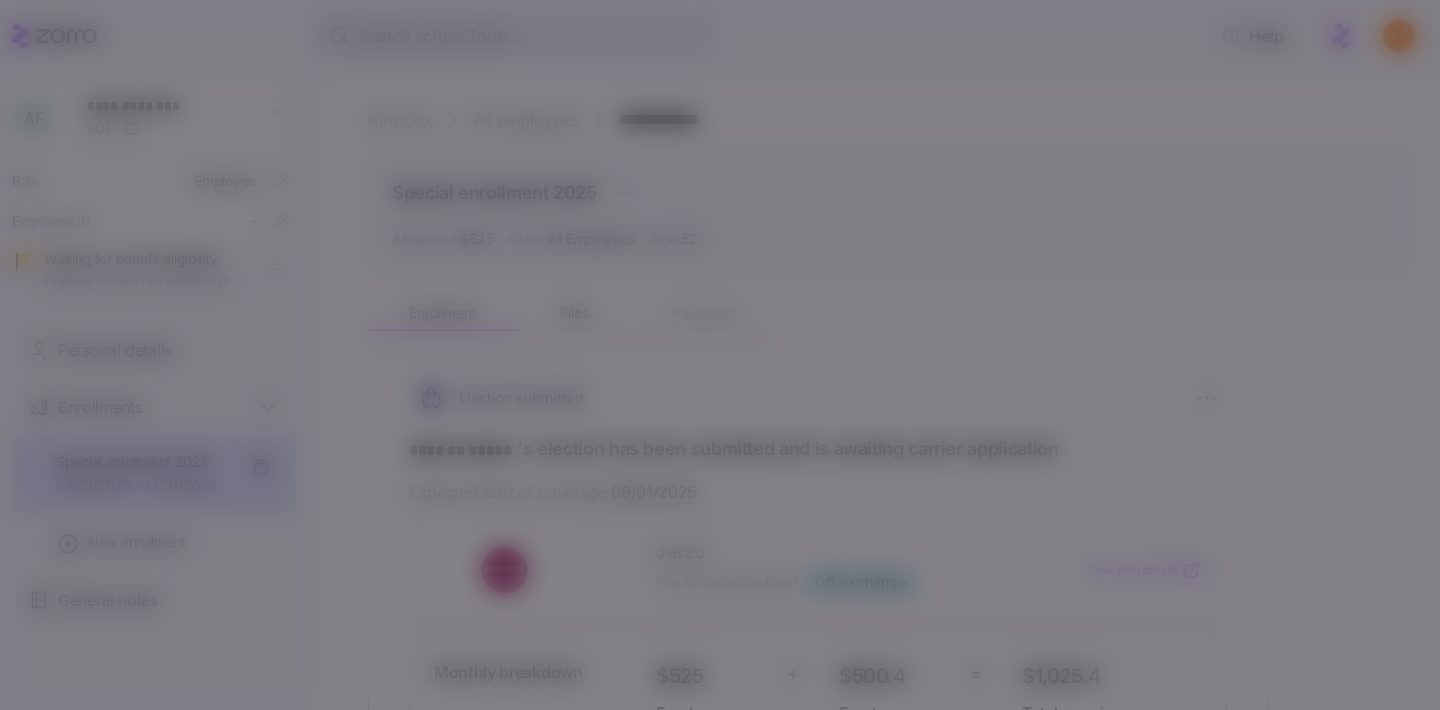 scroll, scrollTop: 0, scrollLeft: 0, axis: both 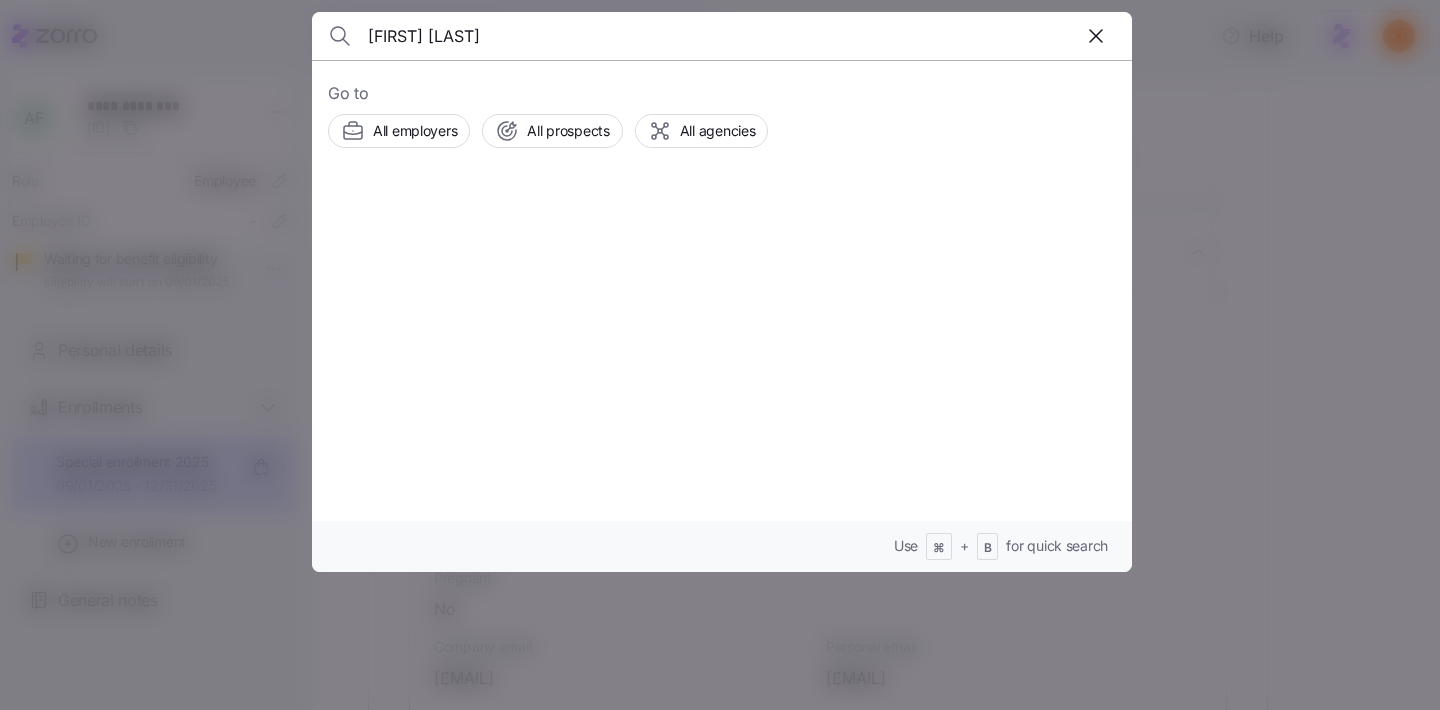 type on "[FIRST] [LAST]" 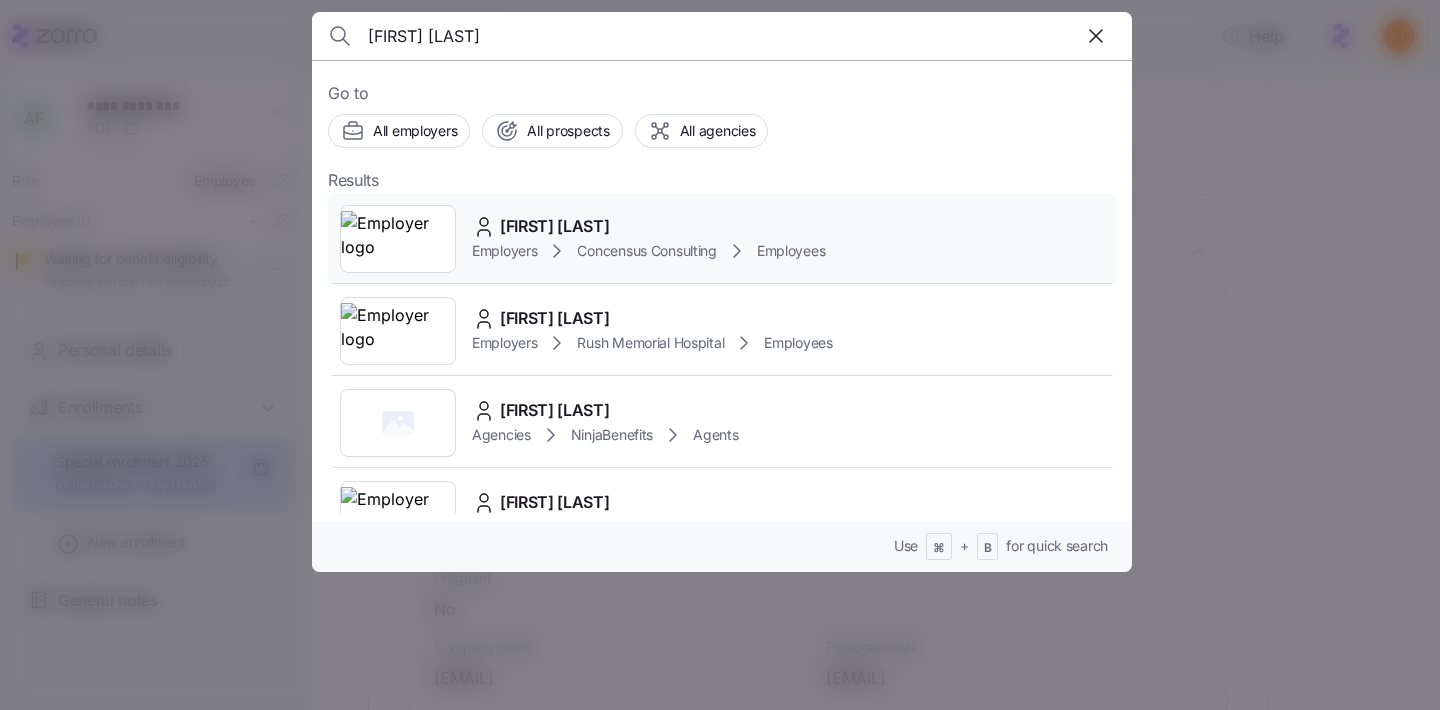 click on "Employers Concensus Consulting Employees" at bounding box center (648, 251) 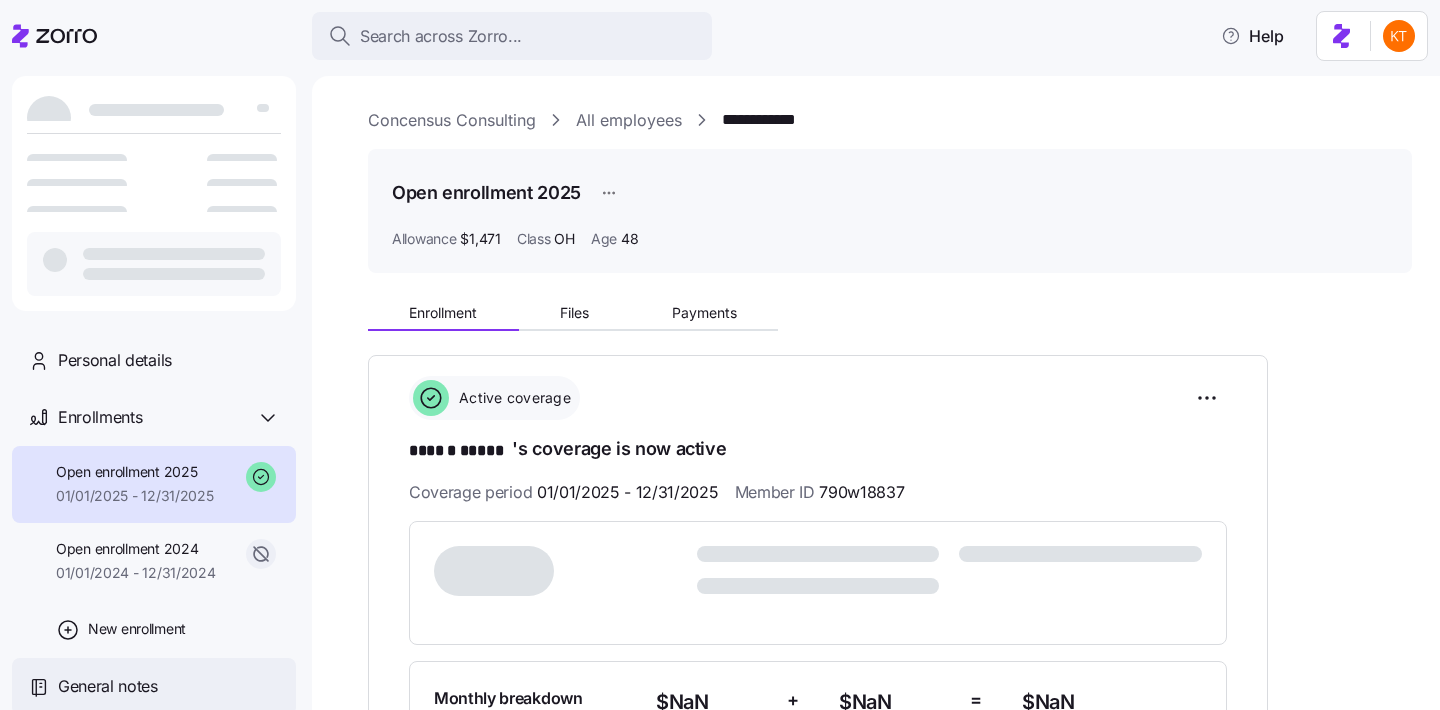 click on "General notes" at bounding box center [169, 686] 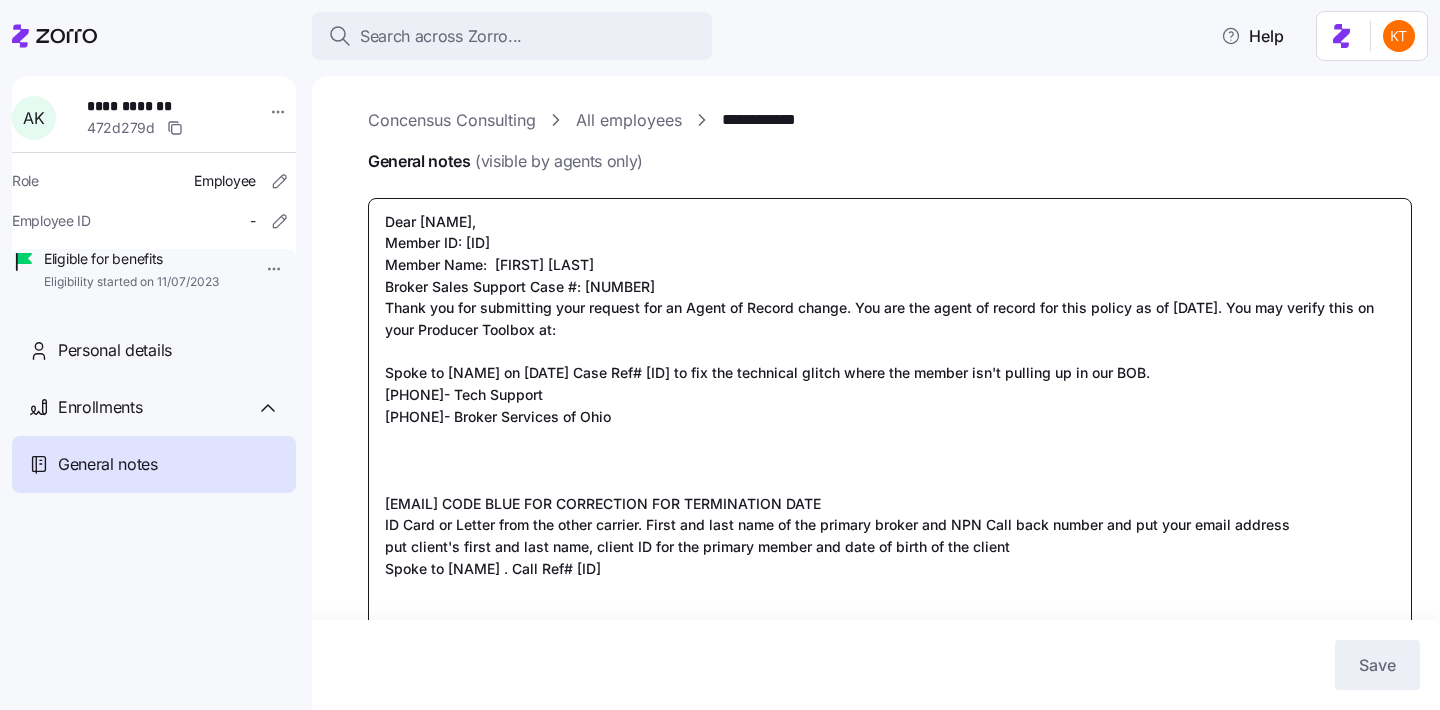 drag, startPoint x: 605, startPoint y: 506, endPoint x: 385, endPoint y: 500, distance: 220.0818 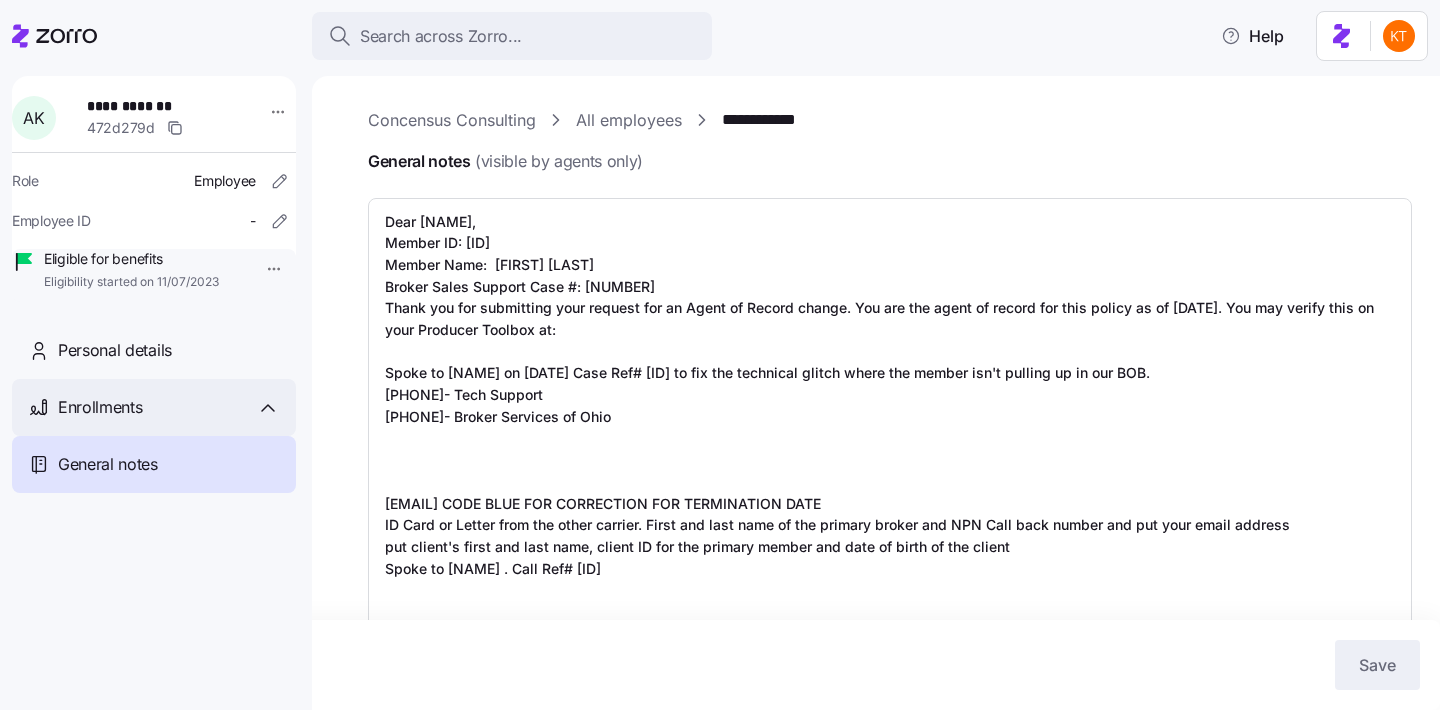 click on "Enrollments" at bounding box center (169, 407) 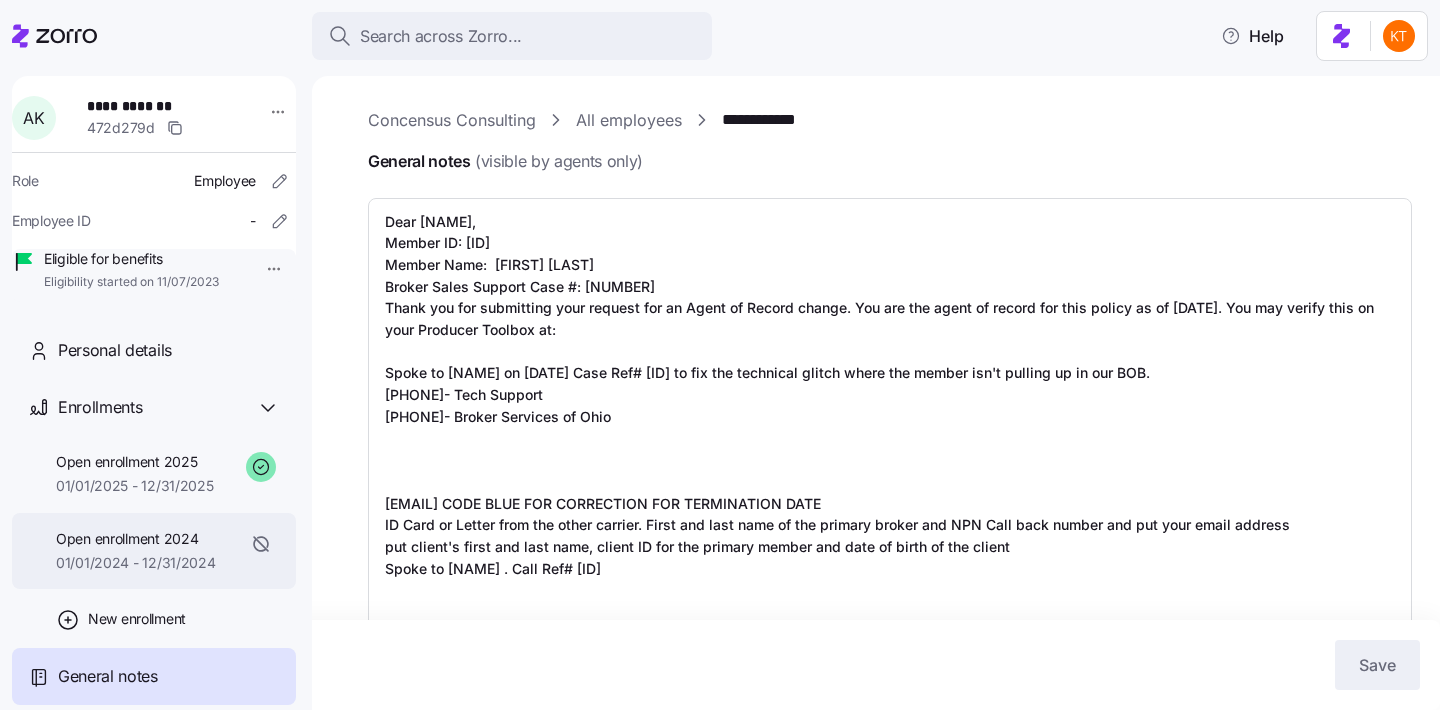 click on "Open enrollment 2024" at bounding box center [136, 539] 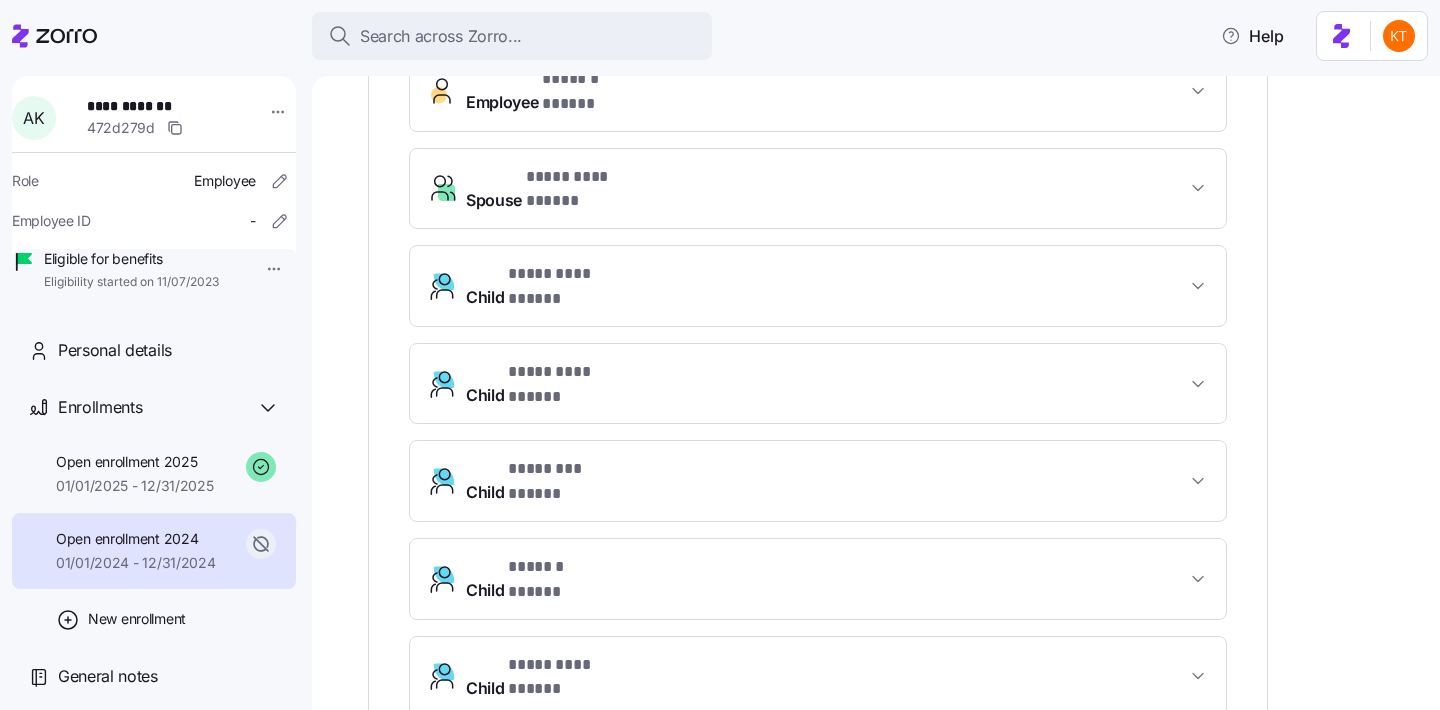 scroll, scrollTop: 737, scrollLeft: 0, axis: vertical 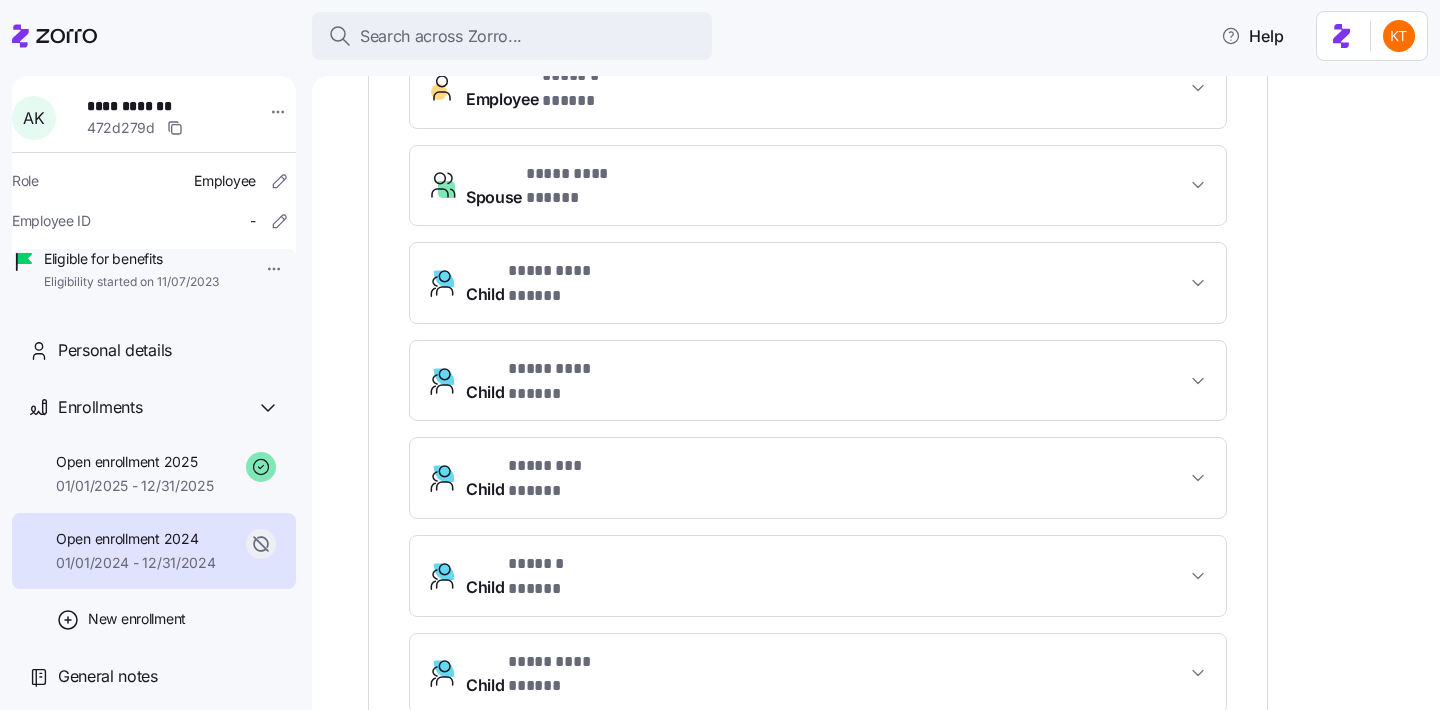 click on "* *********   ***** *" at bounding box center [573, 369] 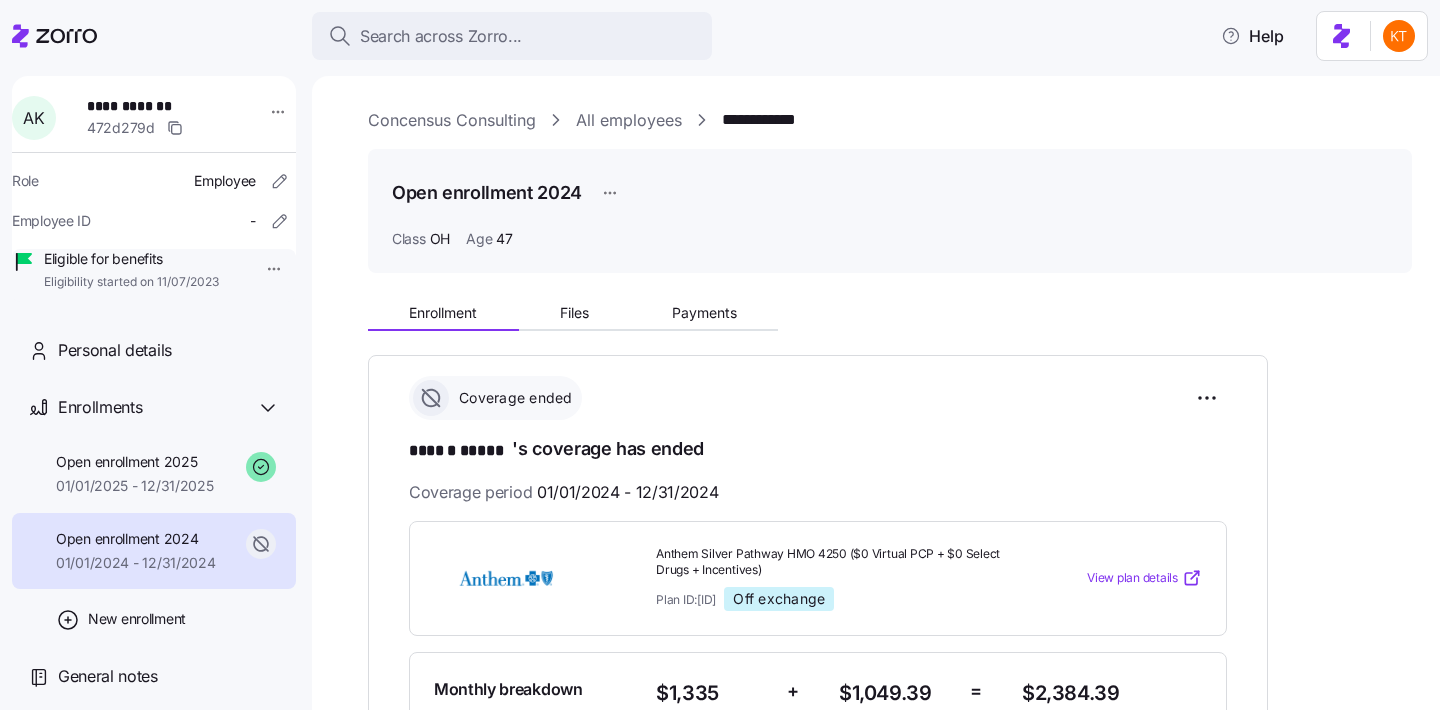scroll, scrollTop: 33, scrollLeft: 0, axis: vertical 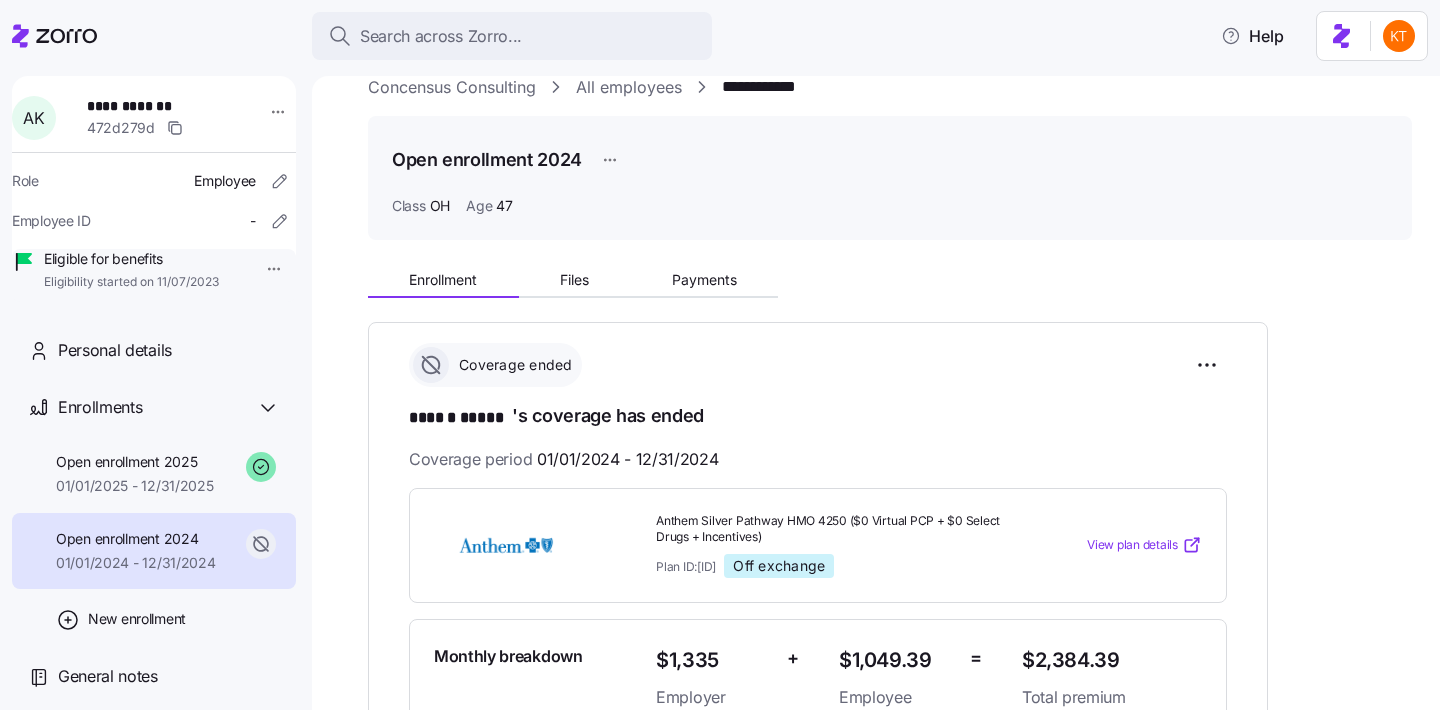 click on "Open enrollment 2024 01/01/2024 - 12/31/2024" at bounding box center (154, 551) 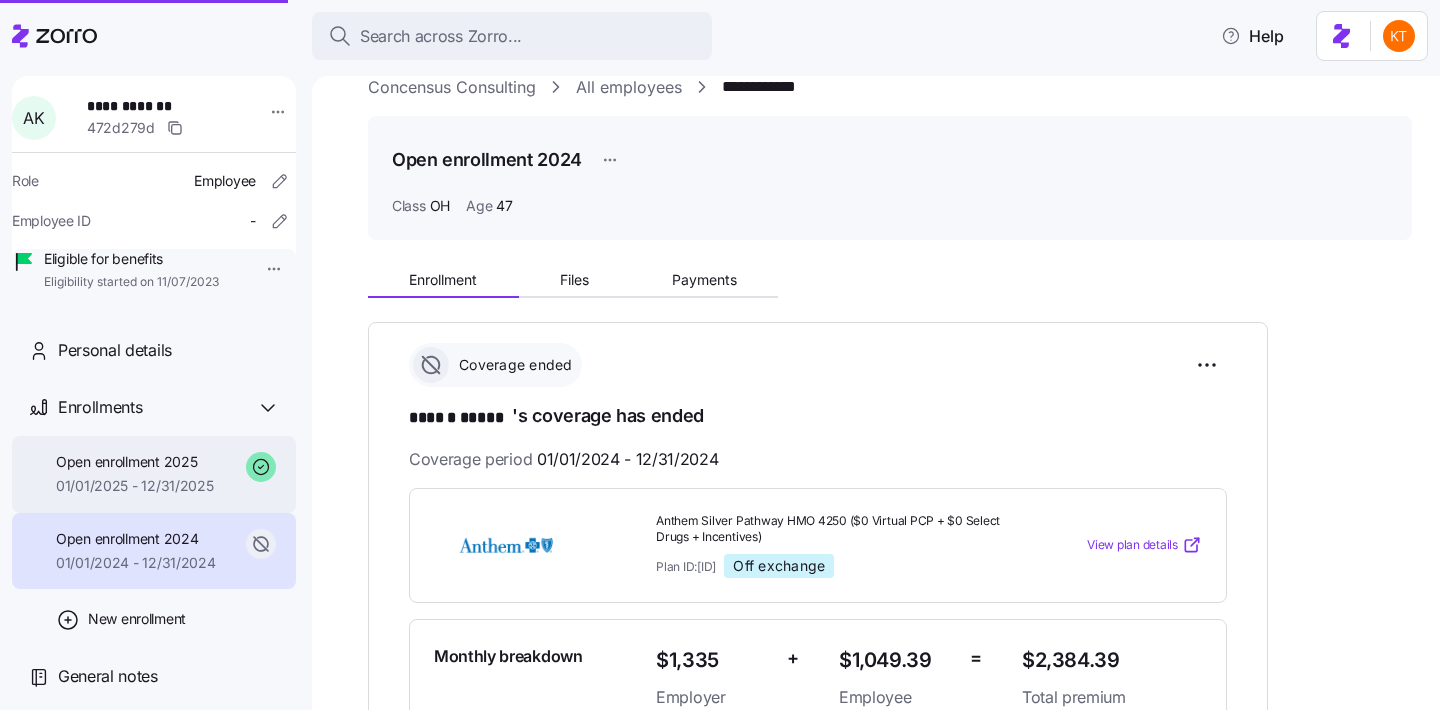 click on "Open enrollment 2025 01/01/2025 - 12/31/2025" at bounding box center (154, 474) 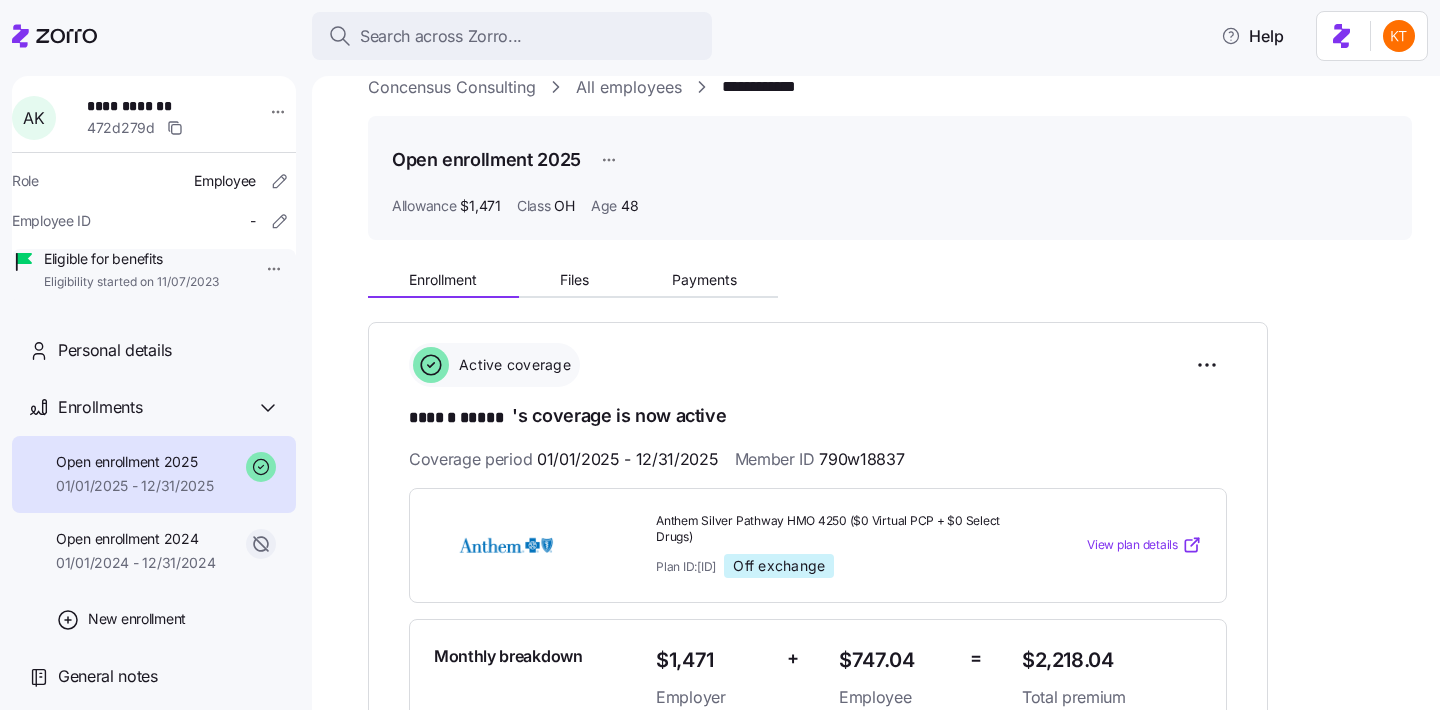 click on "Coverage period   01/01/2025 - 12/31/2025 Member ID   790w18837" at bounding box center (818, 459) 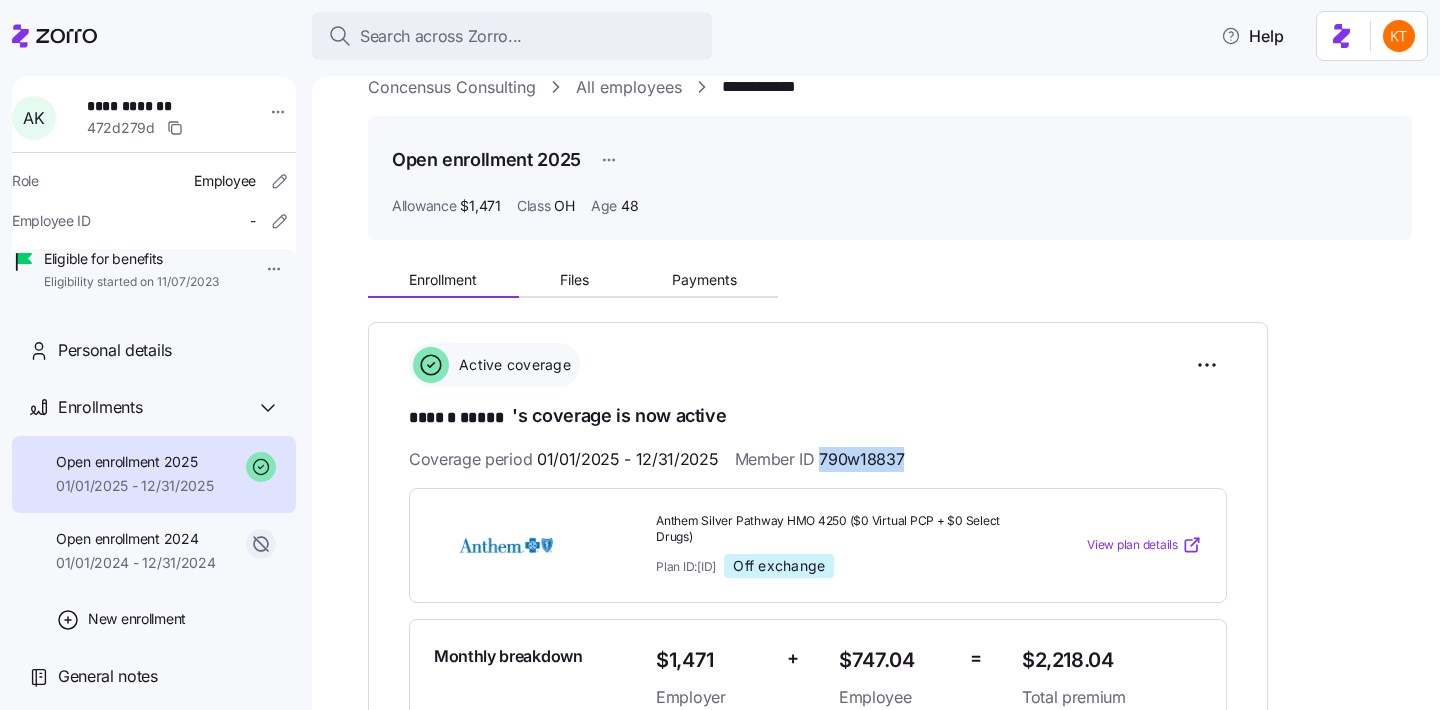 drag, startPoint x: 901, startPoint y: 451, endPoint x: 813, endPoint y: 456, distance: 88.14193 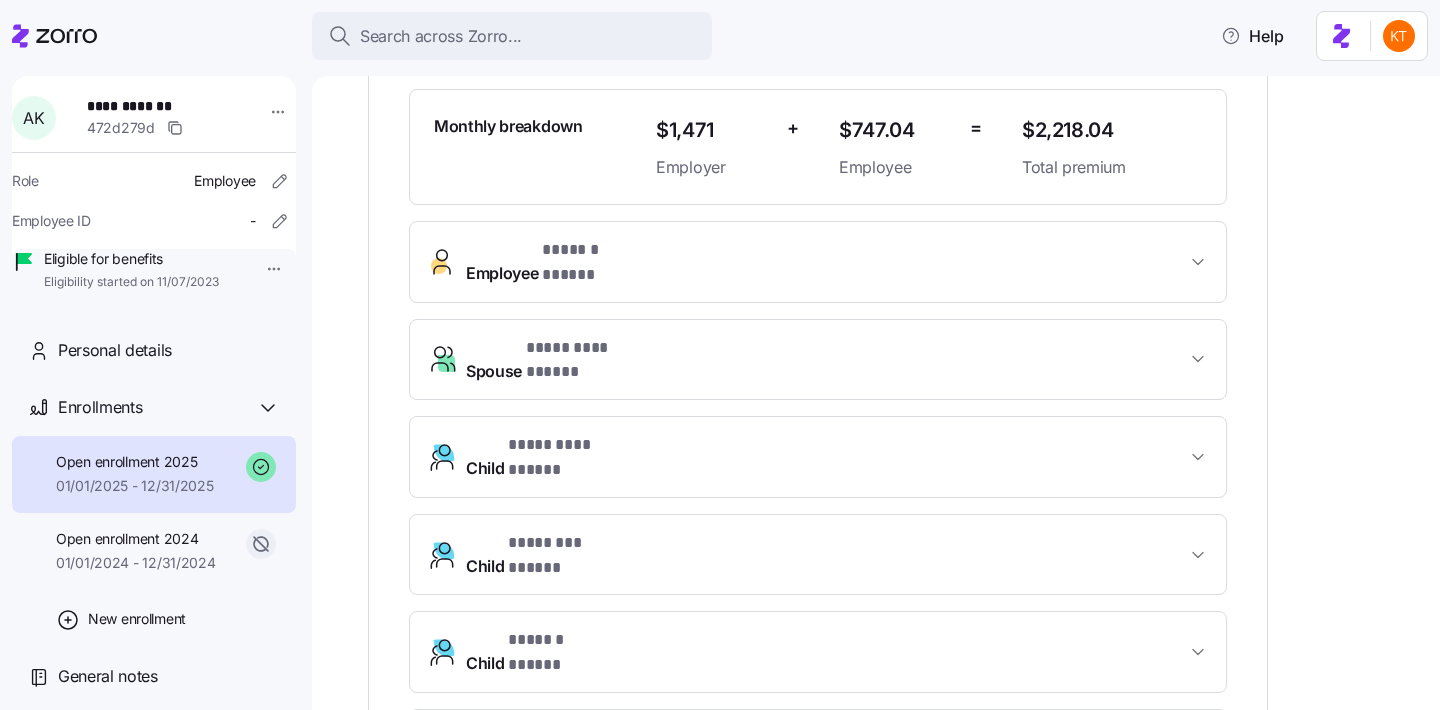 scroll, scrollTop: 595, scrollLeft: 0, axis: vertical 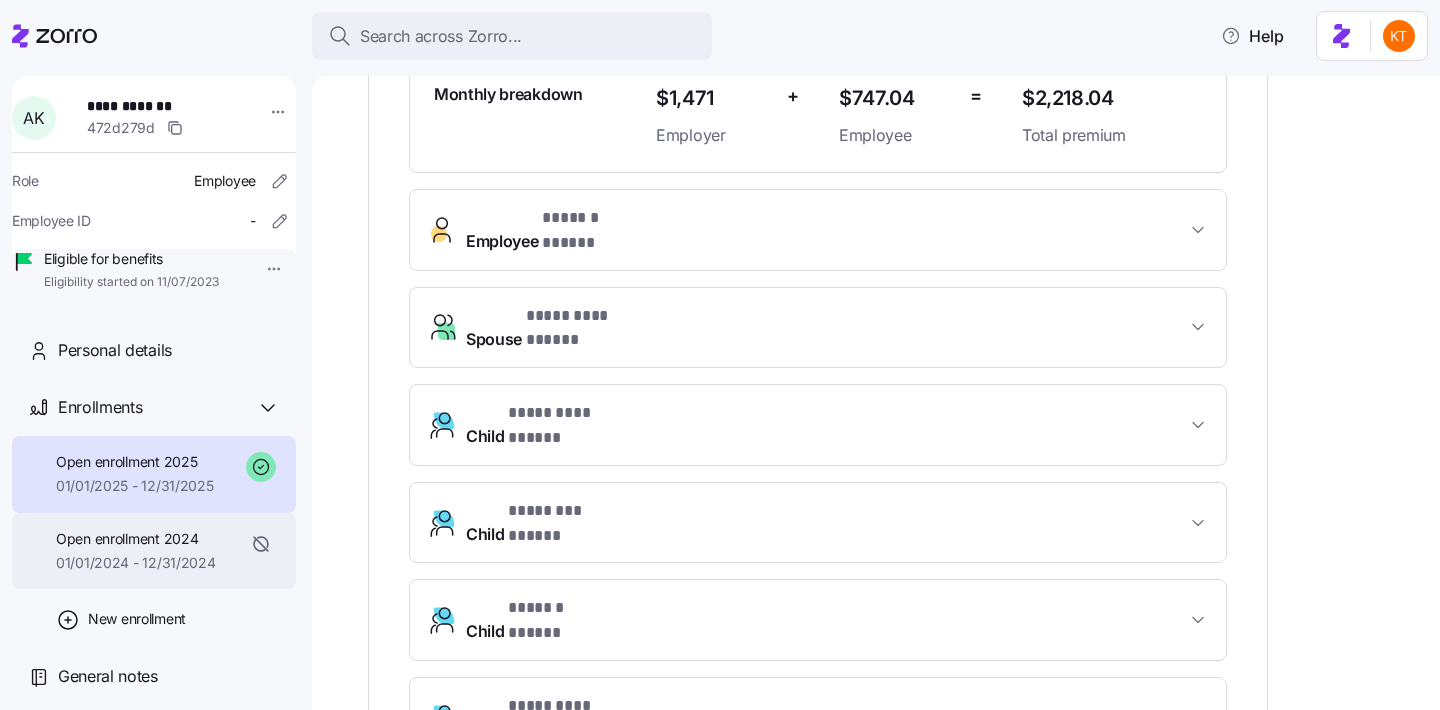 click on "Open enrollment 2024 01/01/2024 - 12/31/2024" at bounding box center (154, 551) 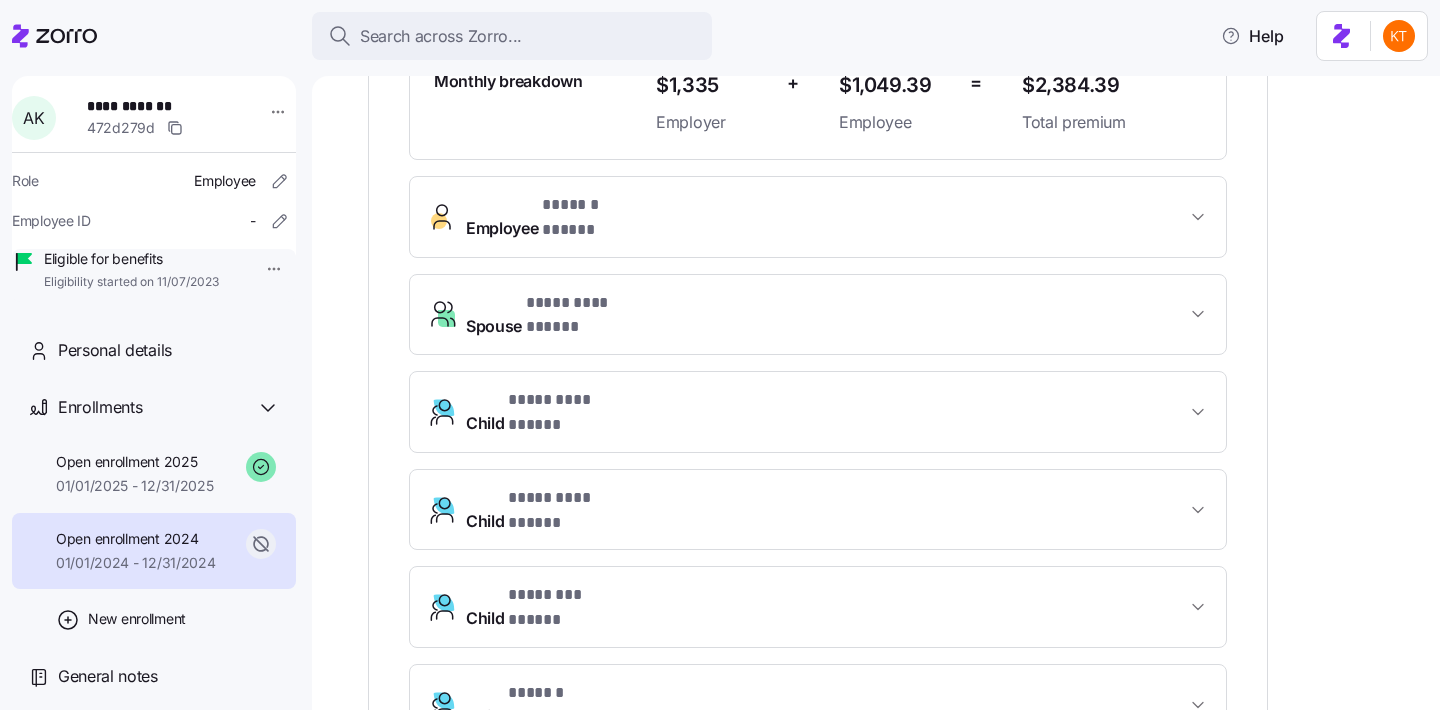 click on "* *********   ***** *" at bounding box center [573, 498] 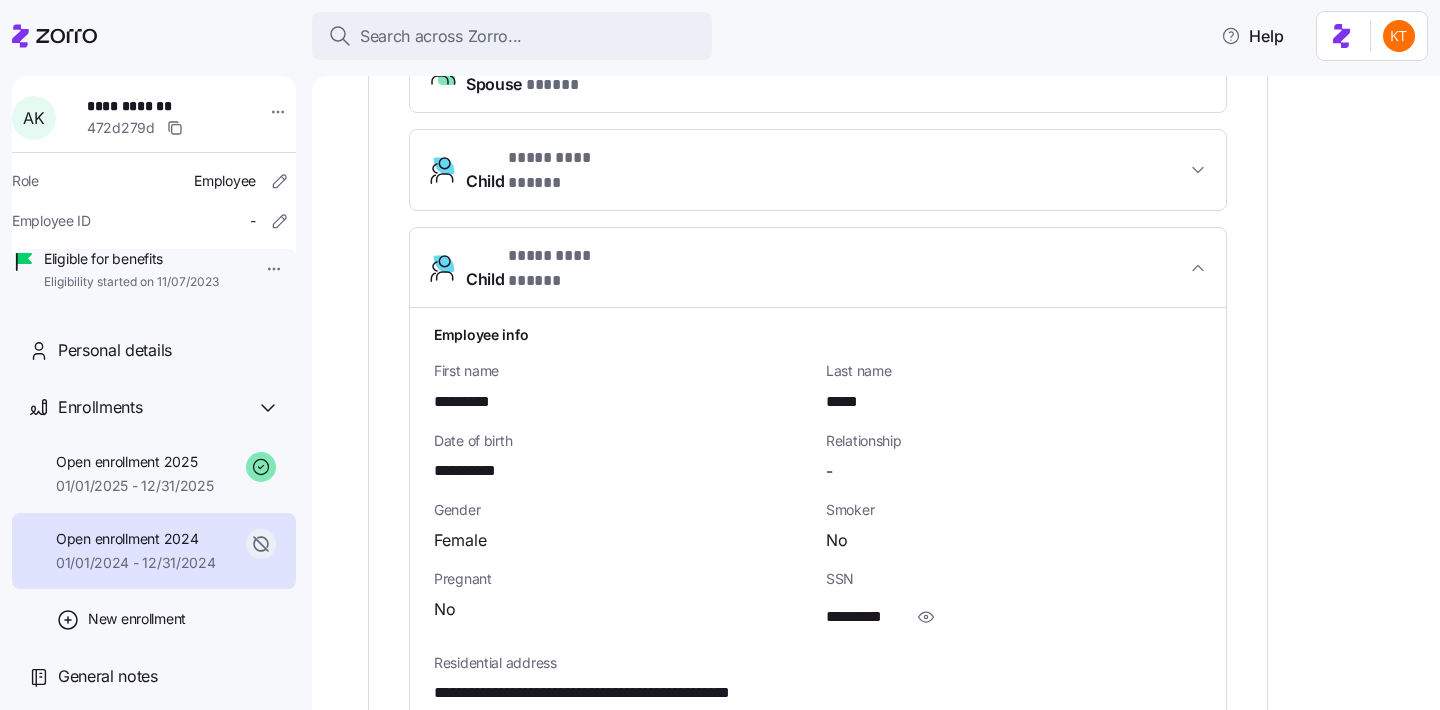 scroll, scrollTop: 851, scrollLeft: 0, axis: vertical 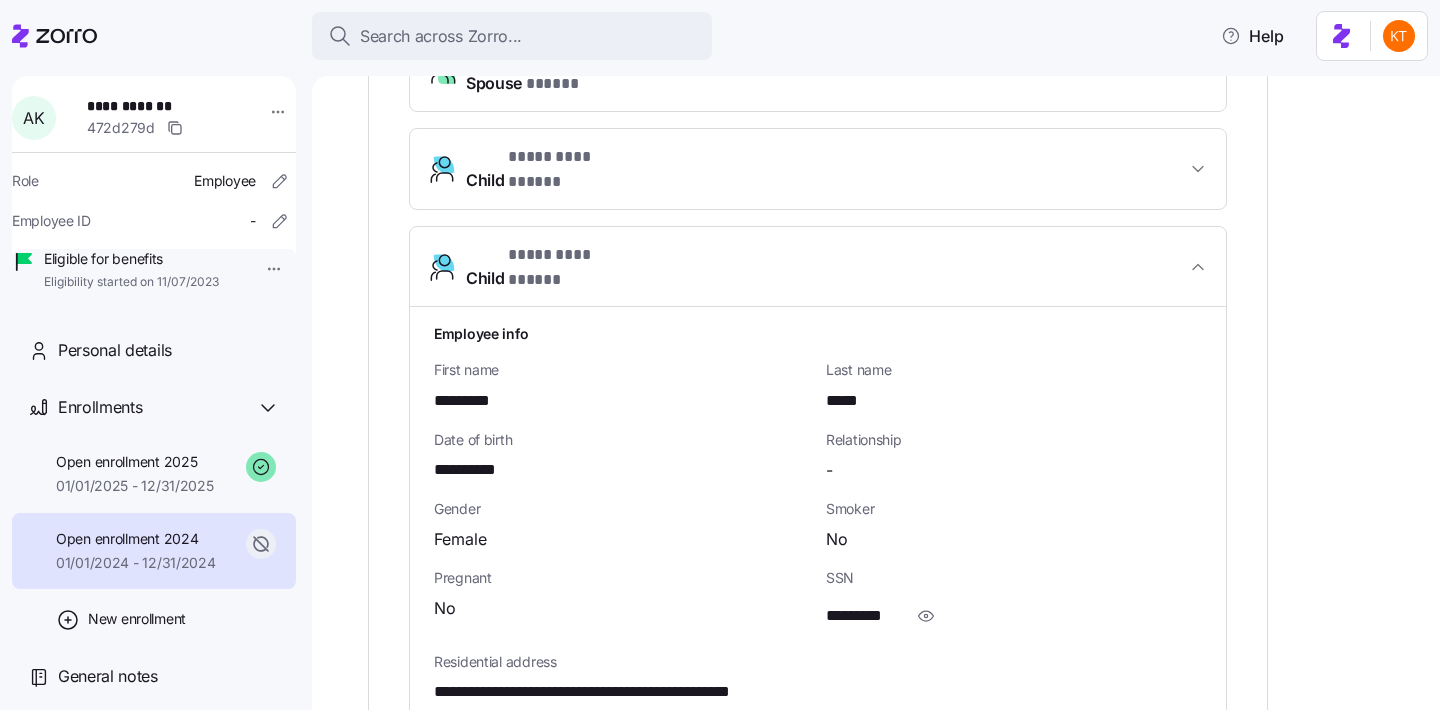 click on "**********" at bounding box center (476, 470) 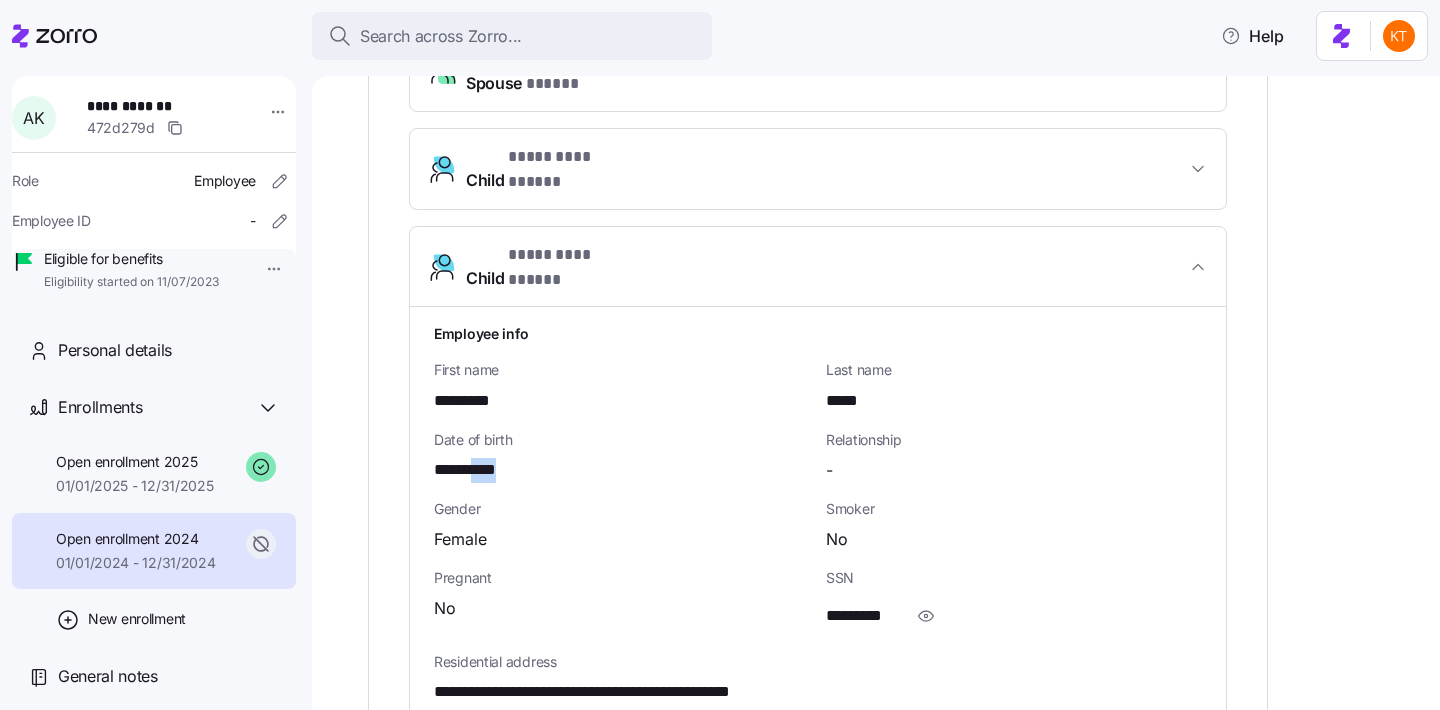 click on "**********" at bounding box center [476, 470] 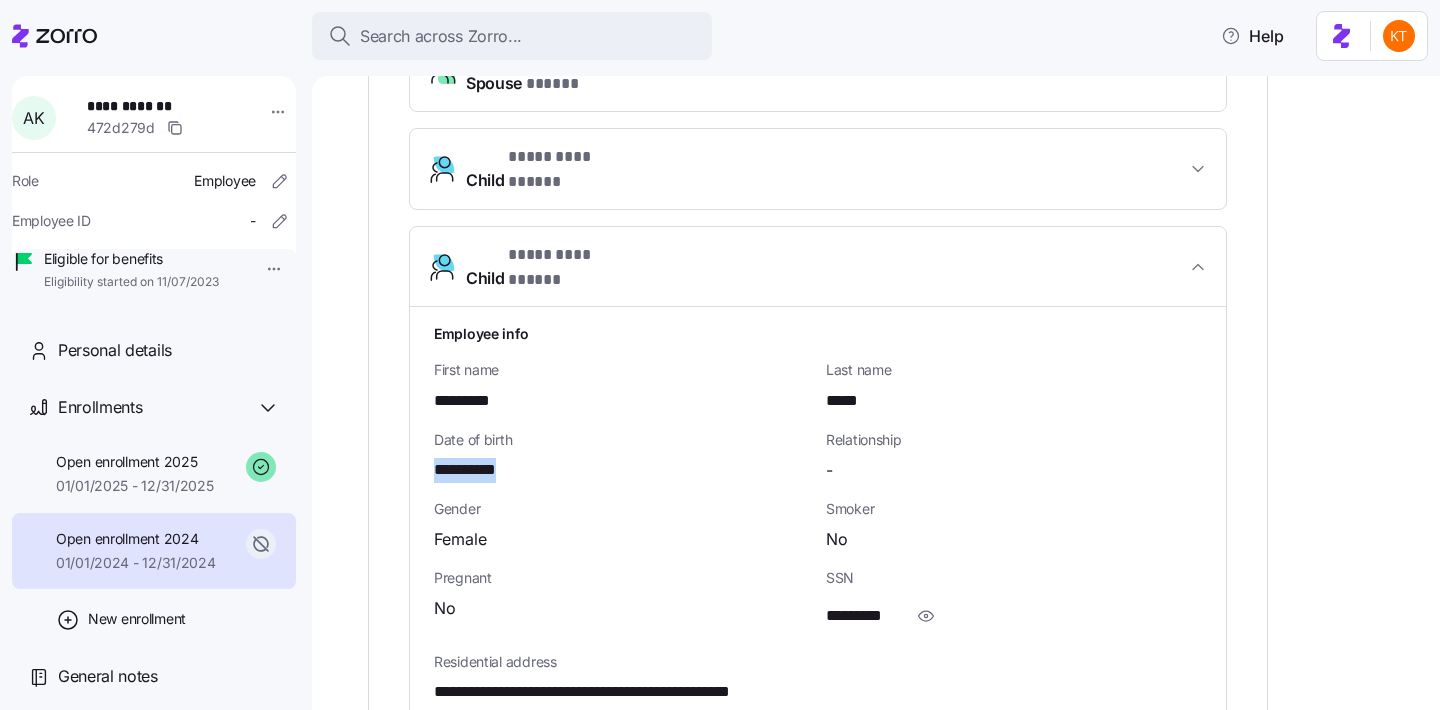 click on "**********" at bounding box center [476, 470] 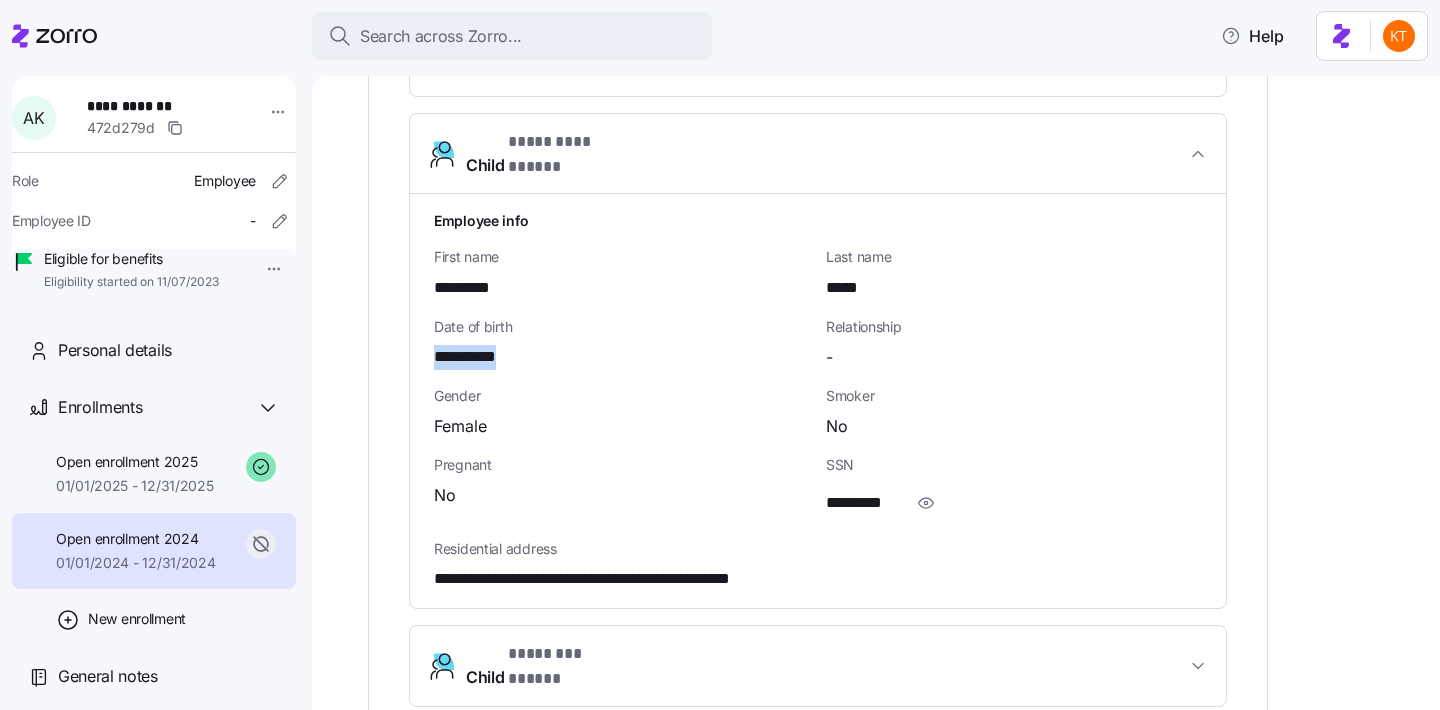 scroll, scrollTop: 971, scrollLeft: 0, axis: vertical 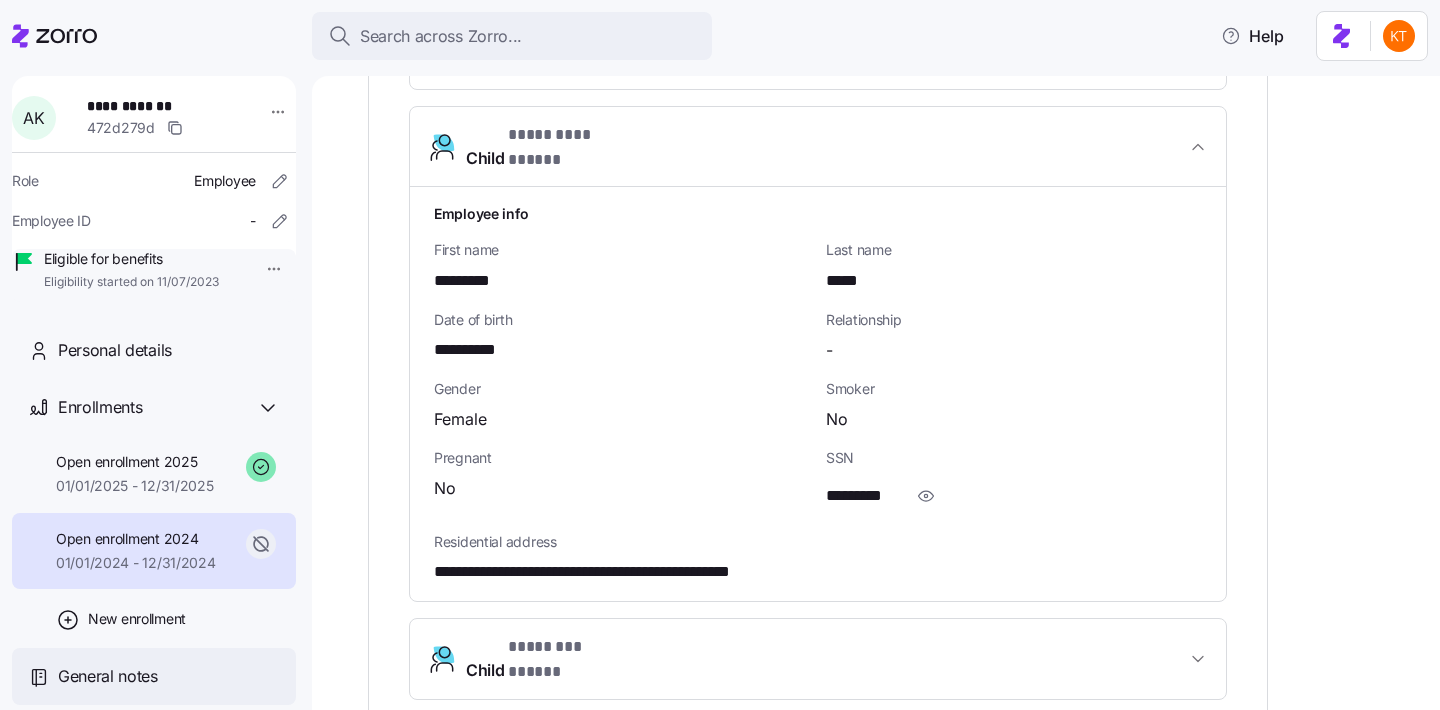 click on "General notes" at bounding box center [108, 676] 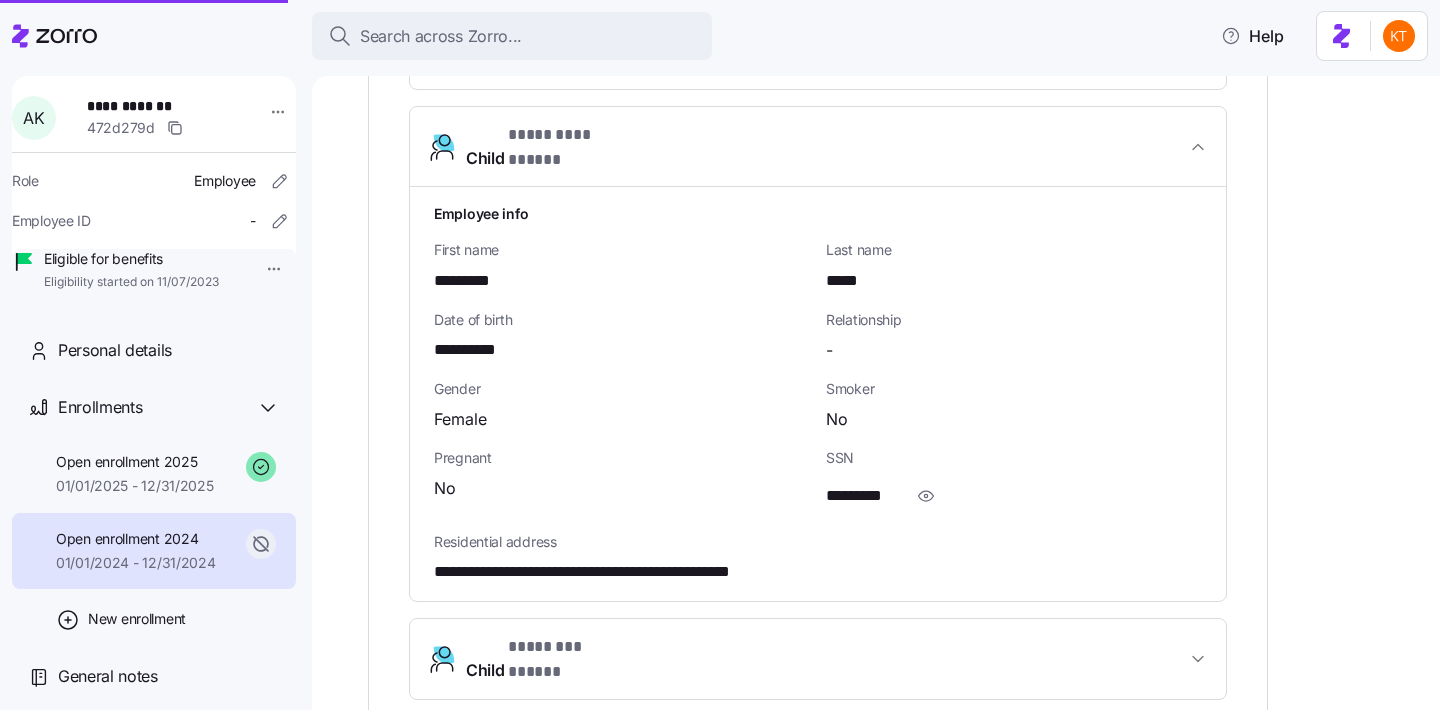 type on "x" 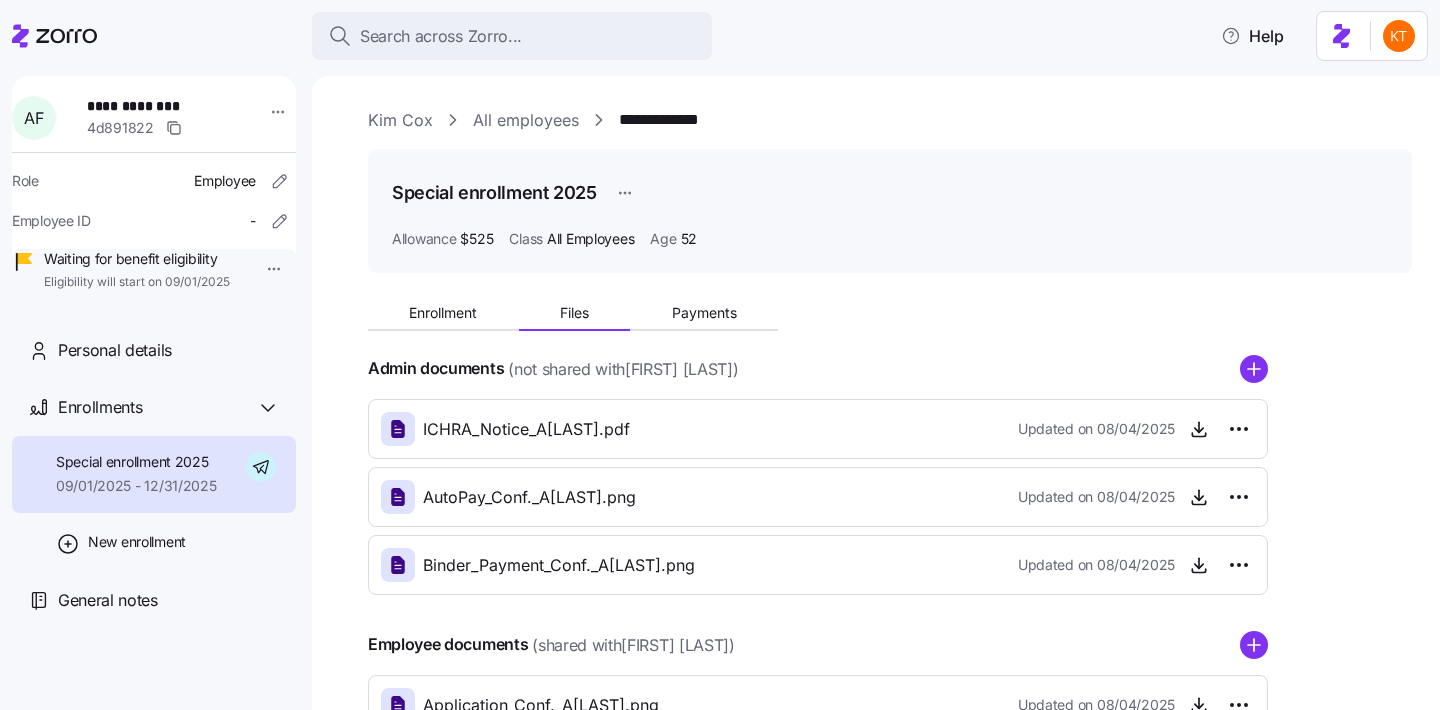 scroll, scrollTop: 0, scrollLeft: 0, axis: both 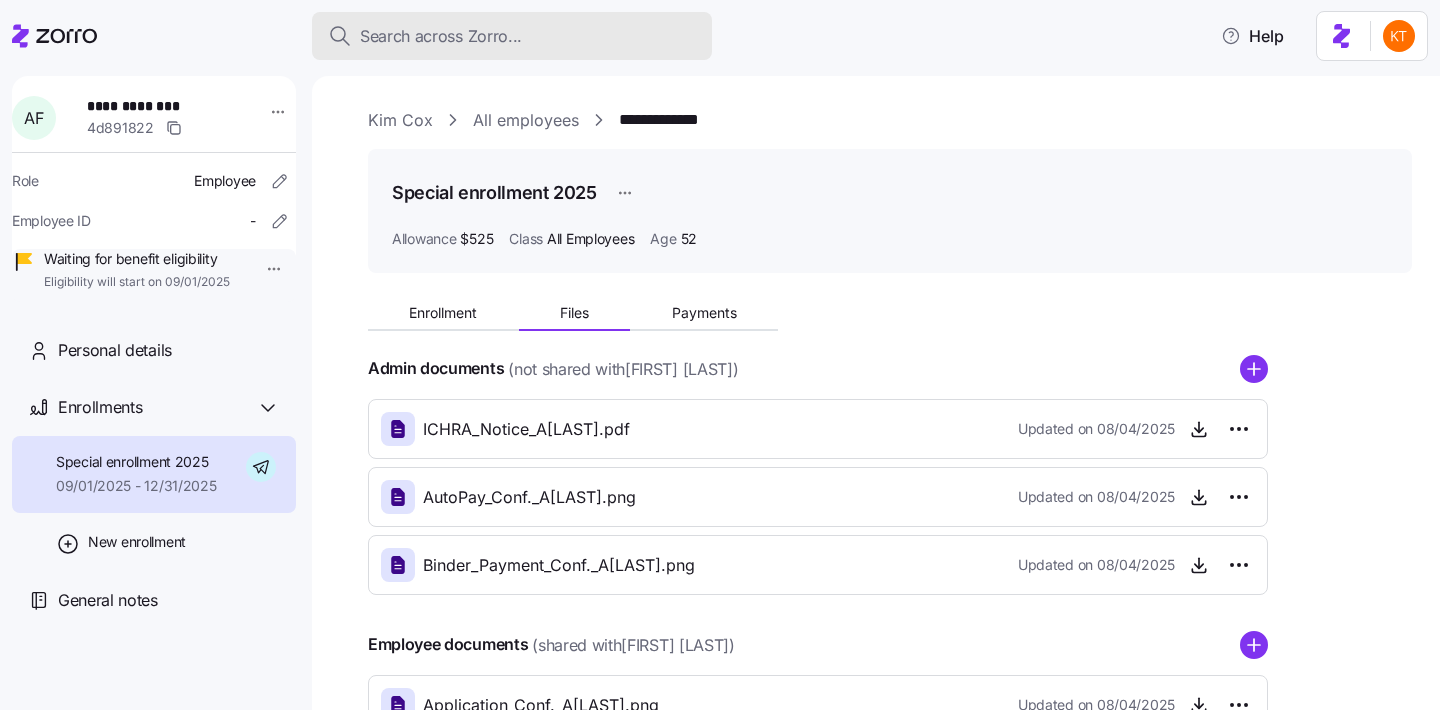 click on "Search across Zorro..." at bounding box center (512, 36) 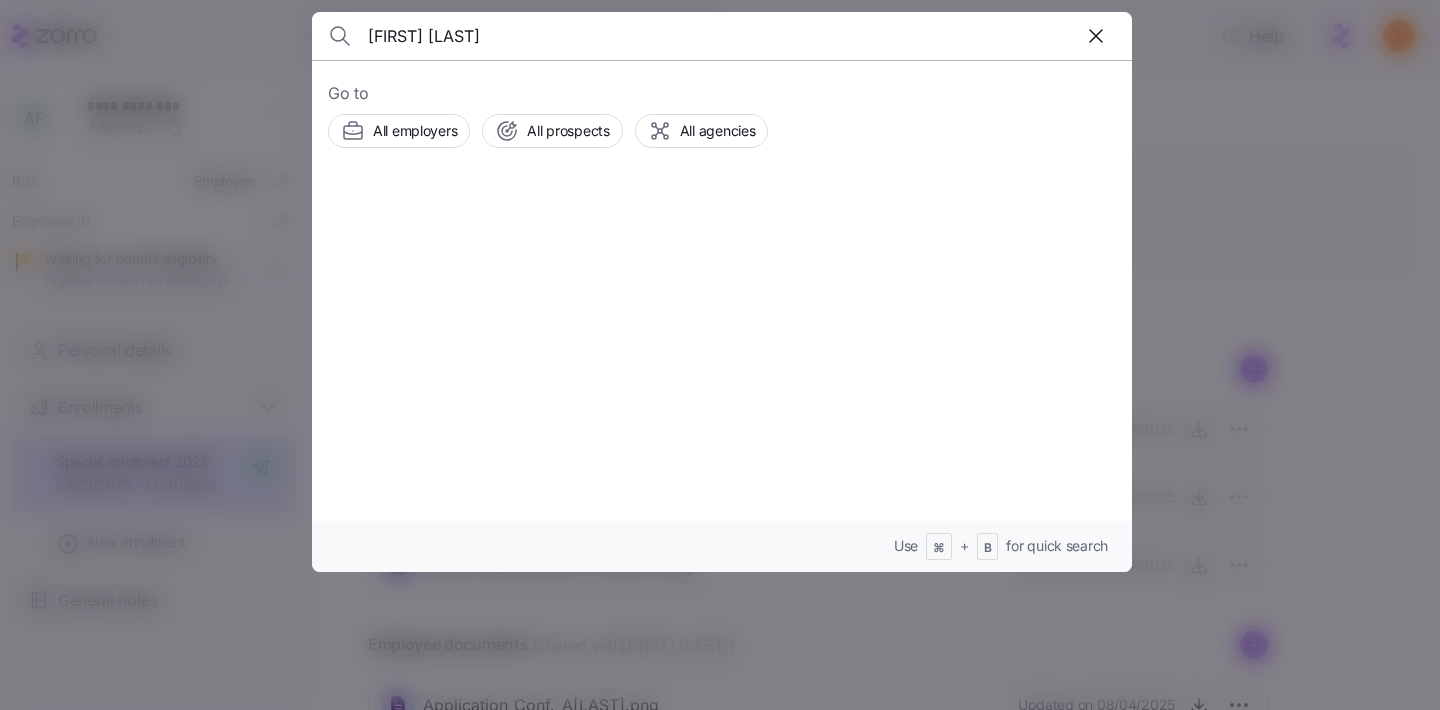 type on "[FIRST] [LAST]" 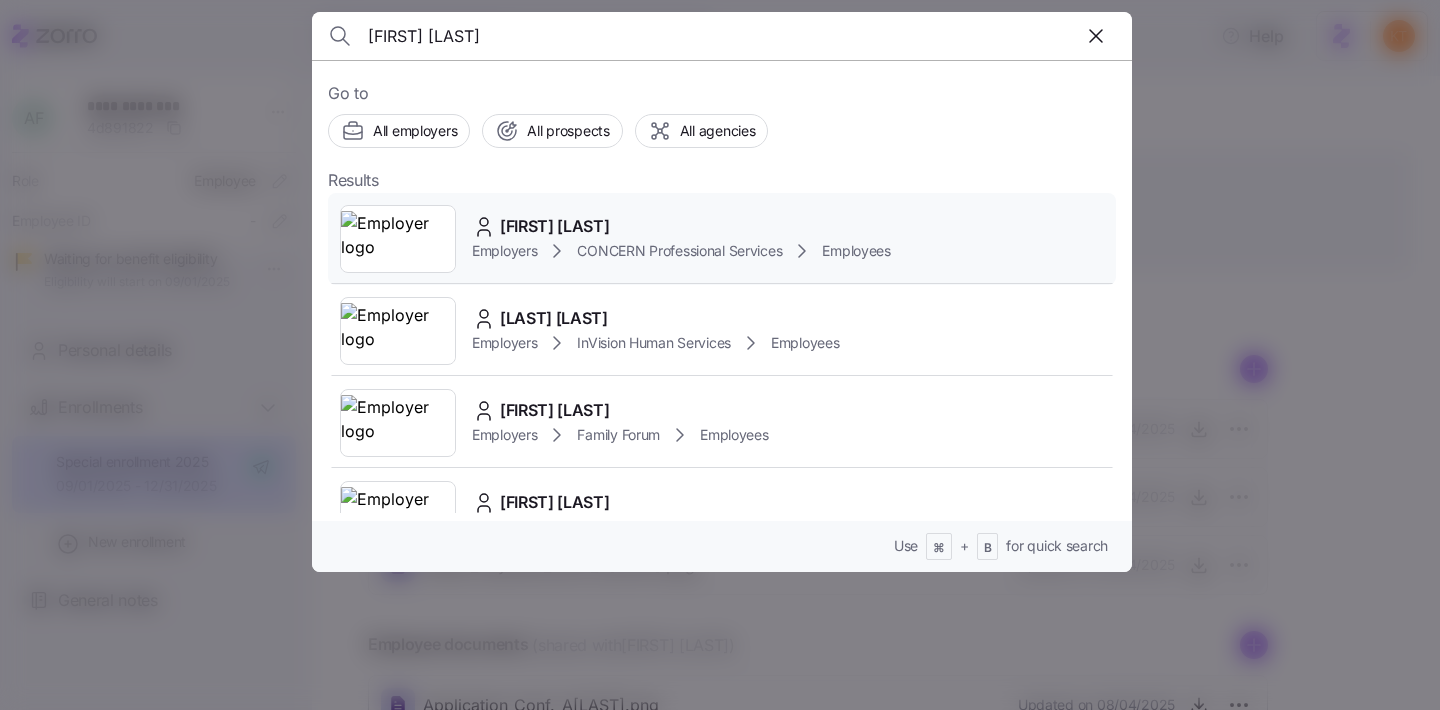 click on "Employers CONCERN Professional Services Employees" at bounding box center [681, 251] 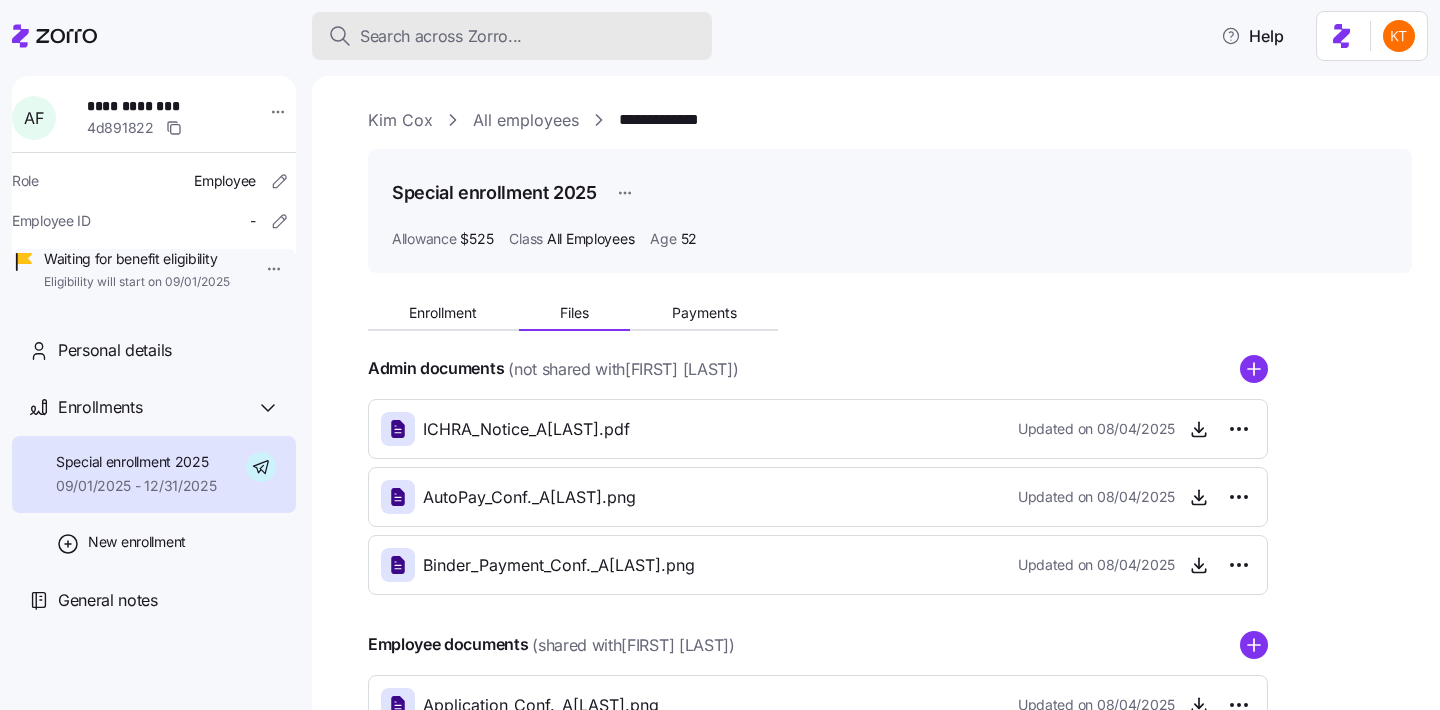 click on "Search across Zorro..." at bounding box center (441, 36) 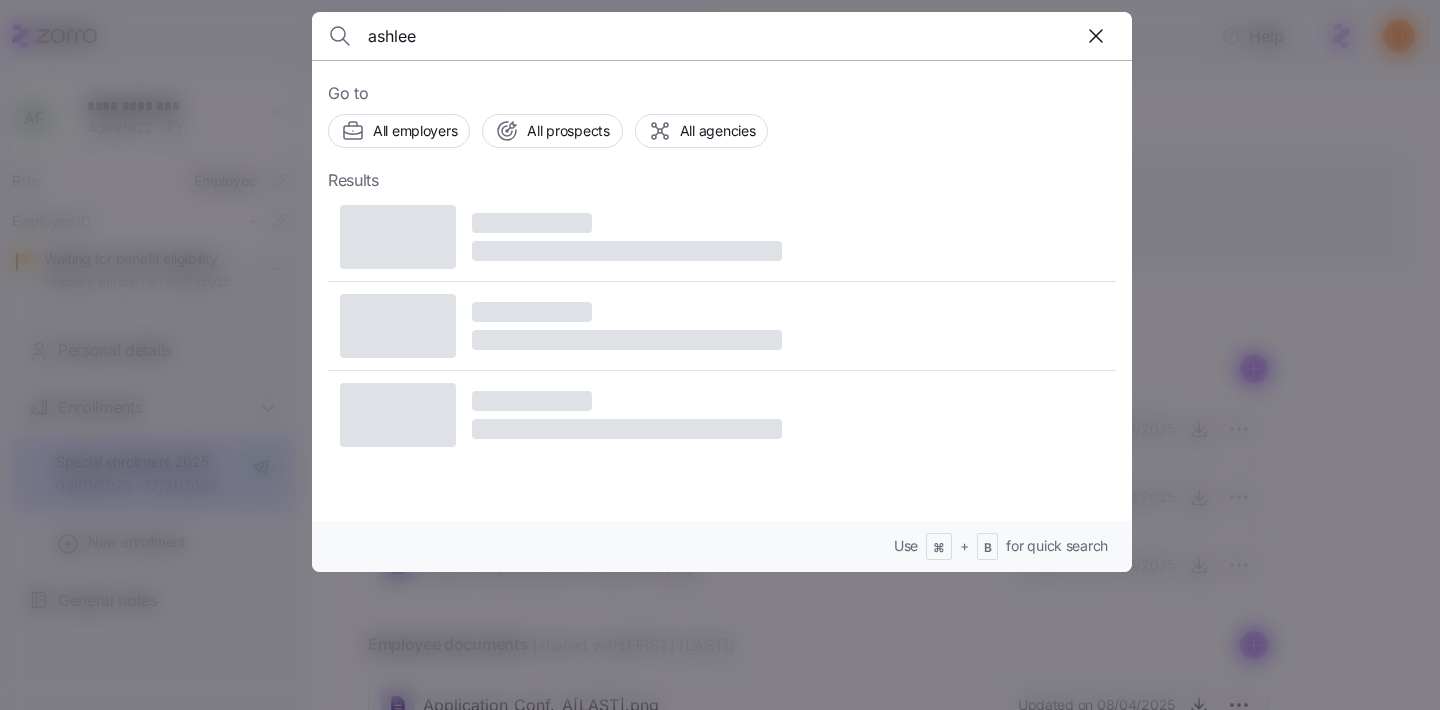 type on "ashlee" 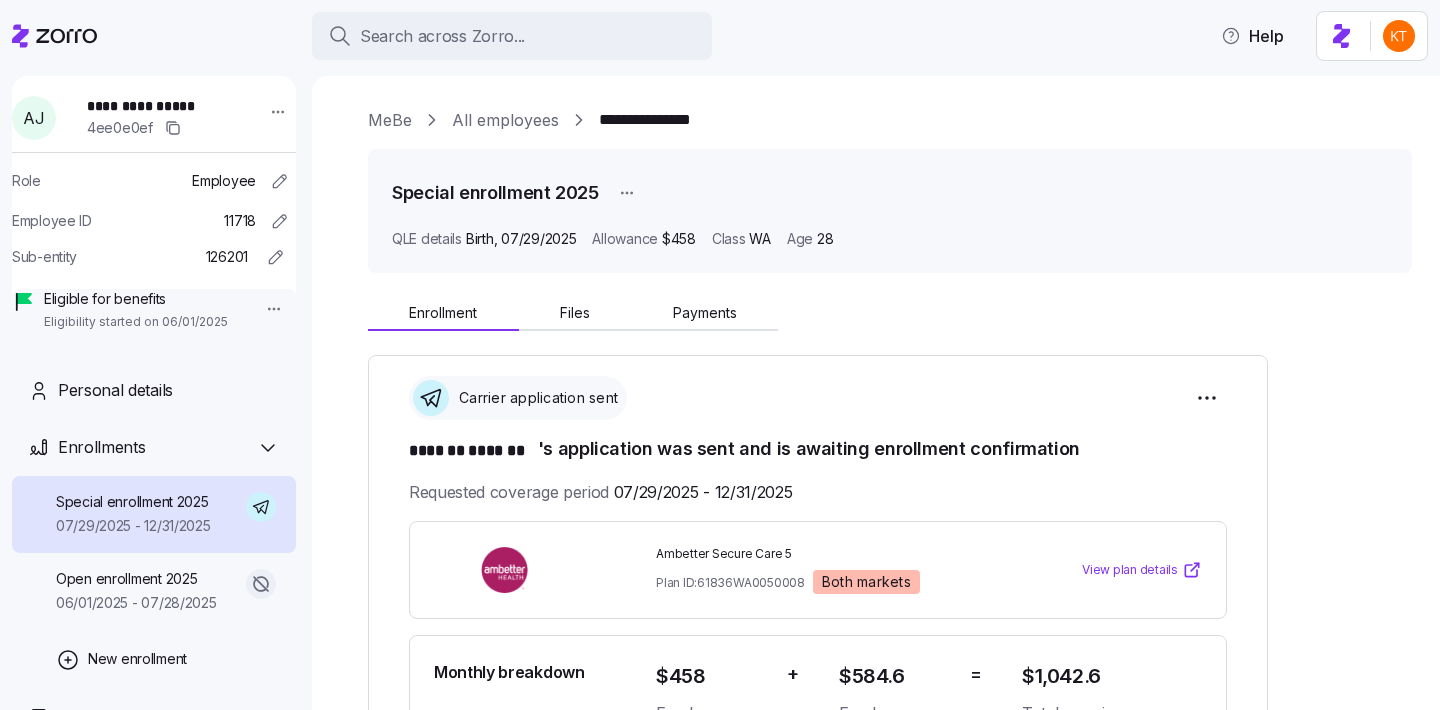 scroll, scrollTop: 0, scrollLeft: 0, axis: both 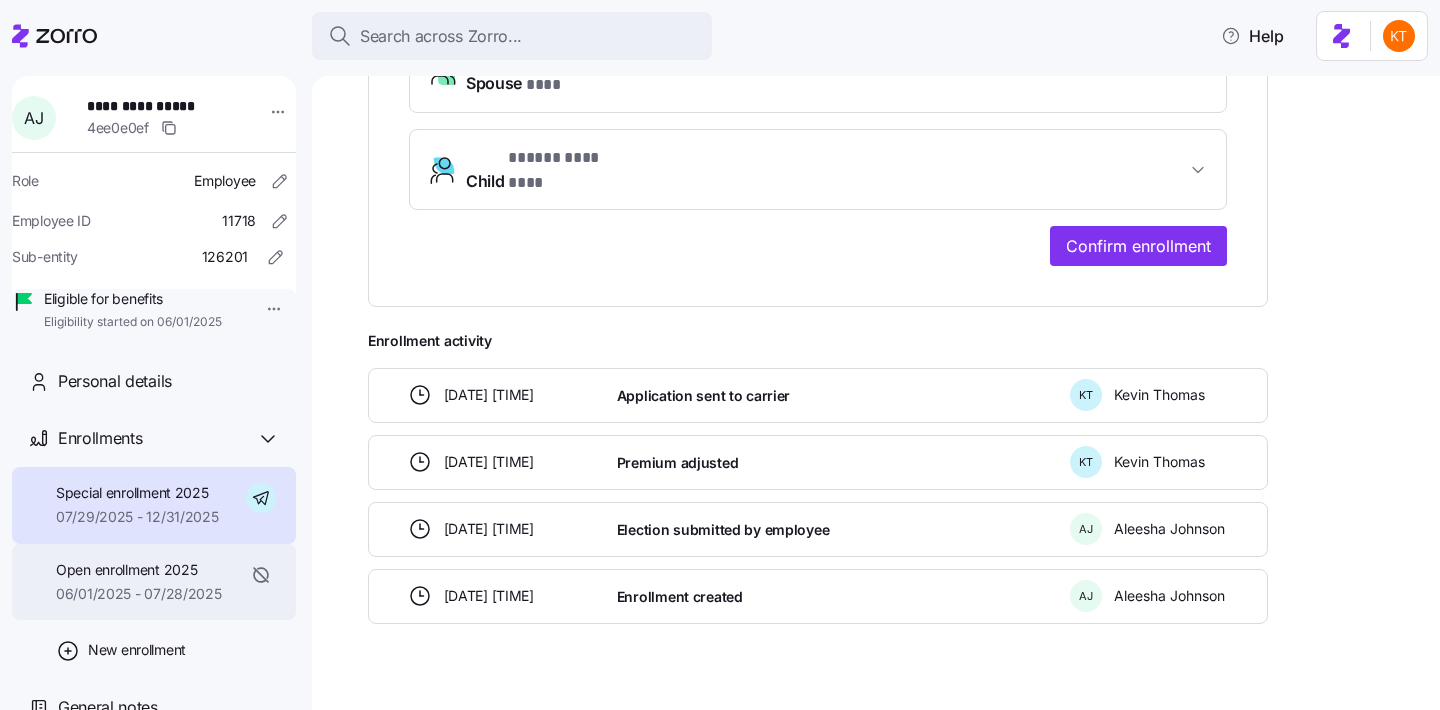 click on "Open enrollment 2025" at bounding box center (139, 570) 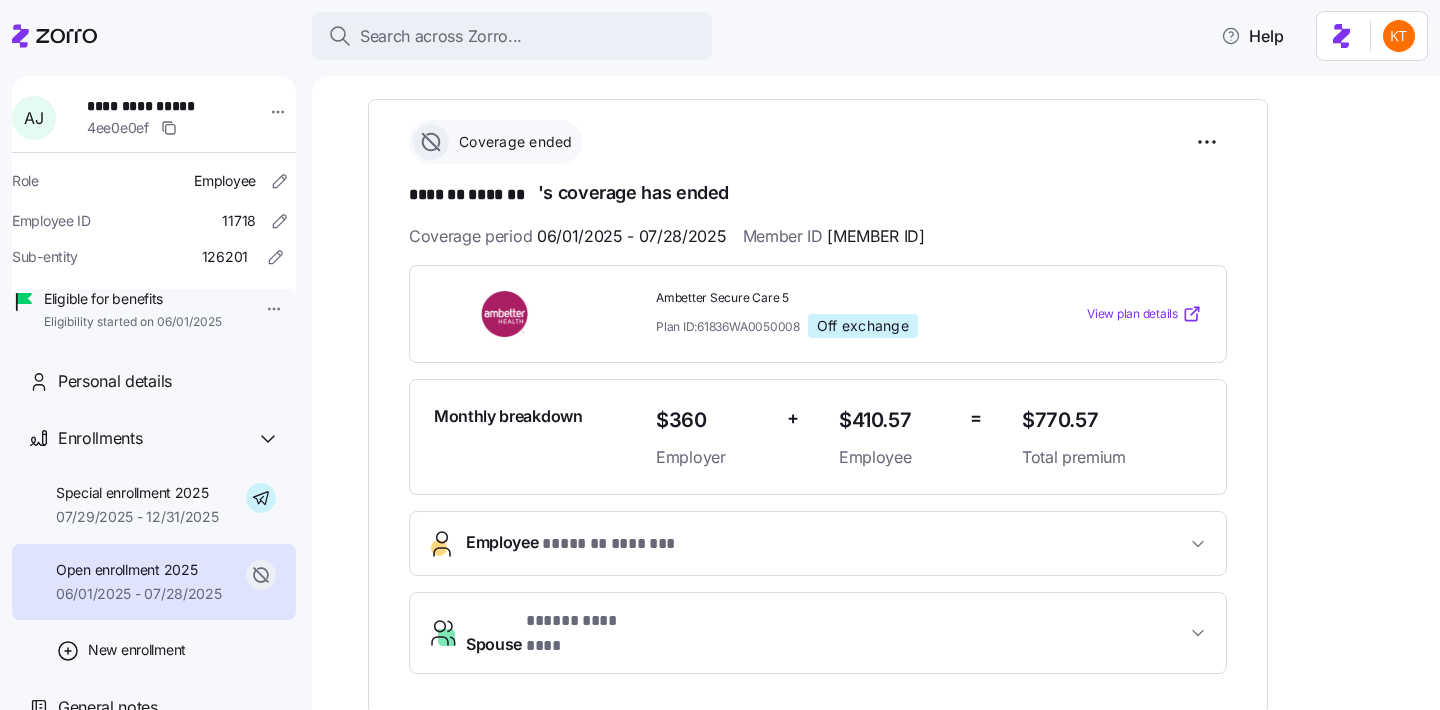 scroll, scrollTop: 257, scrollLeft: 0, axis: vertical 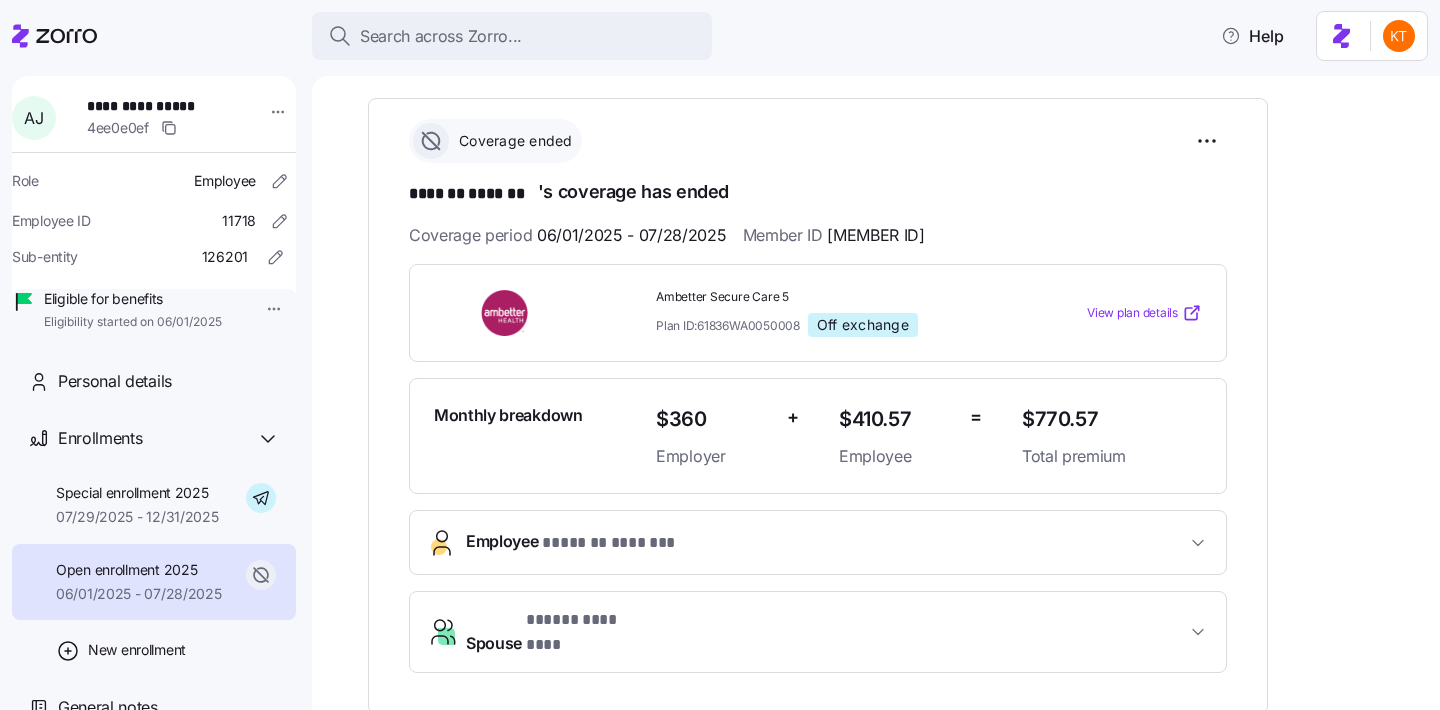 click on "* *******   ******* *" at bounding box center (610, 543) 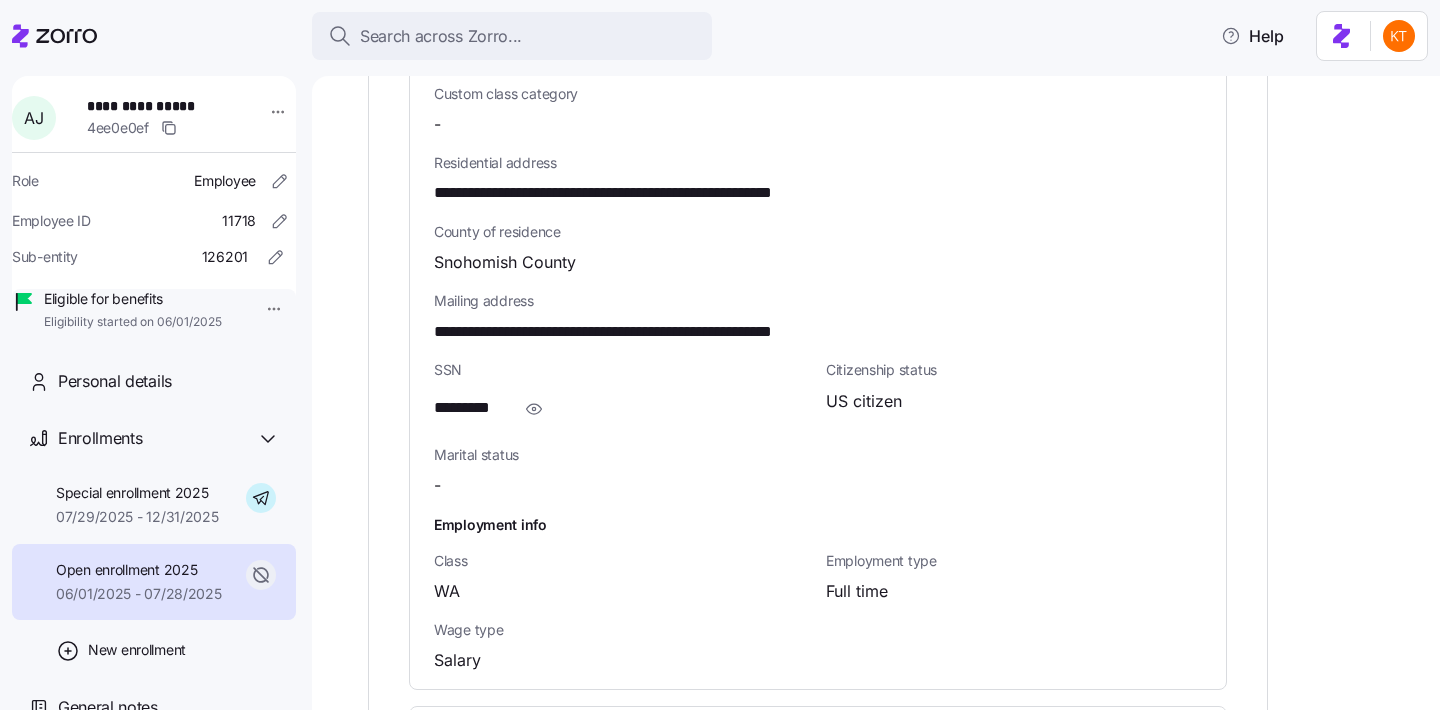 scroll, scrollTop: 1163, scrollLeft: 0, axis: vertical 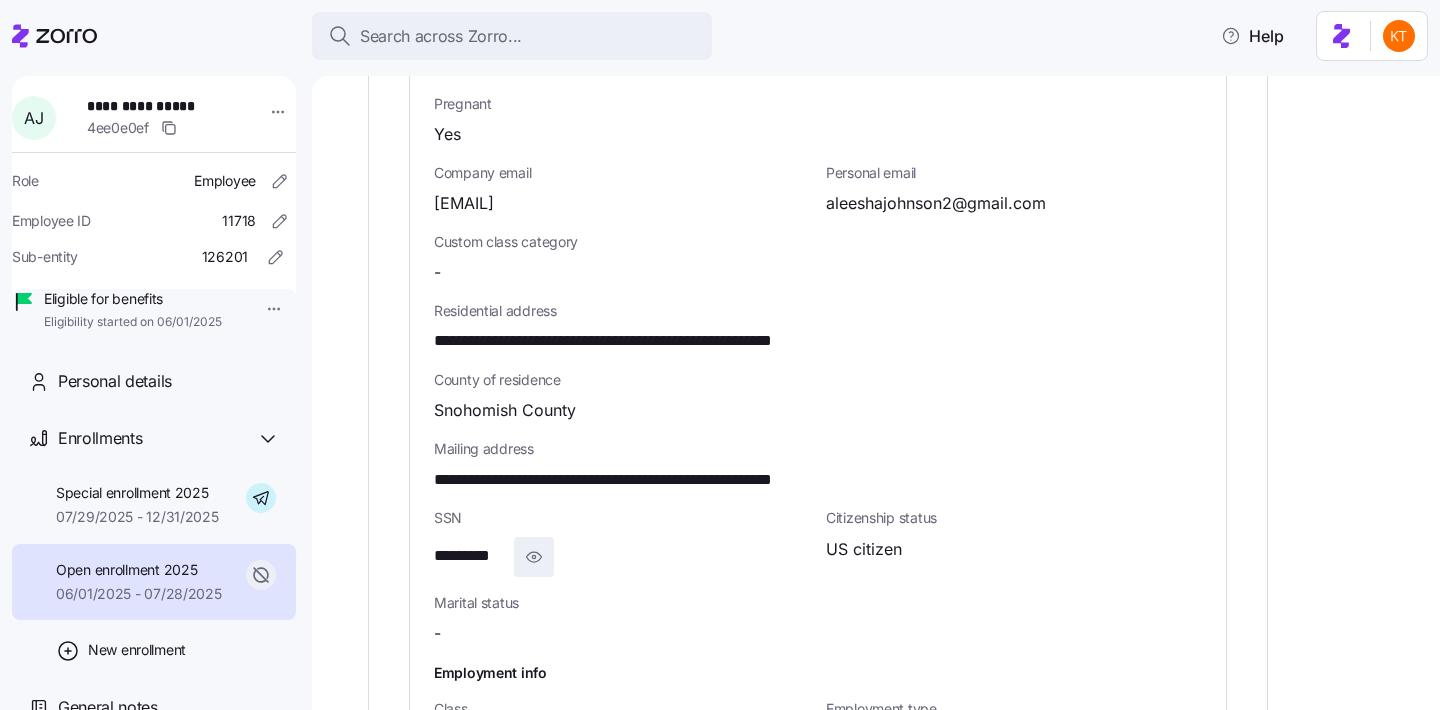 click 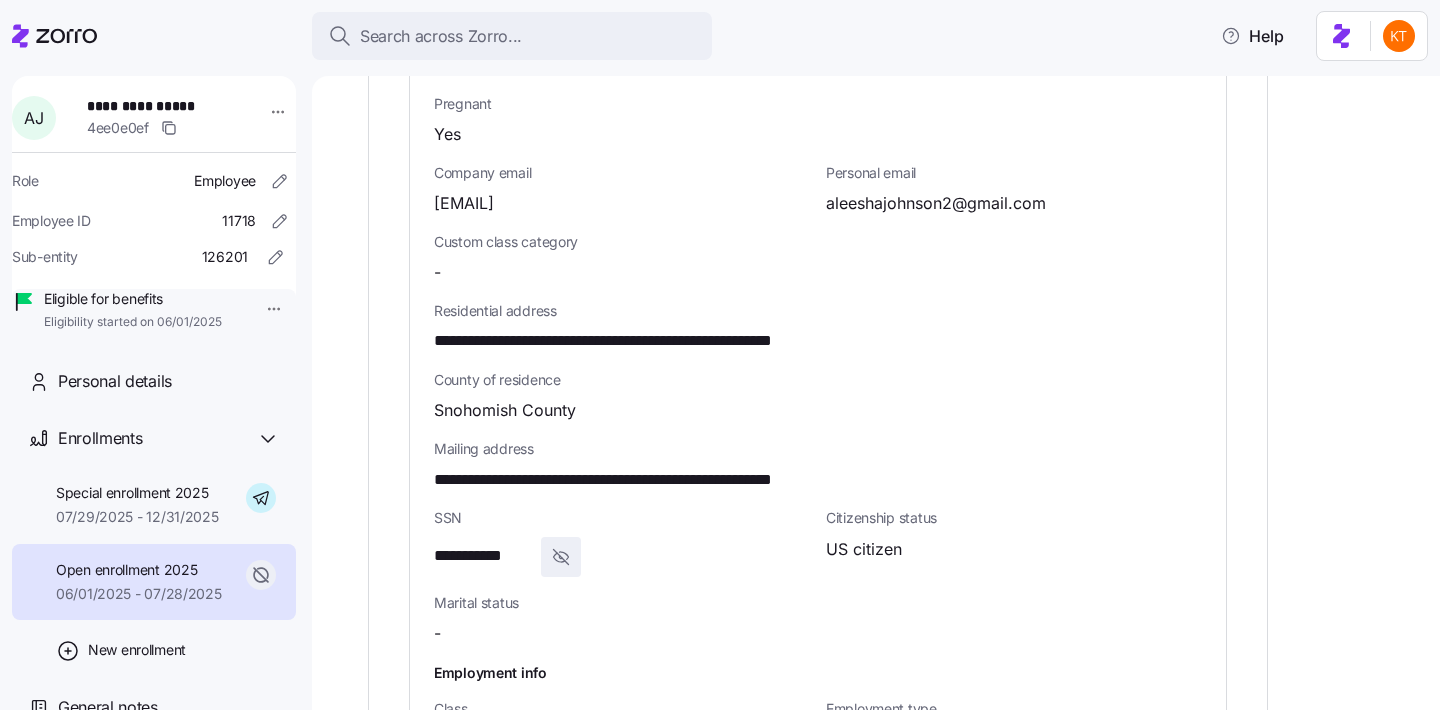 click on "**********" at bounding box center [483, 556] 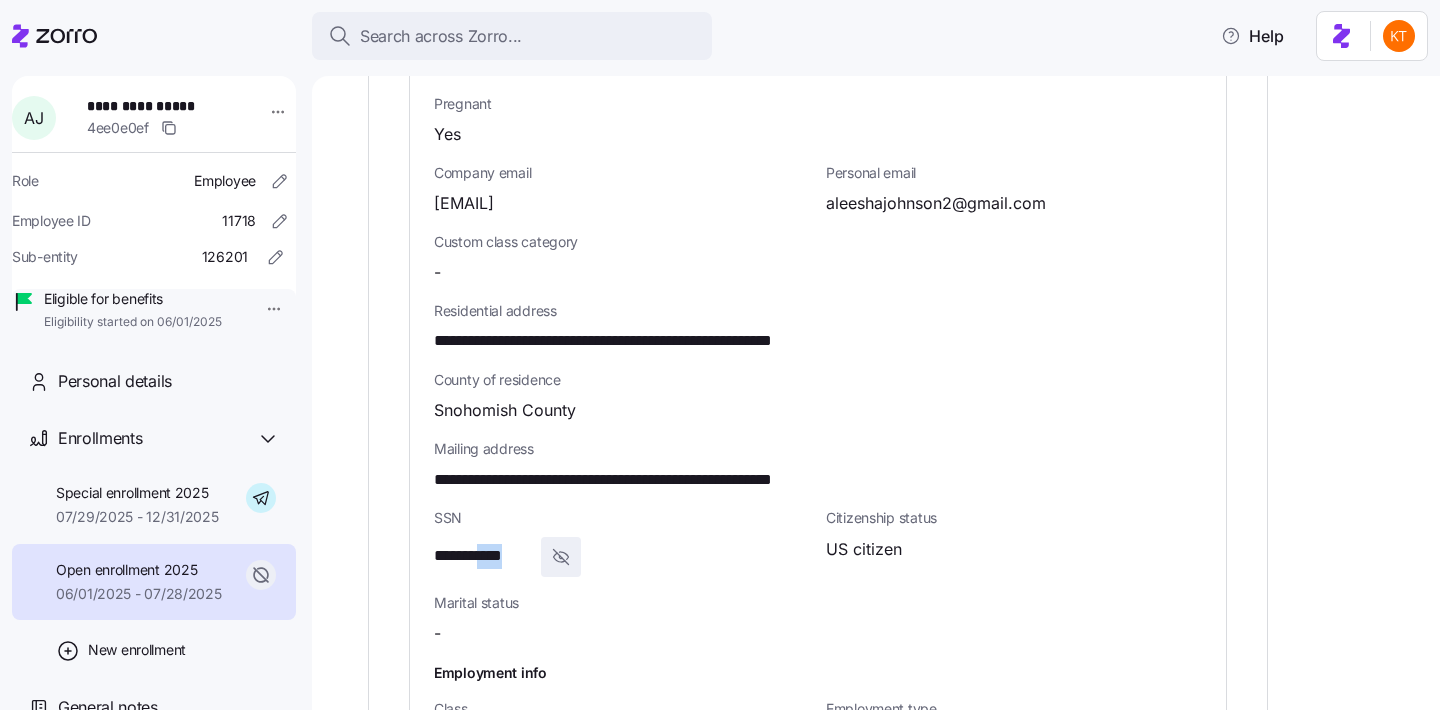 click on "**********" at bounding box center [483, 556] 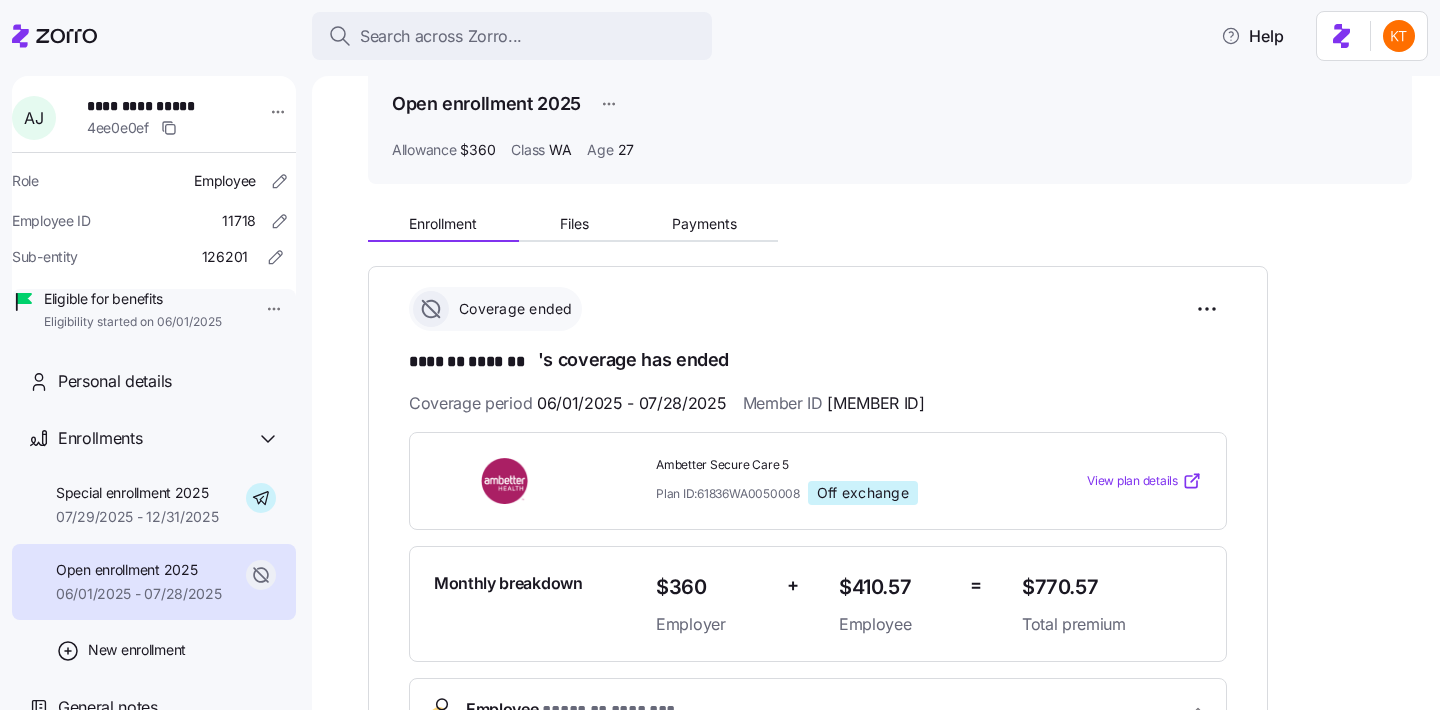 scroll, scrollTop: 87, scrollLeft: 0, axis: vertical 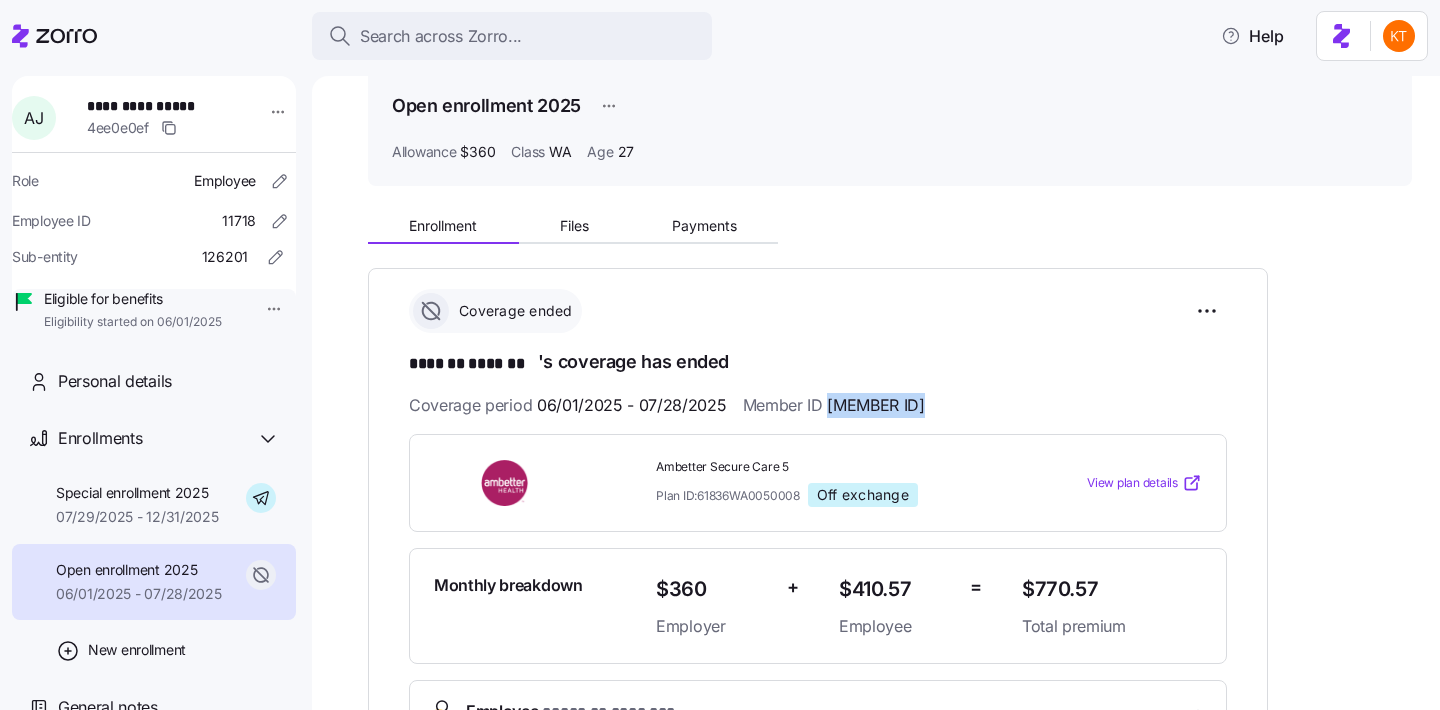 drag, startPoint x: 921, startPoint y: 403, endPoint x: 824, endPoint y: 403, distance: 97 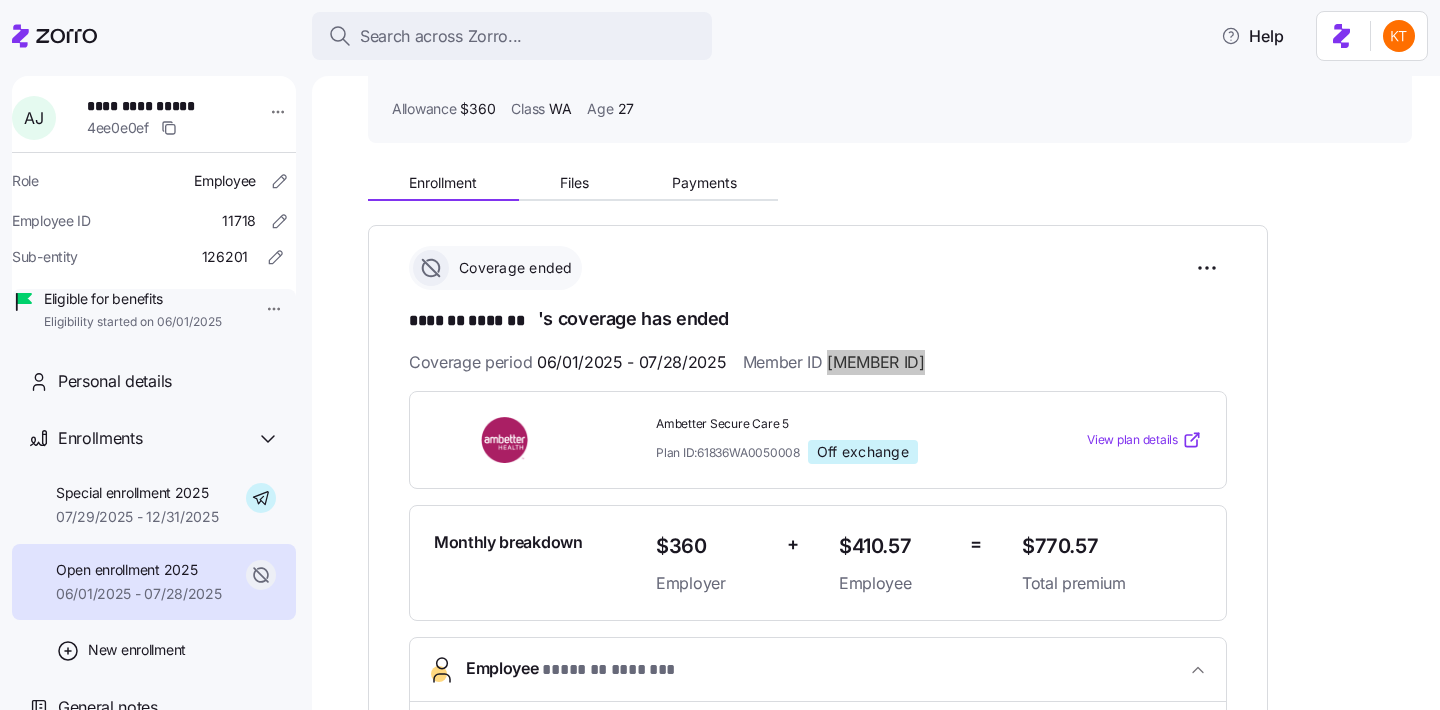 scroll, scrollTop: 137, scrollLeft: 0, axis: vertical 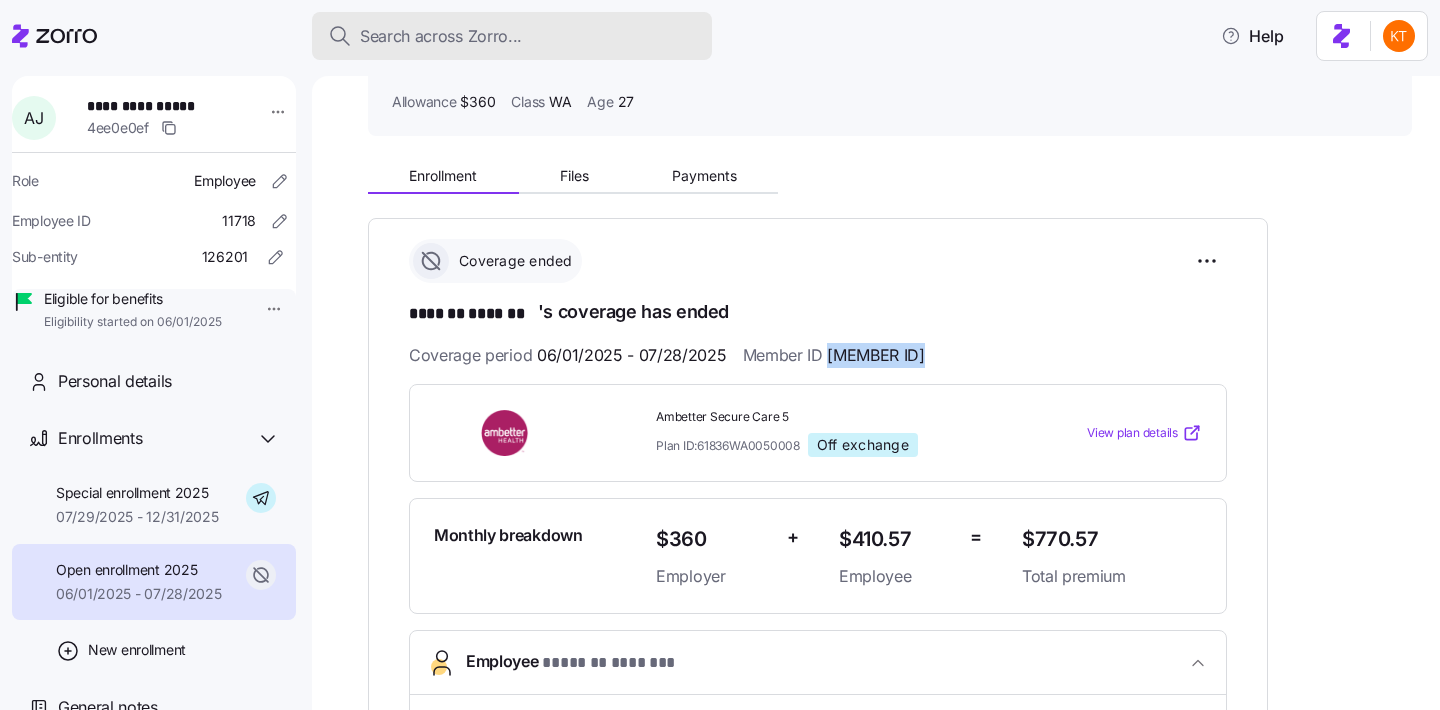 click on "Search across Zorro..." at bounding box center [441, 36] 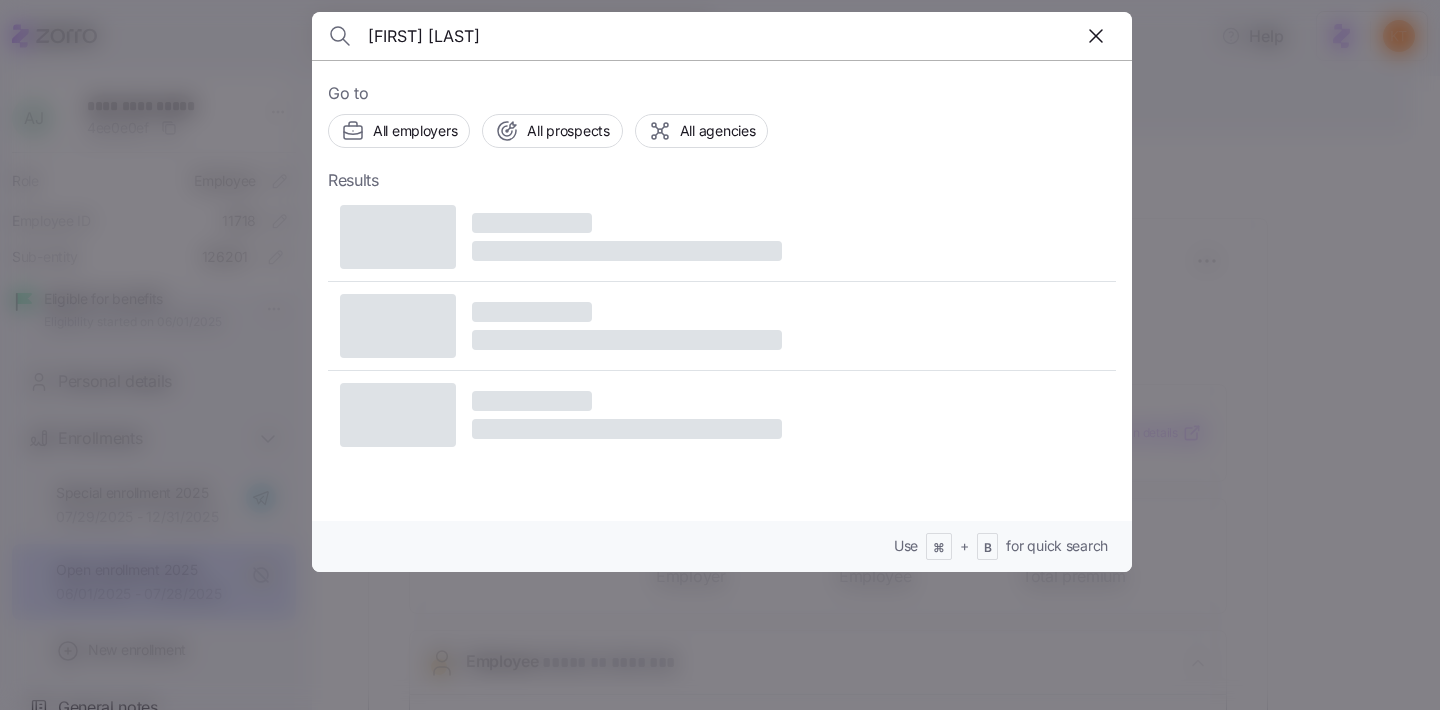 type on "william ellis" 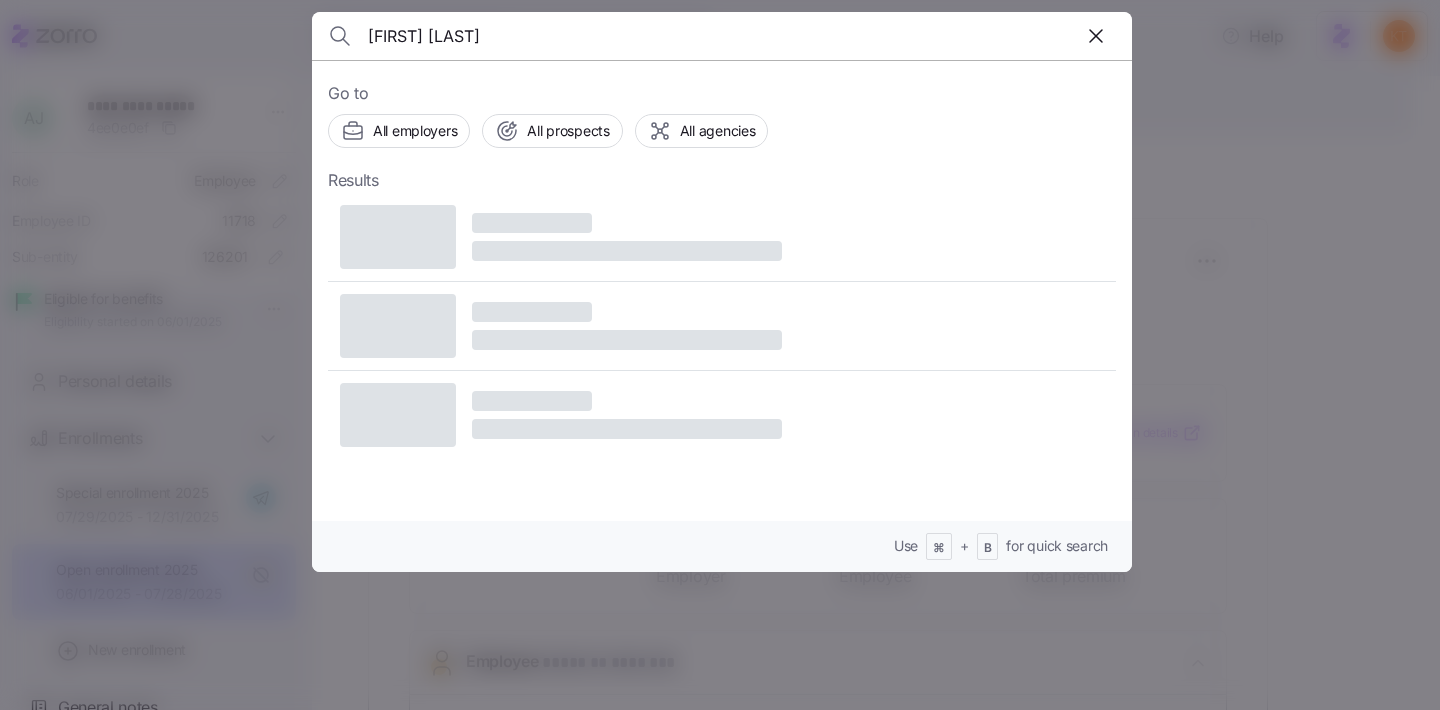 click on "william ellis" at bounding box center [624, 36] 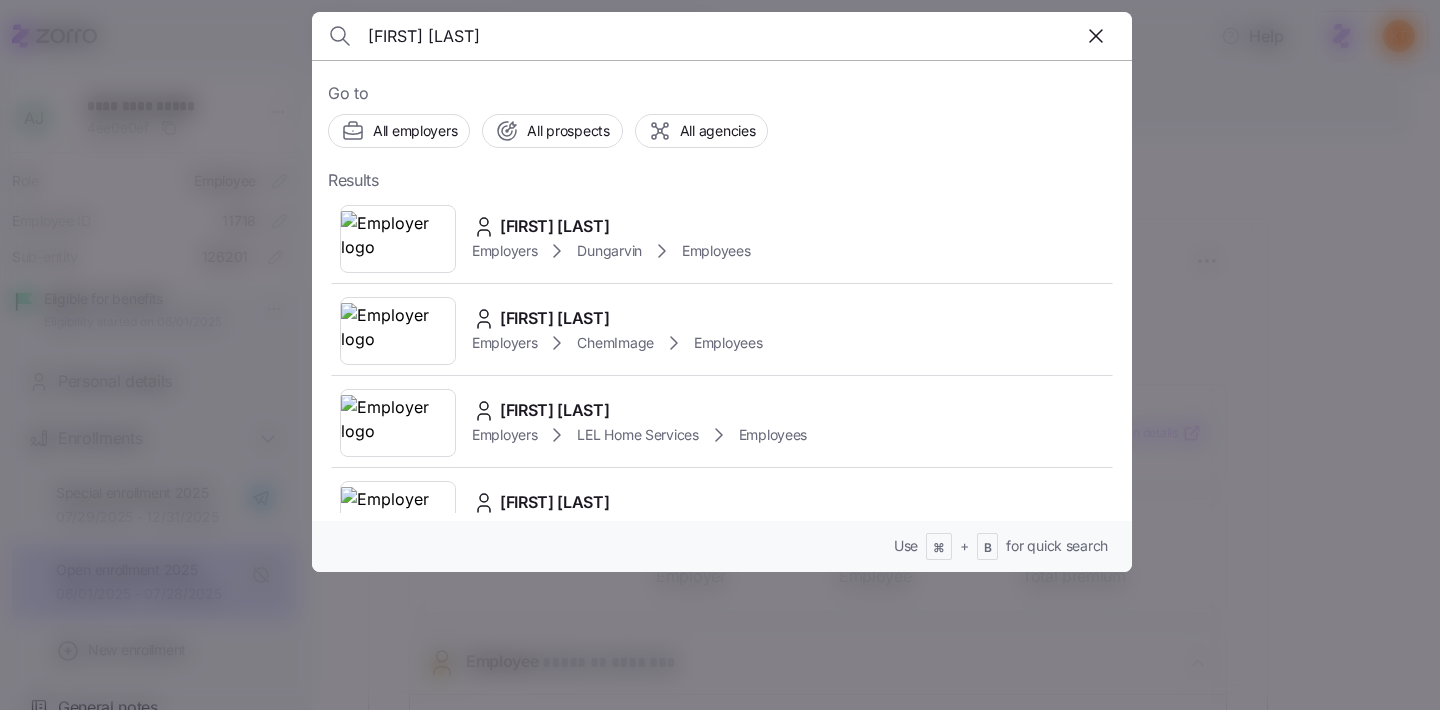 click on "Employers" at bounding box center (504, 251) 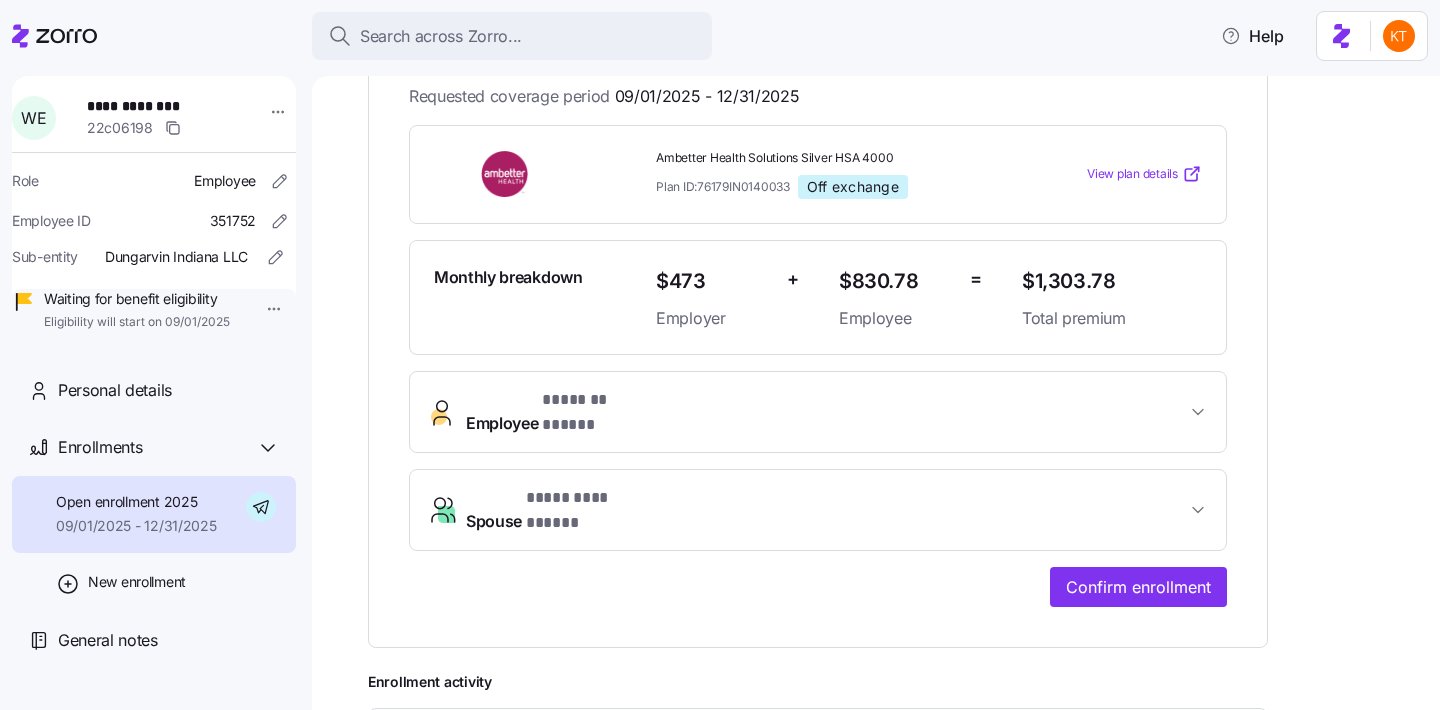 scroll, scrollTop: 414, scrollLeft: 0, axis: vertical 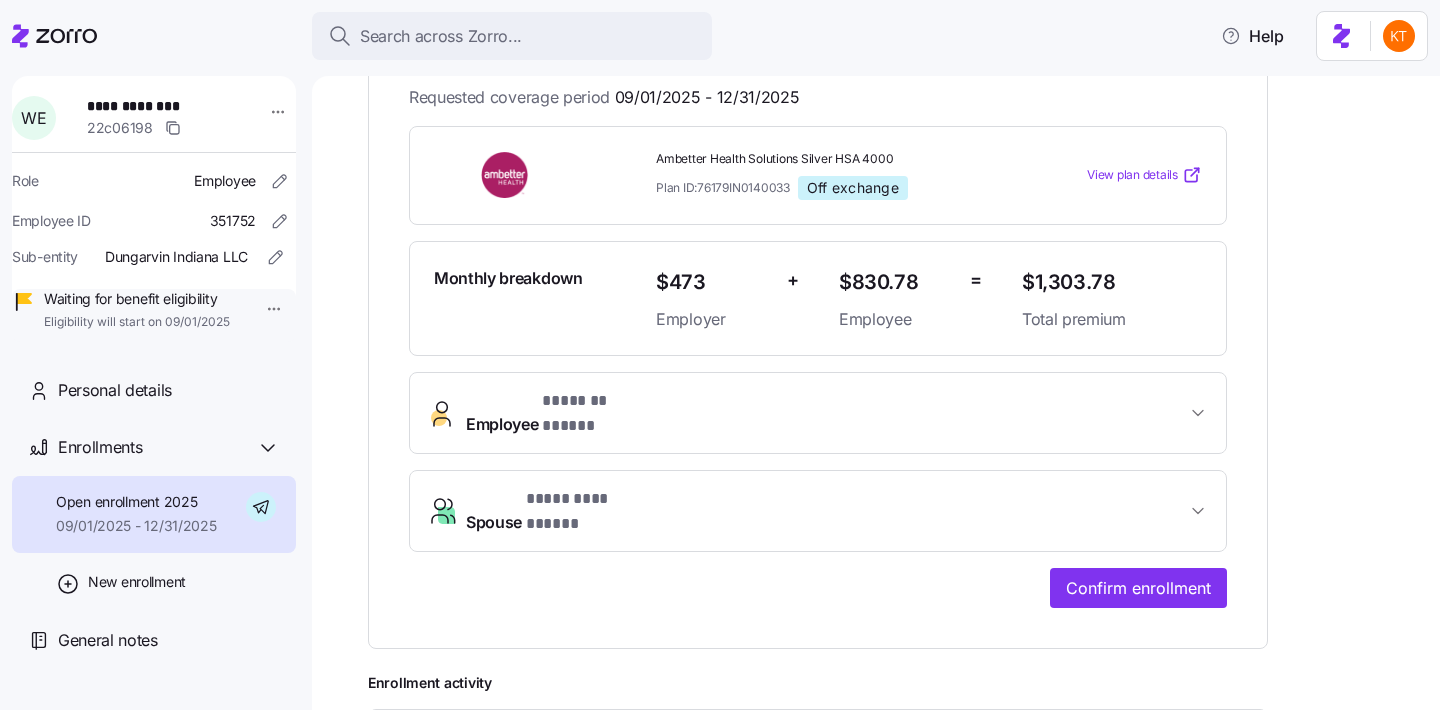 click on "Employee * *******   ***** *" at bounding box center [826, 413] 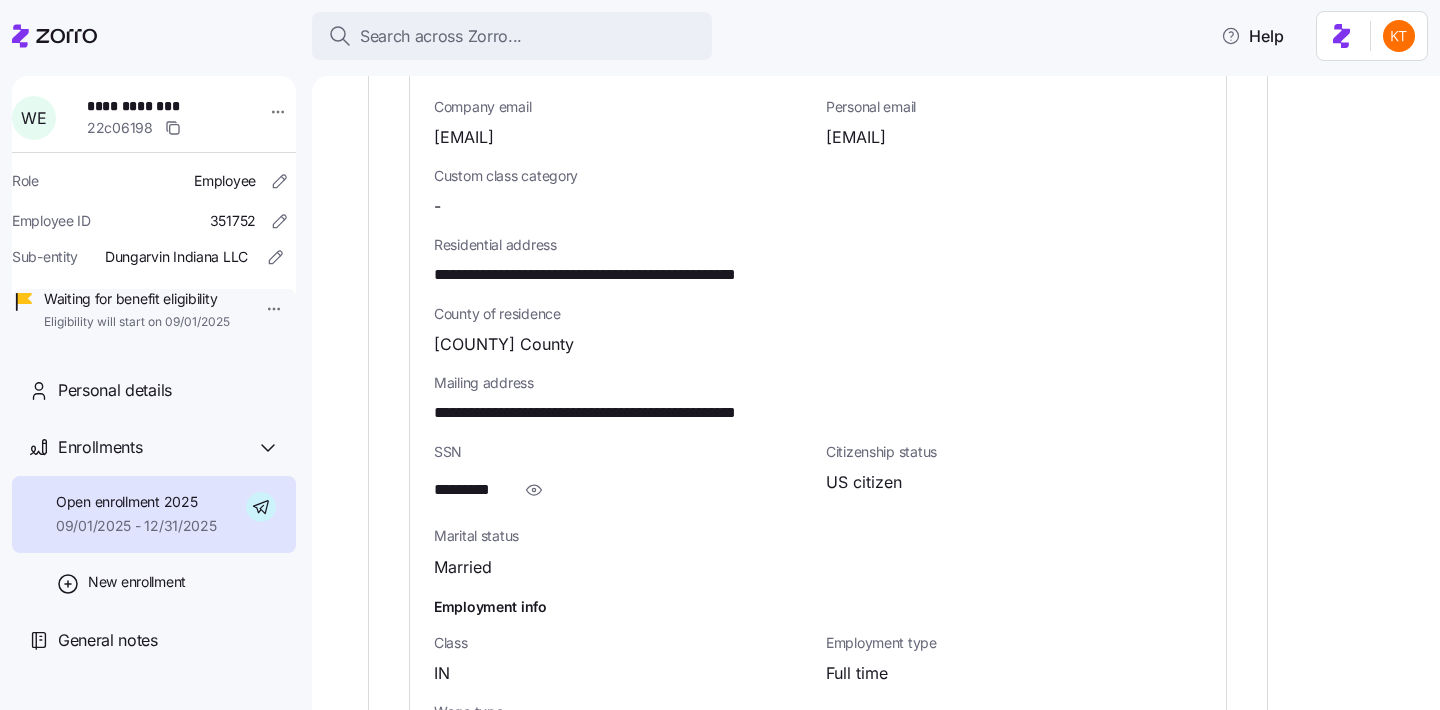 scroll, scrollTop: 1118, scrollLeft: 0, axis: vertical 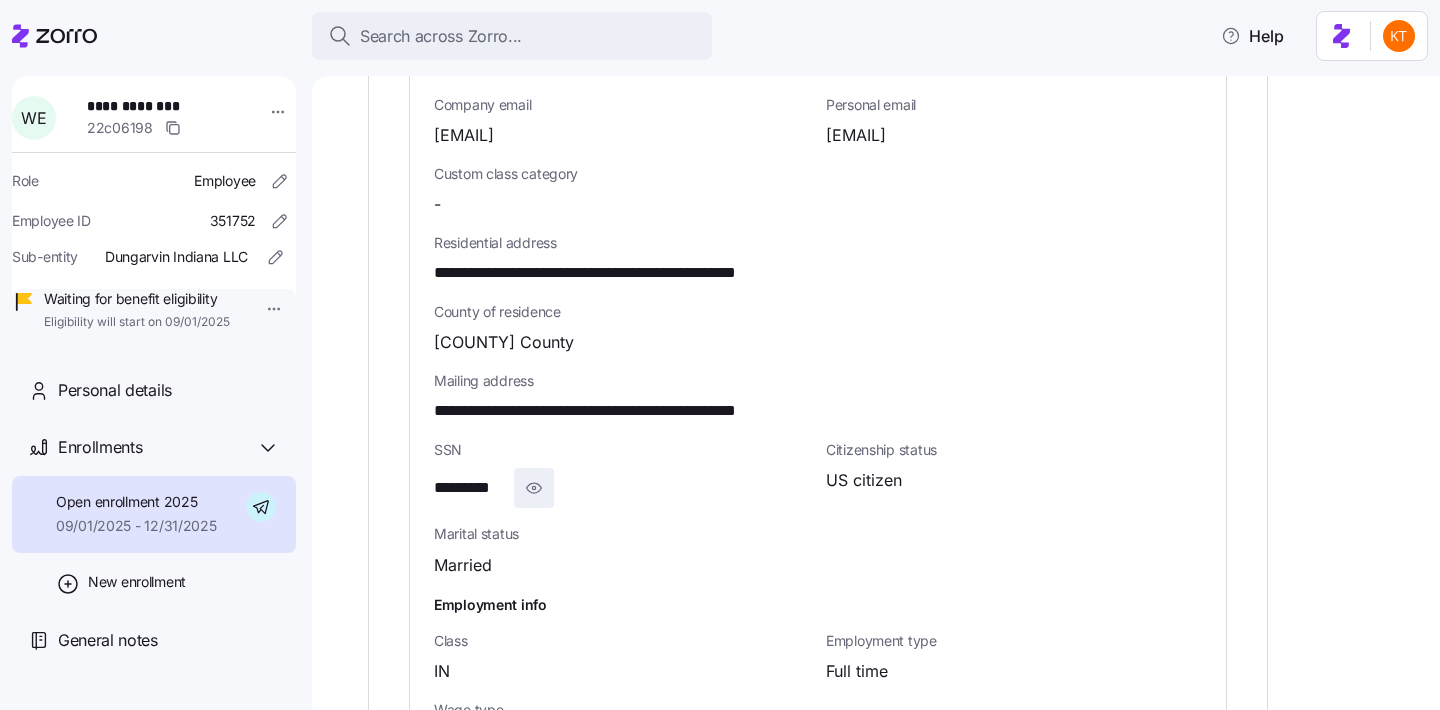 click 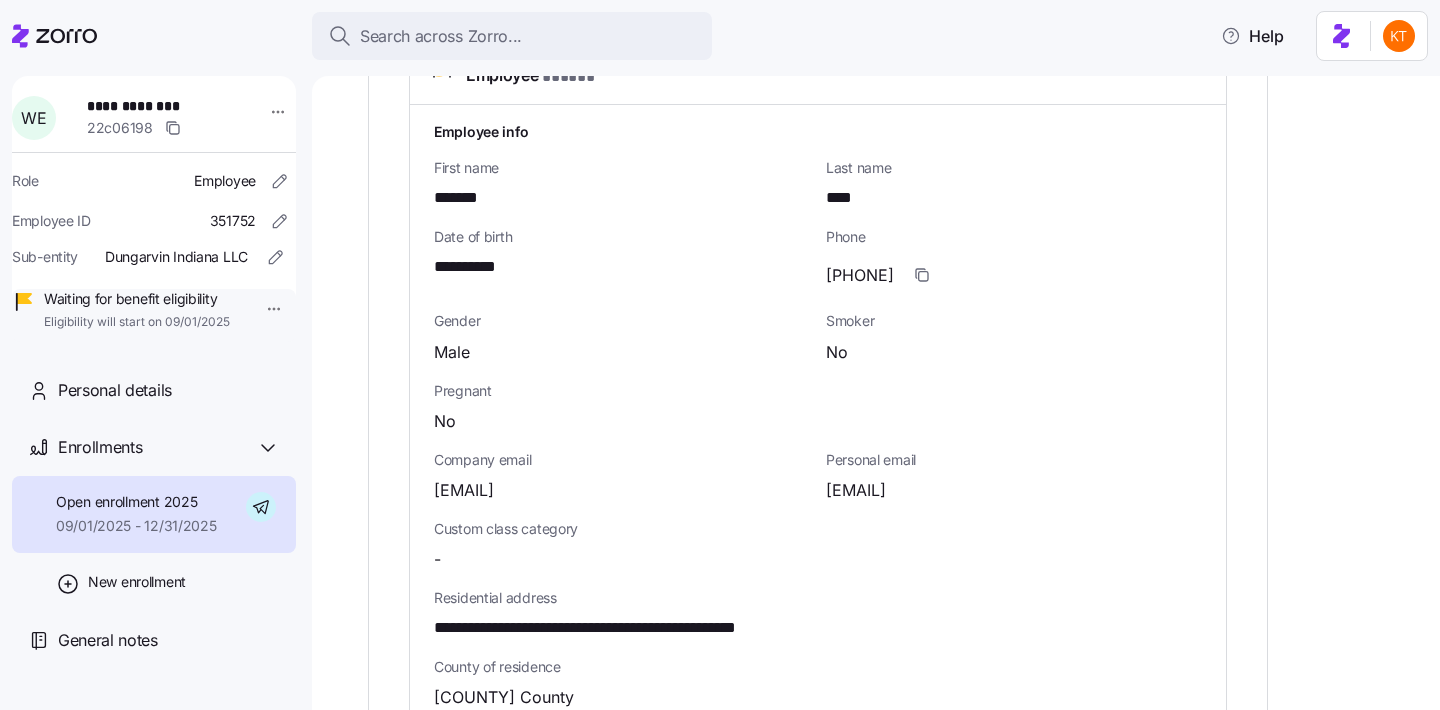 scroll, scrollTop: 0, scrollLeft: 0, axis: both 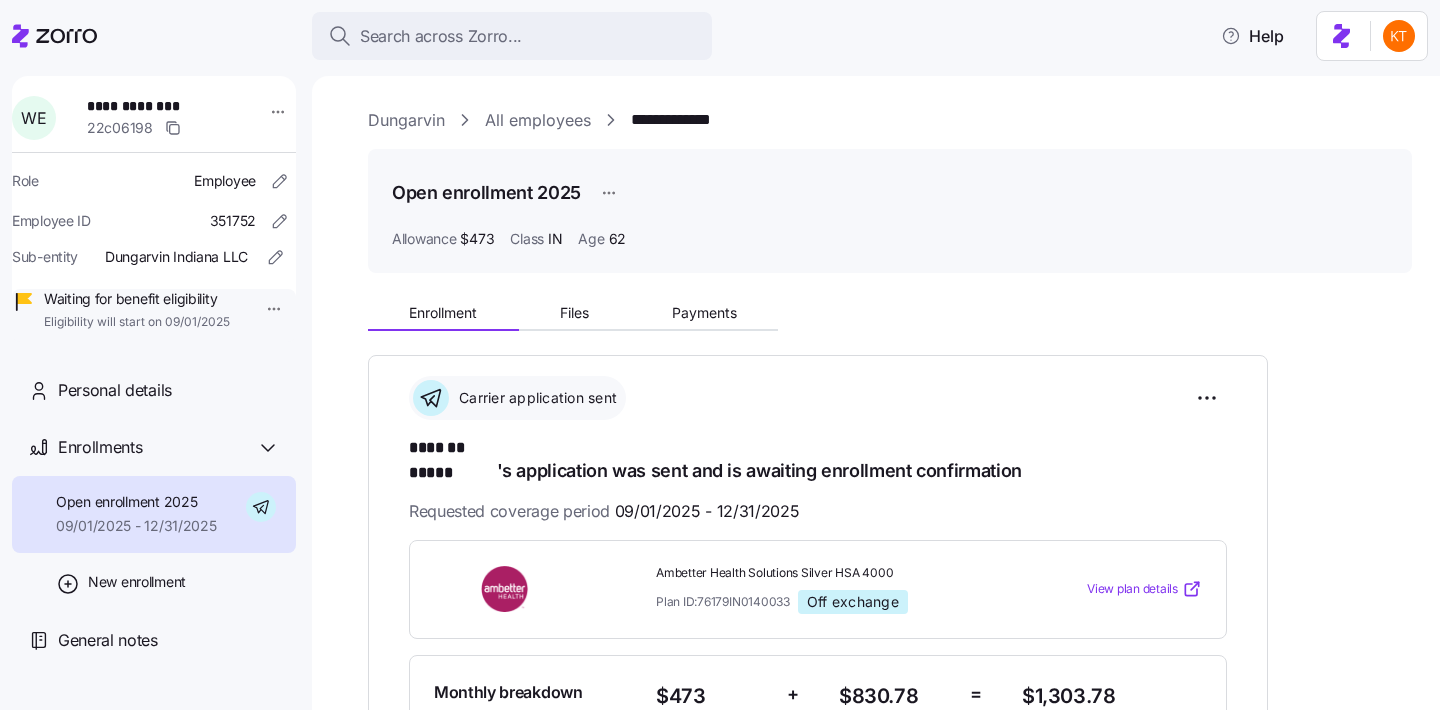 click on "**********" at bounding box center (818, 1218) 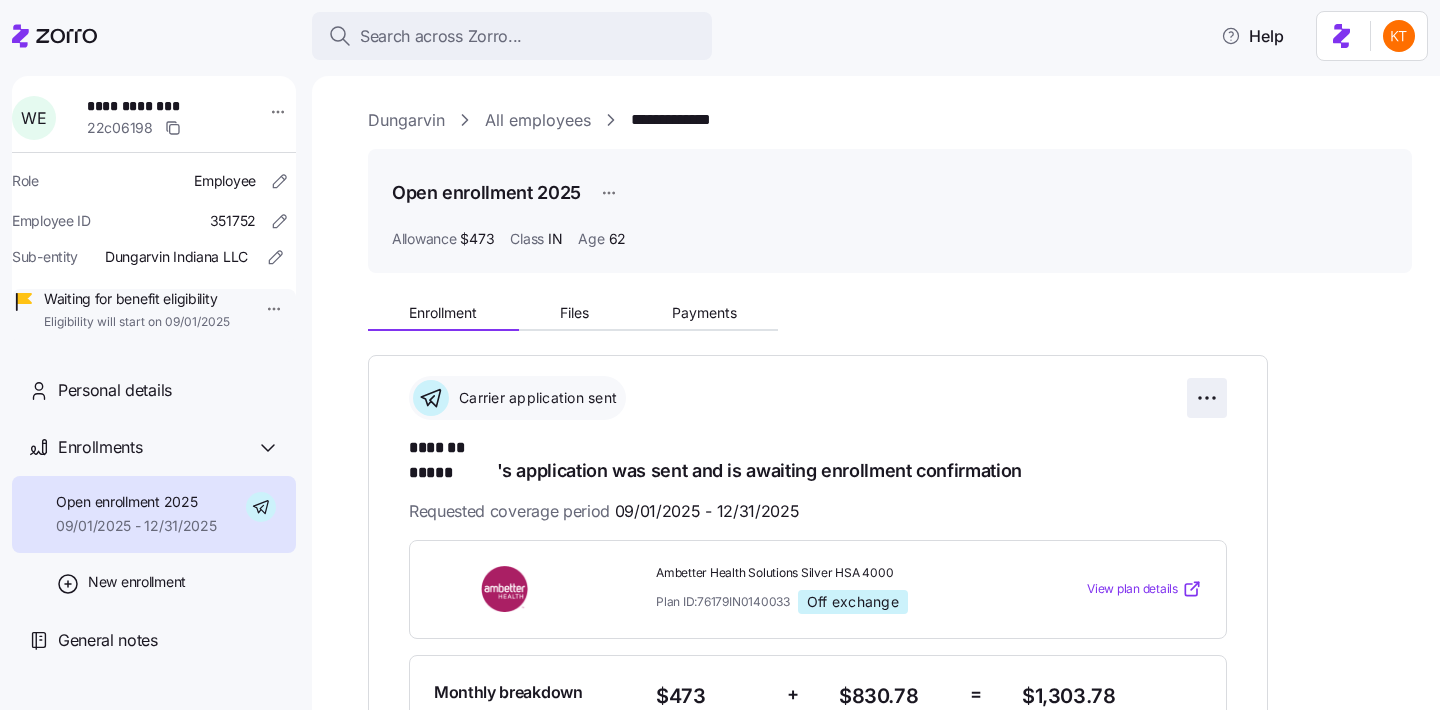 click on "**********" at bounding box center [720, 349] 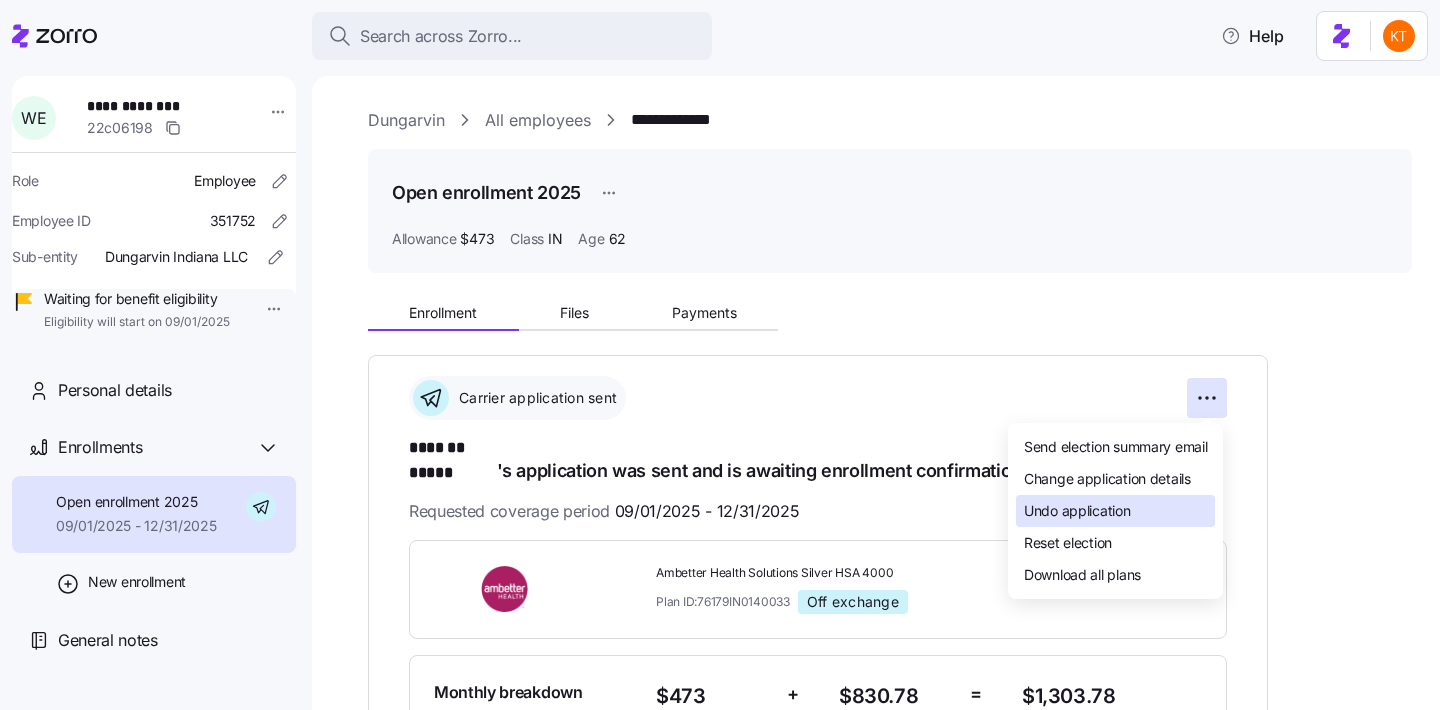 click on "Undo application" at bounding box center [1115, 511] 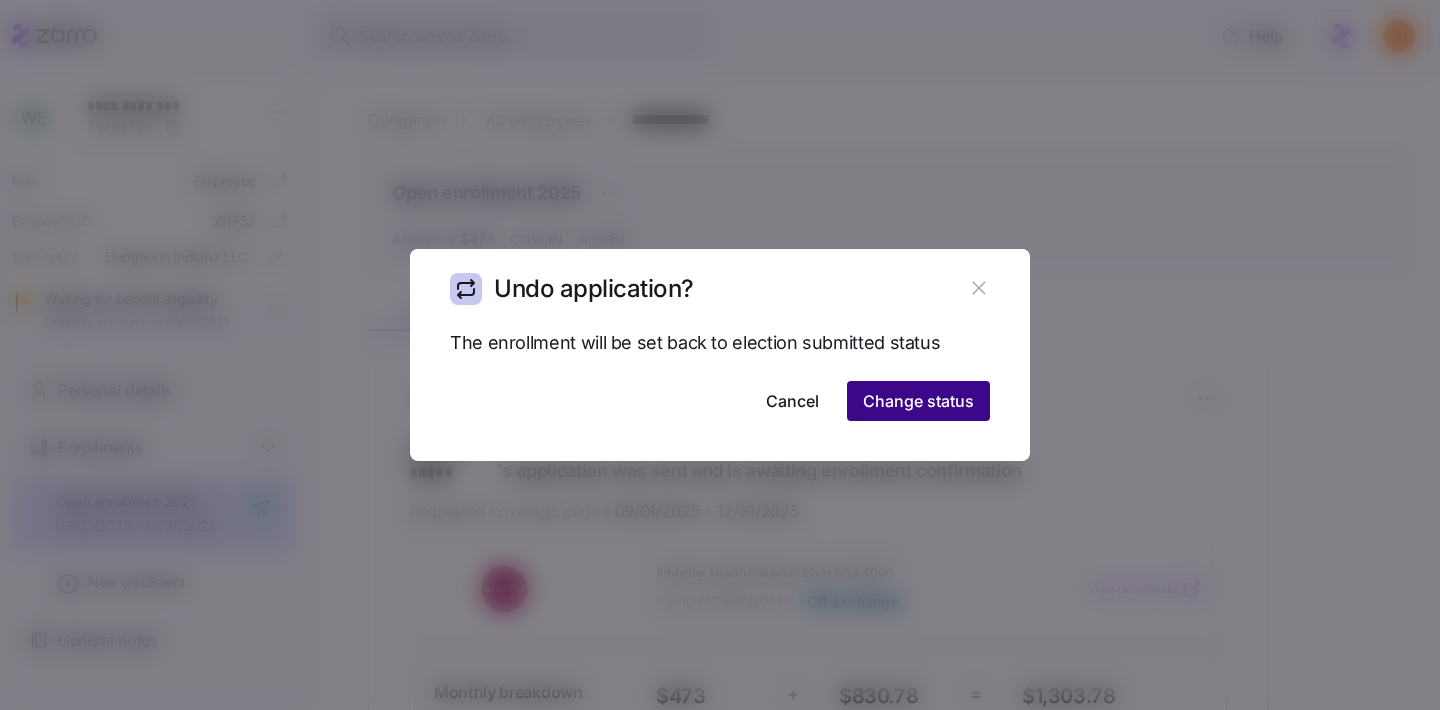 click on "Change status" at bounding box center (918, 401) 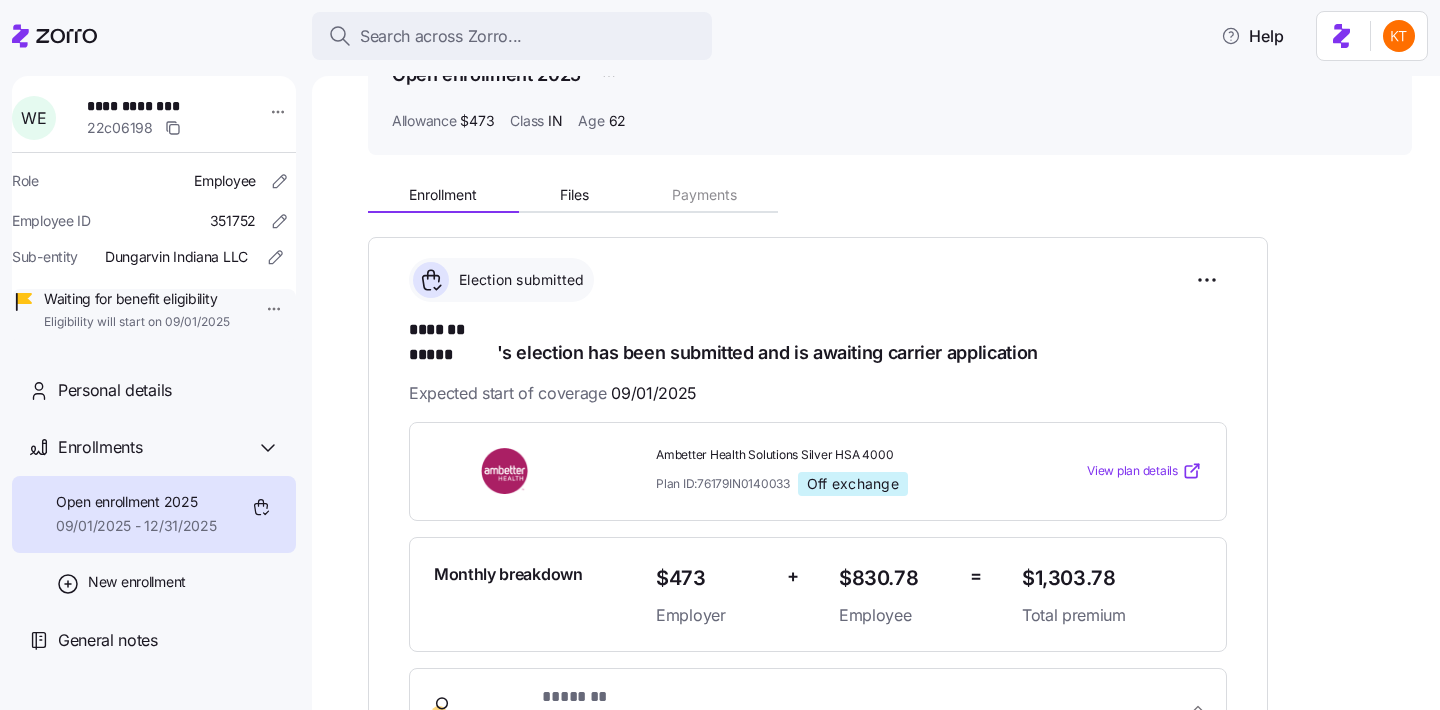 scroll, scrollTop: 0, scrollLeft: 0, axis: both 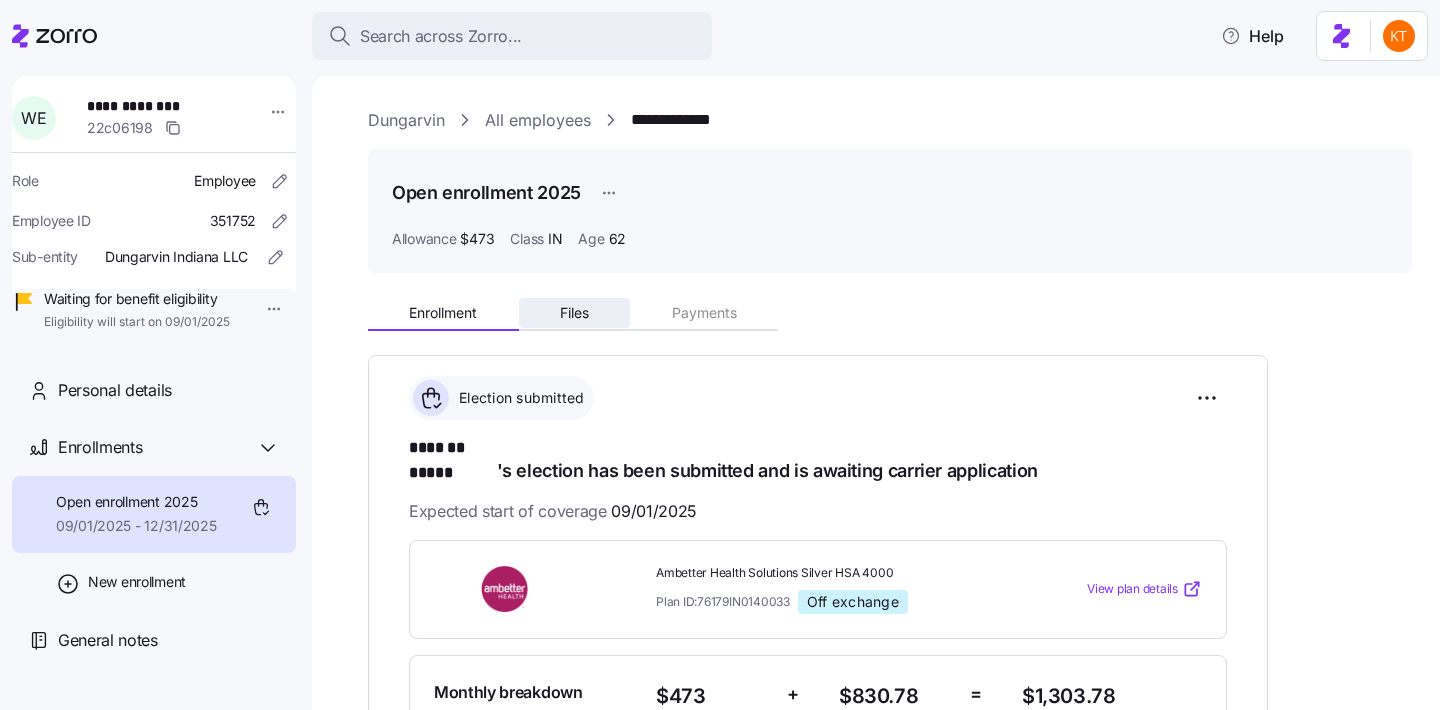 click on "Files" at bounding box center (574, 313) 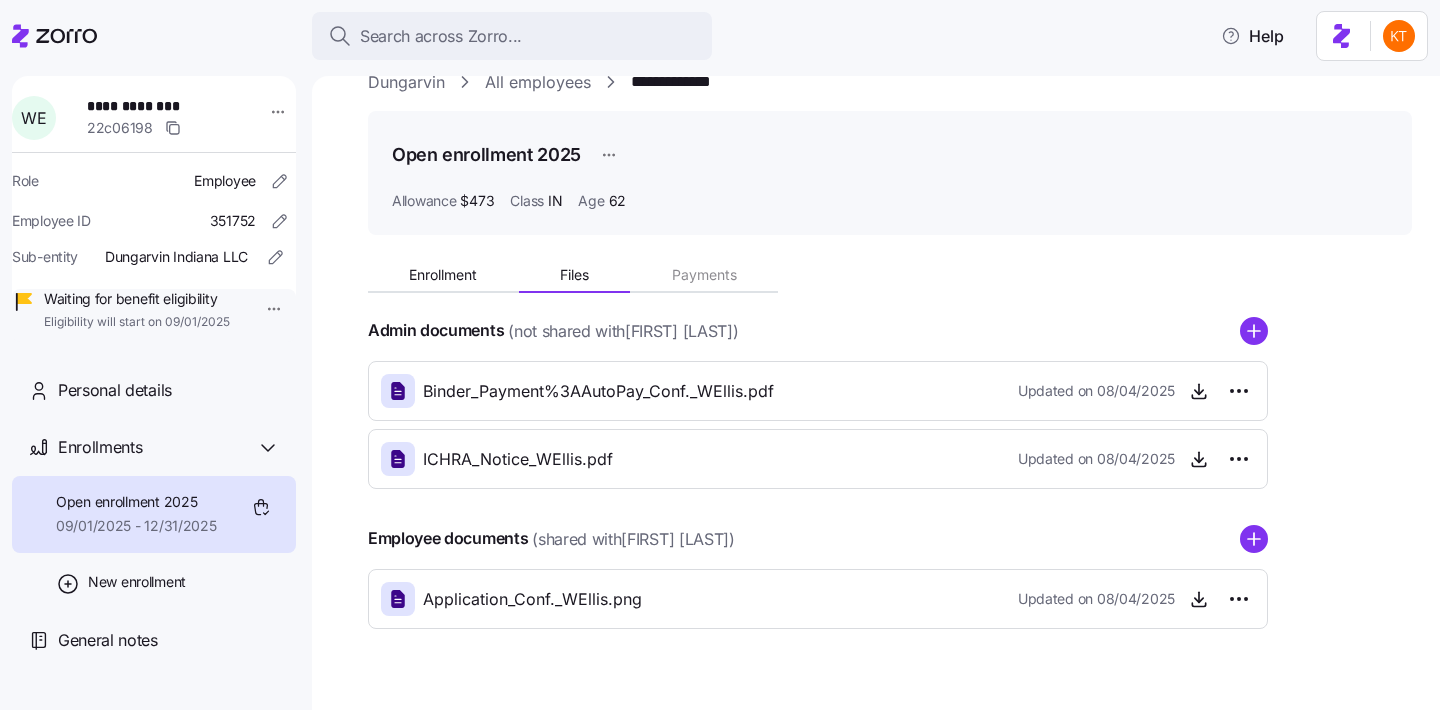 scroll, scrollTop: 55, scrollLeft: 0, axis: vertical 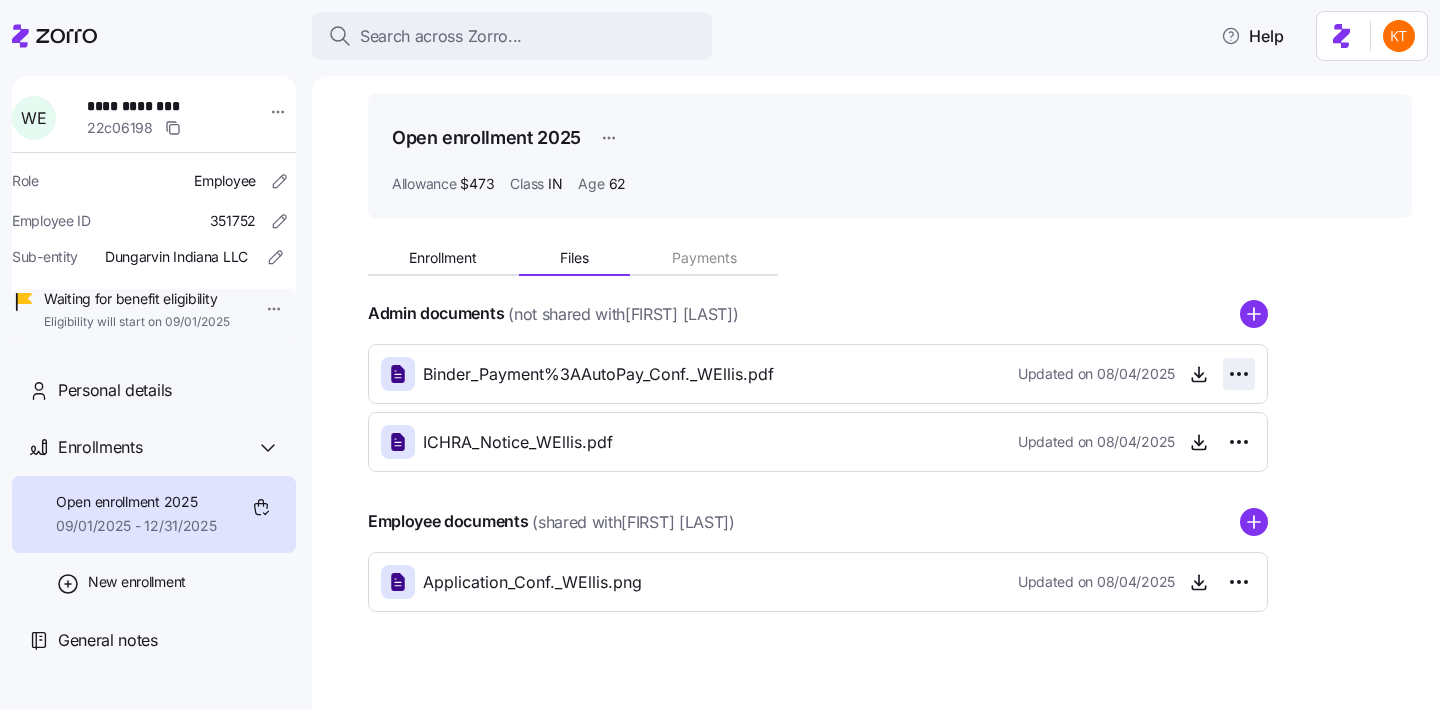 click on "**********" at bounding box center (720, 349) 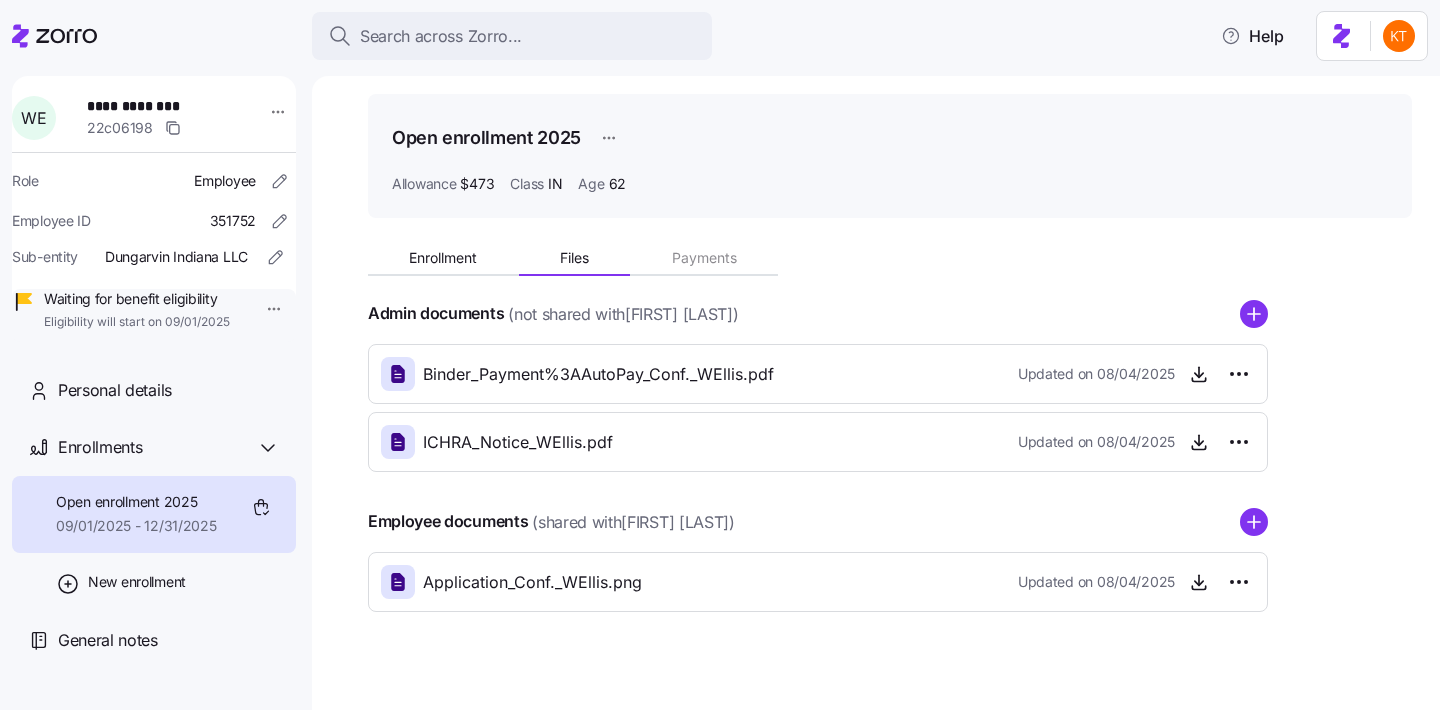 click on "**********" at bounding box center [720, 349] 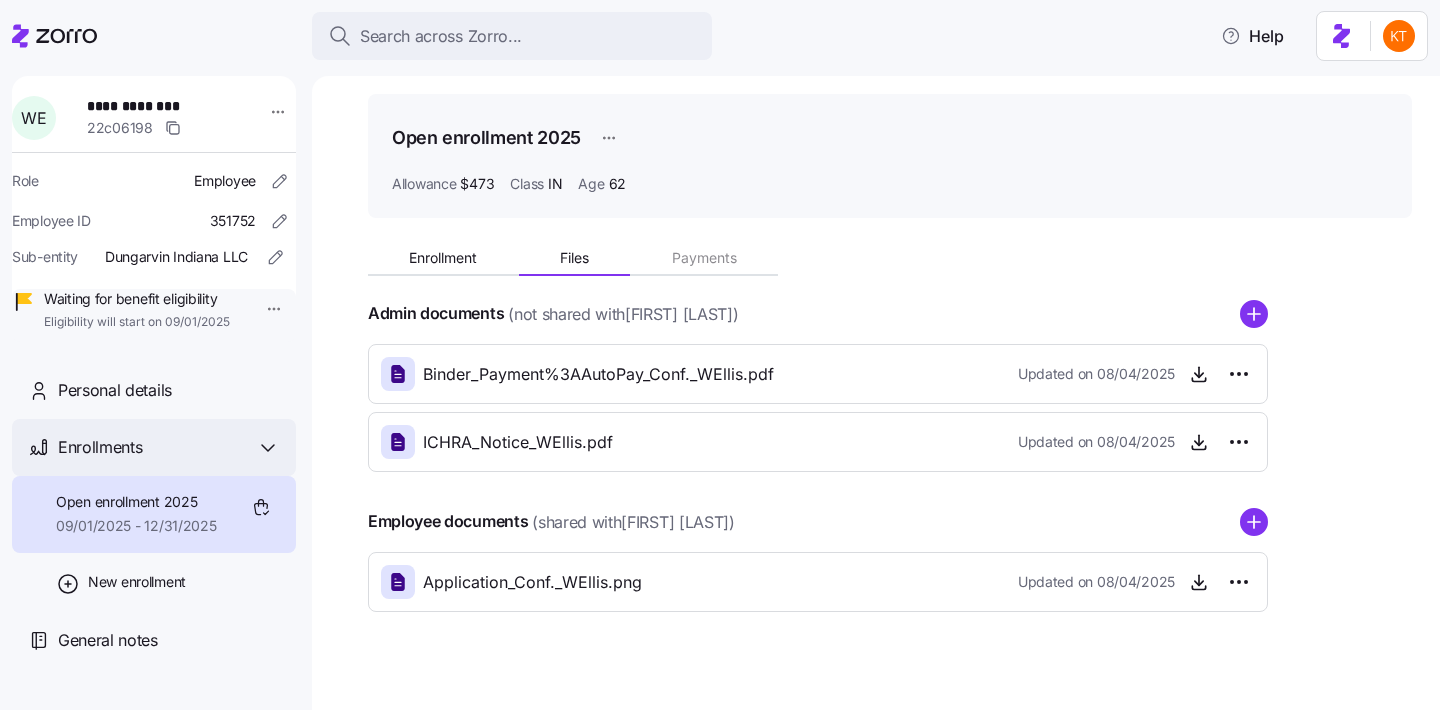 click on "Enrollments" at bounding box center (154, 447) 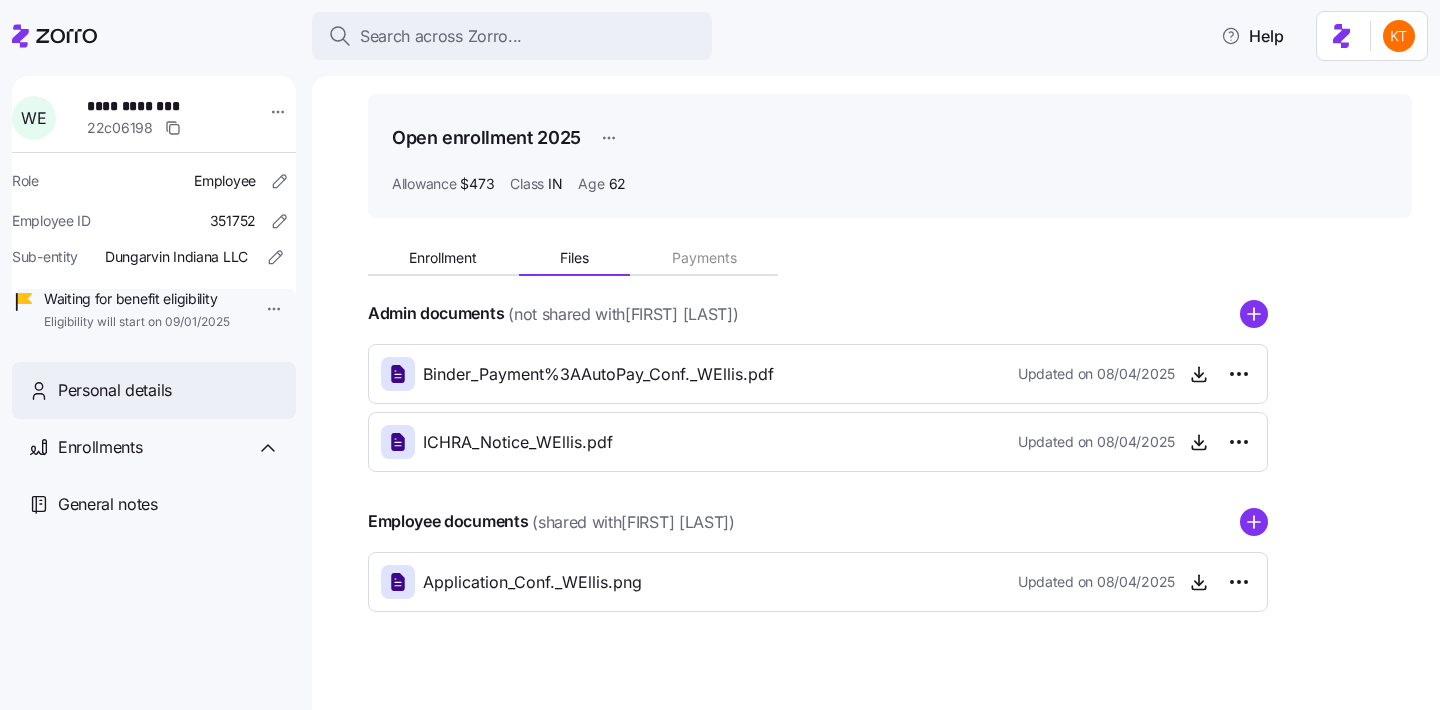 click on "Personal details" at bounding box center (115, 390) 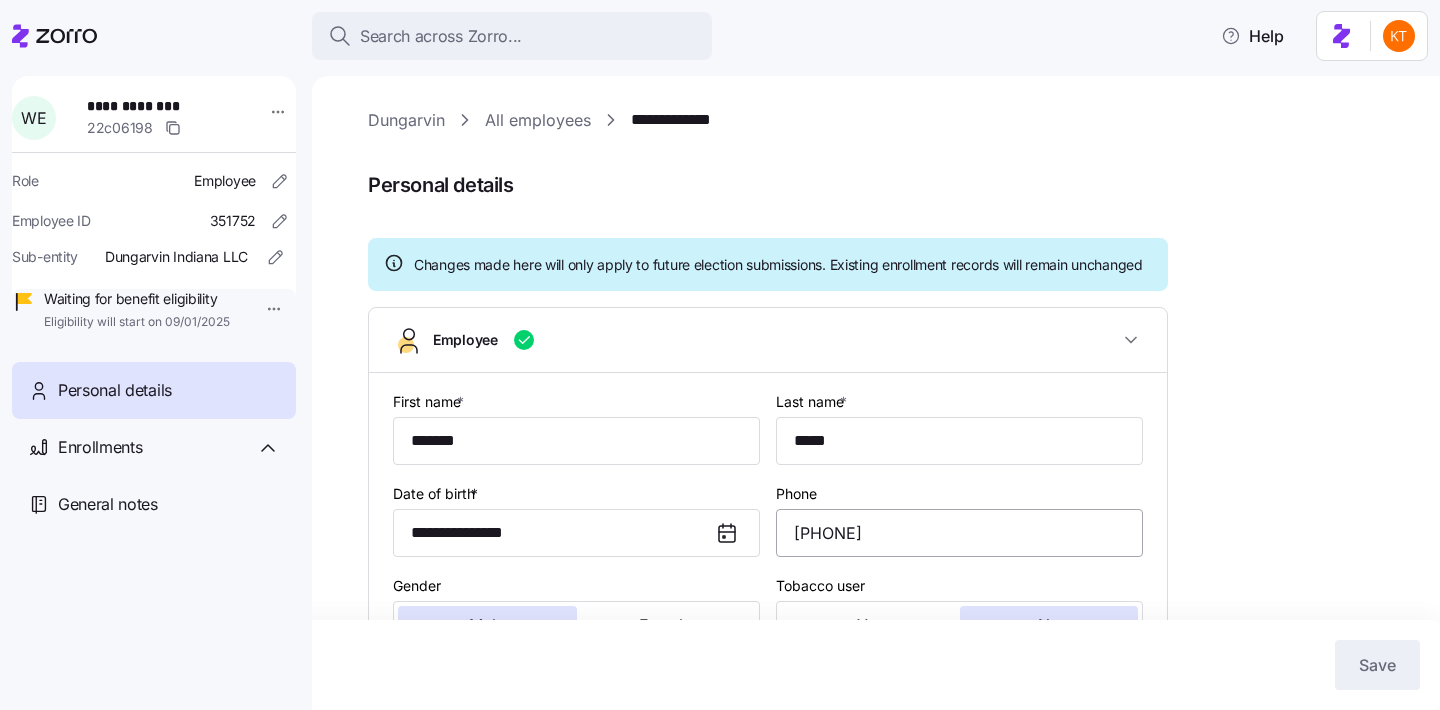 scroll, scrollTop: 171, scrollLeft: 0, axis: vertical 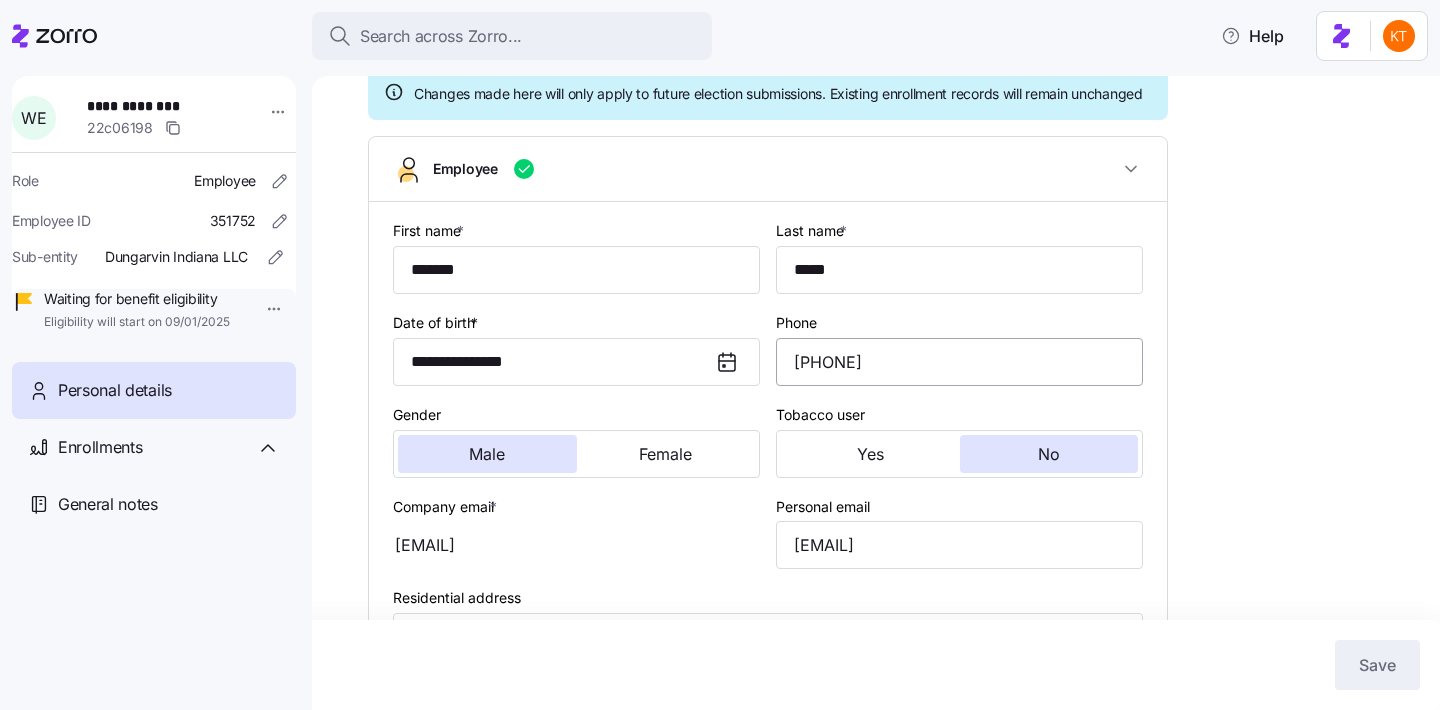 type on "IN" 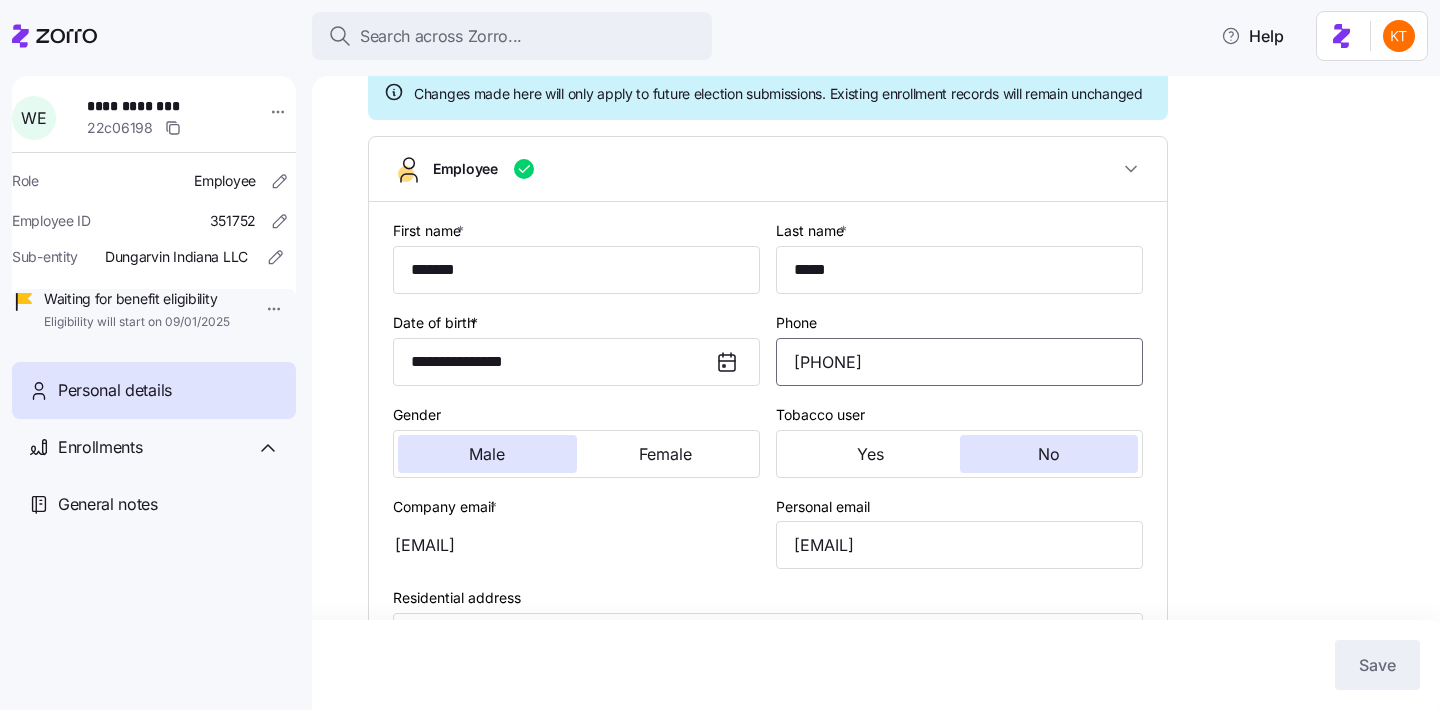 click on "(812) 760-3260" at bounding box center [959, 362] 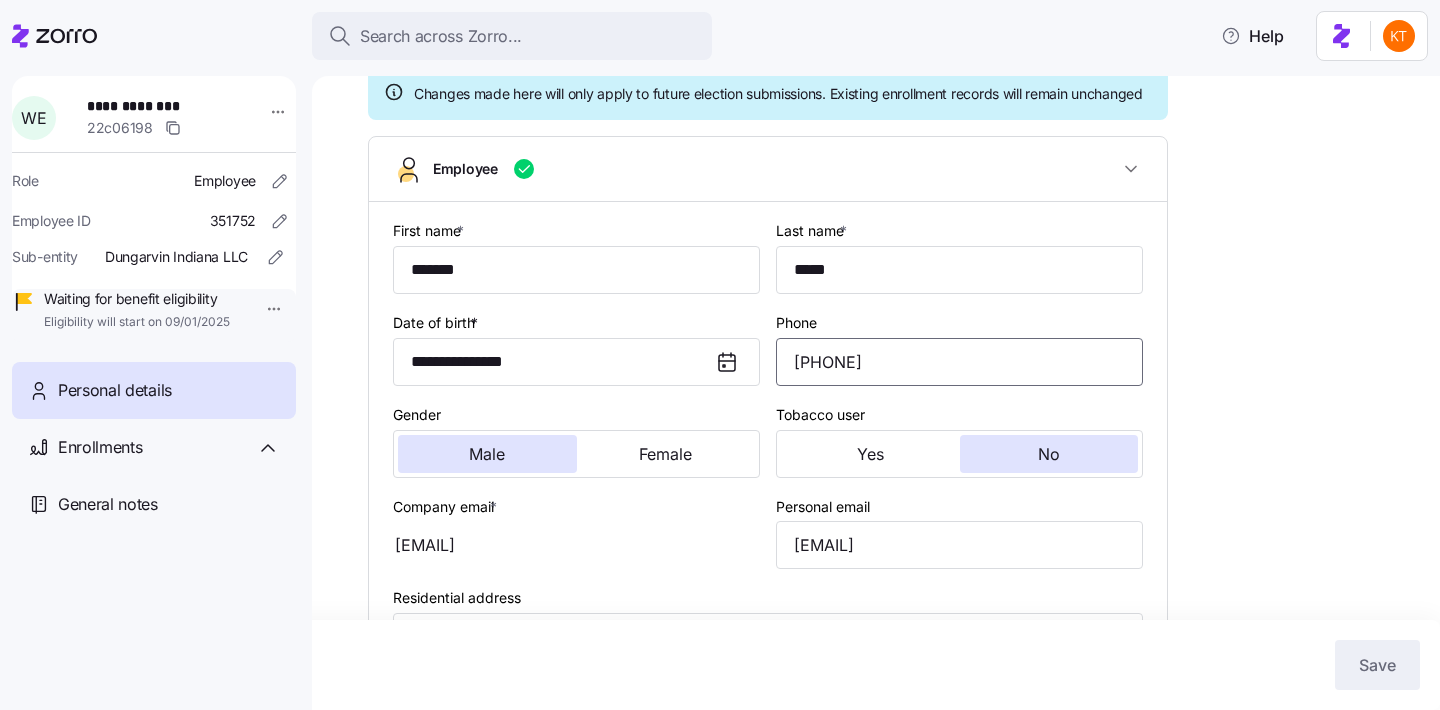 click on "(812) 760-3260" at bounding box center [959, 362] 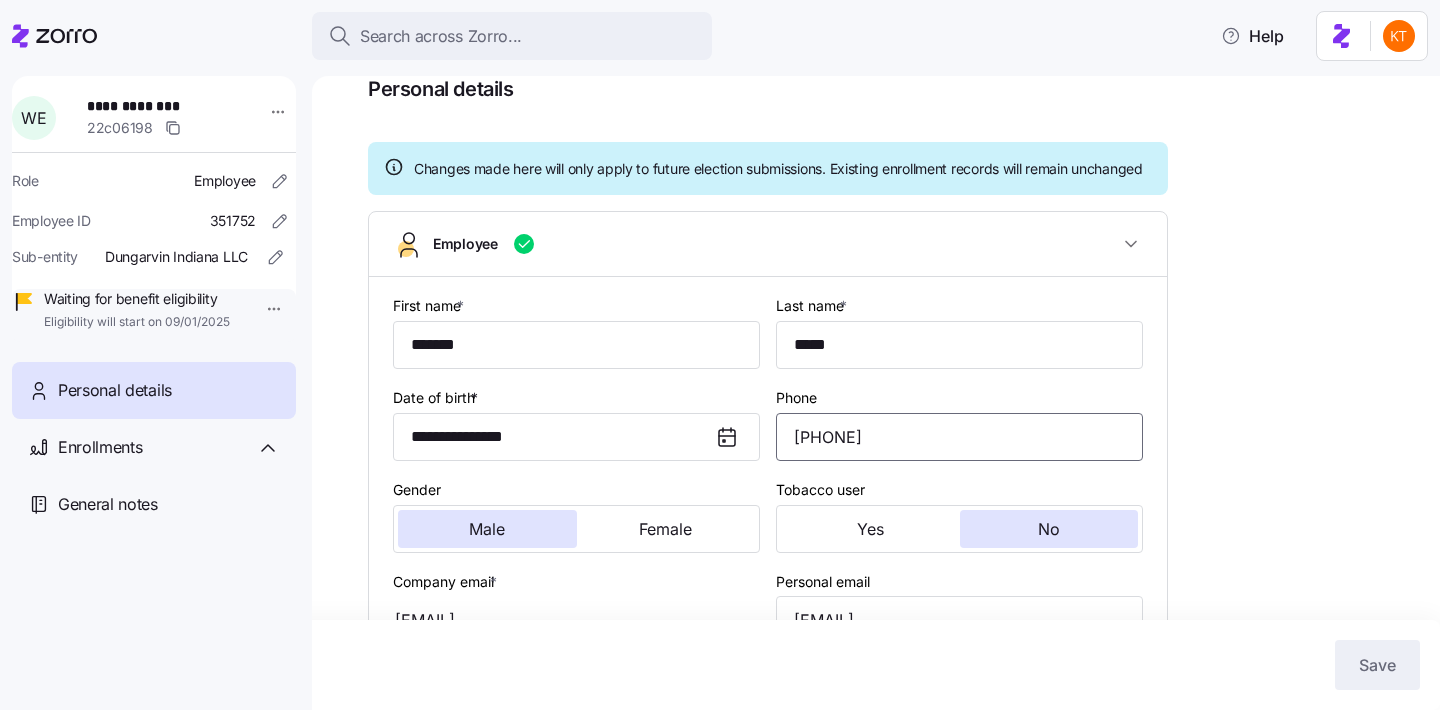 scroll, scrollTop: 0, scrollLeft: 0, axis: both 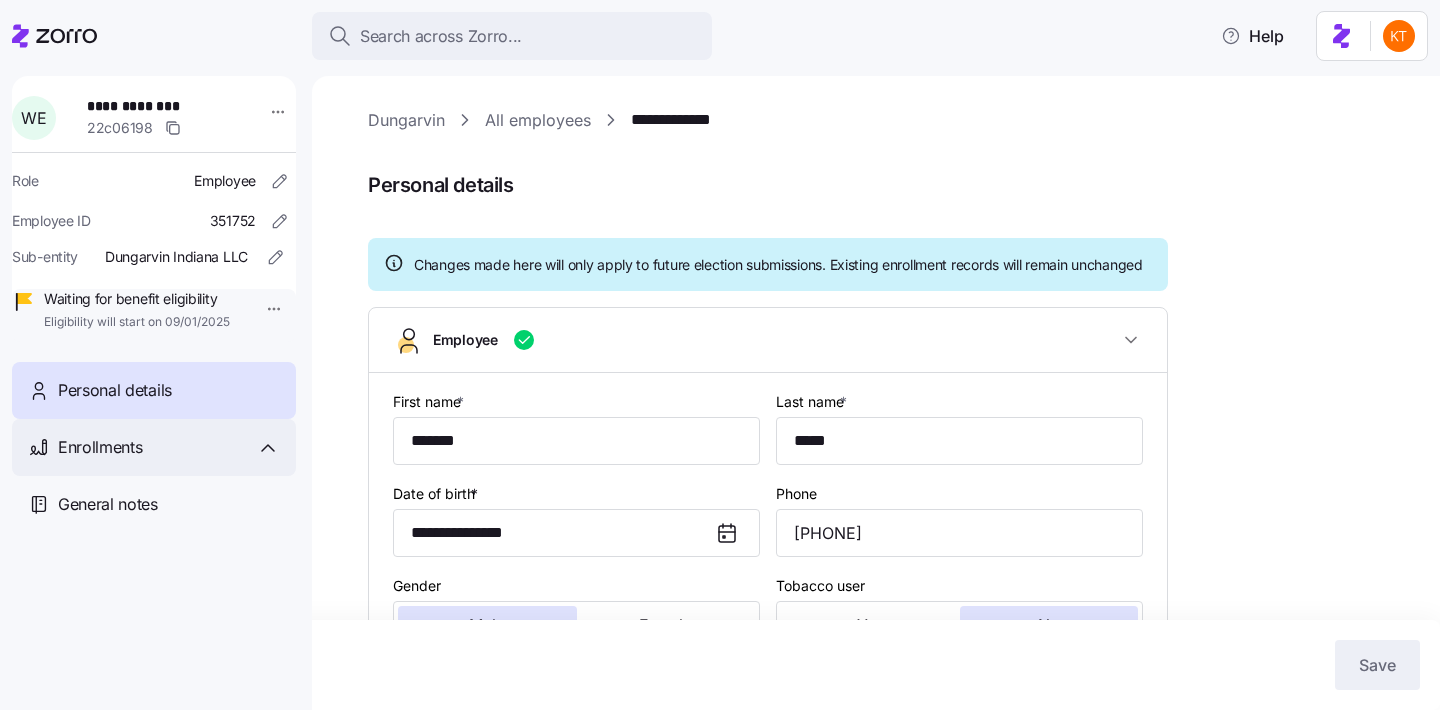 click on "Enrollments" at bounding box center (169, 447) 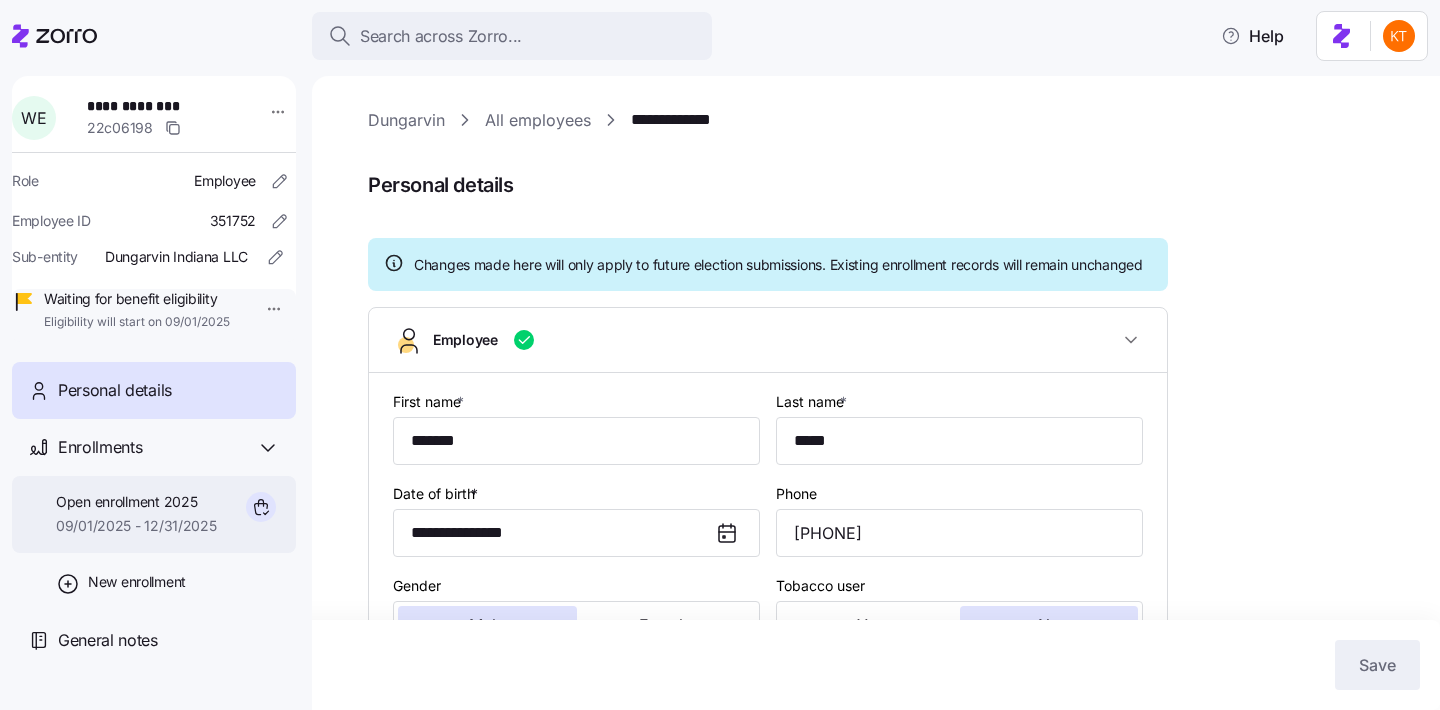 click on "Open enrollment 2025 09/01/2025 - 12/31/2025" at bounding box center (154, 514) 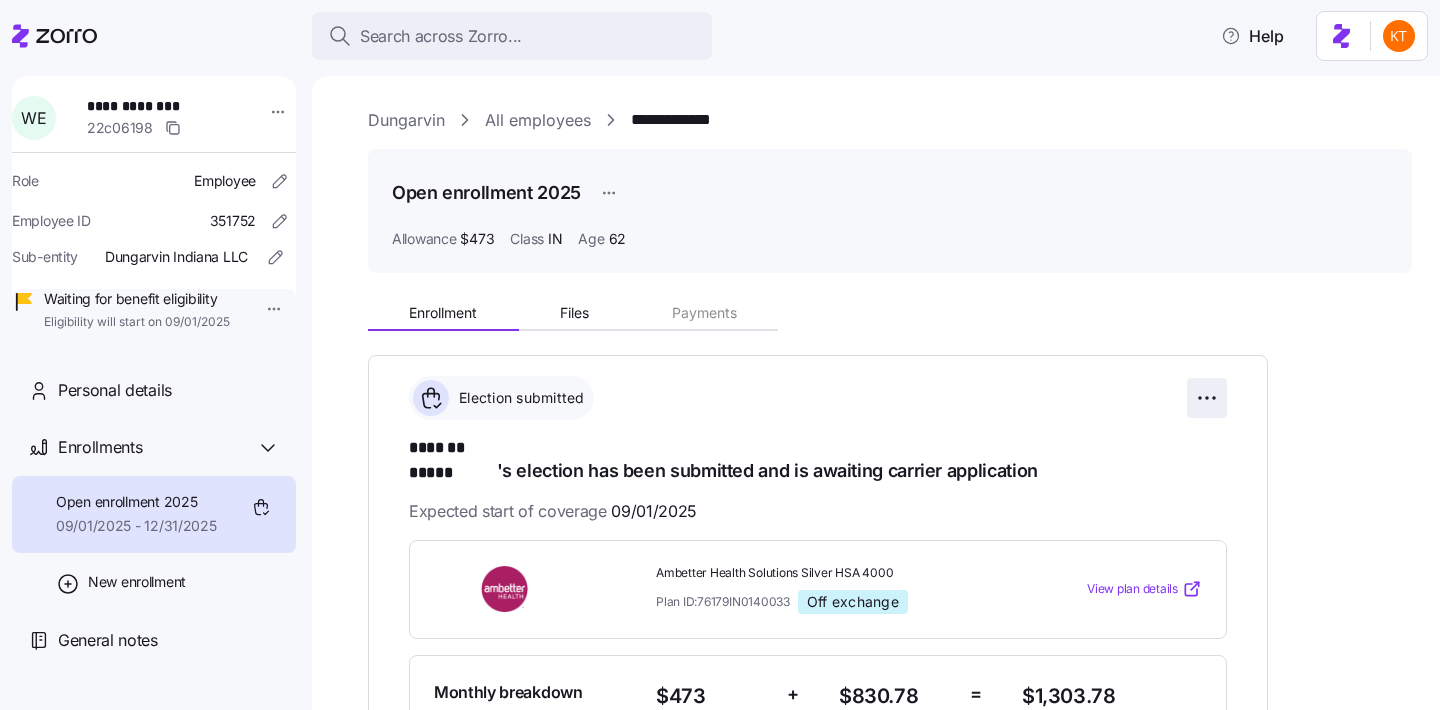 click on "**********" at bounding box center (720, 349) 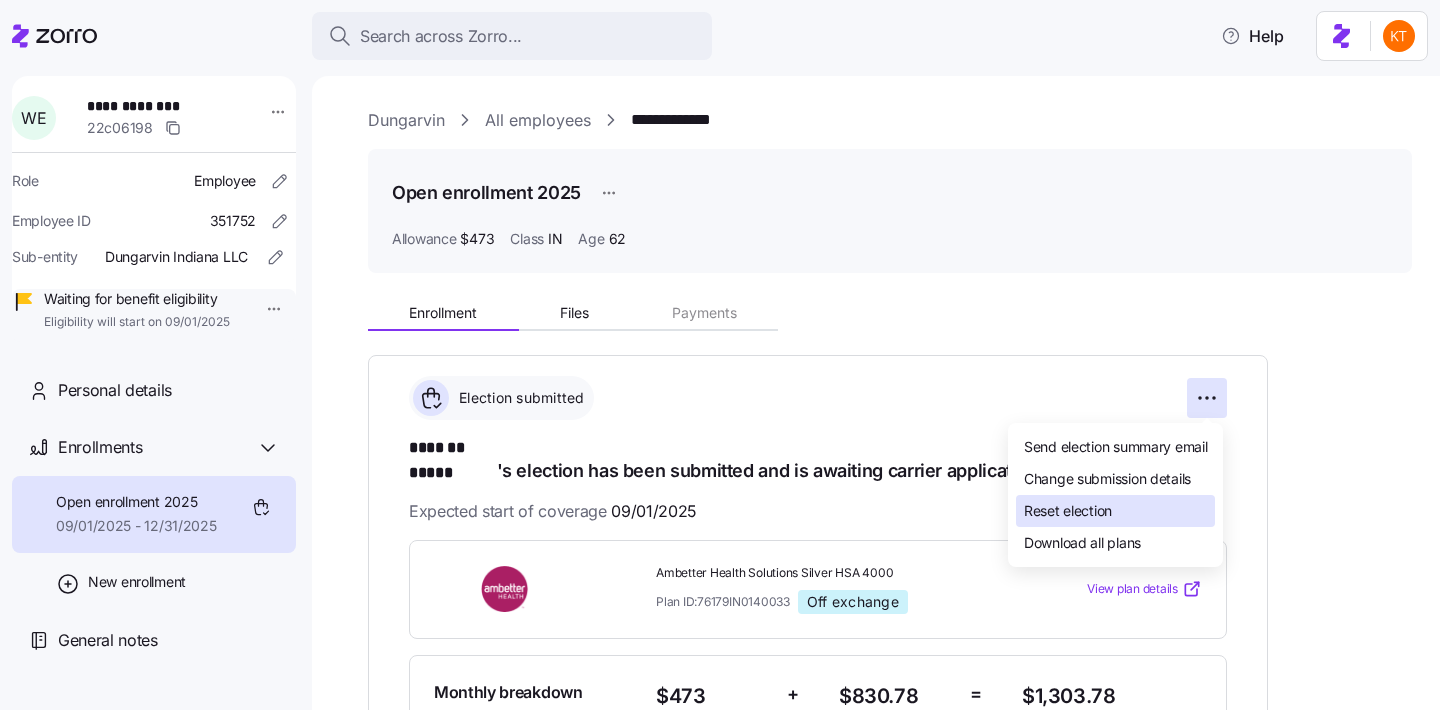 click on "Reset election" at bounding box center (1115, 511) 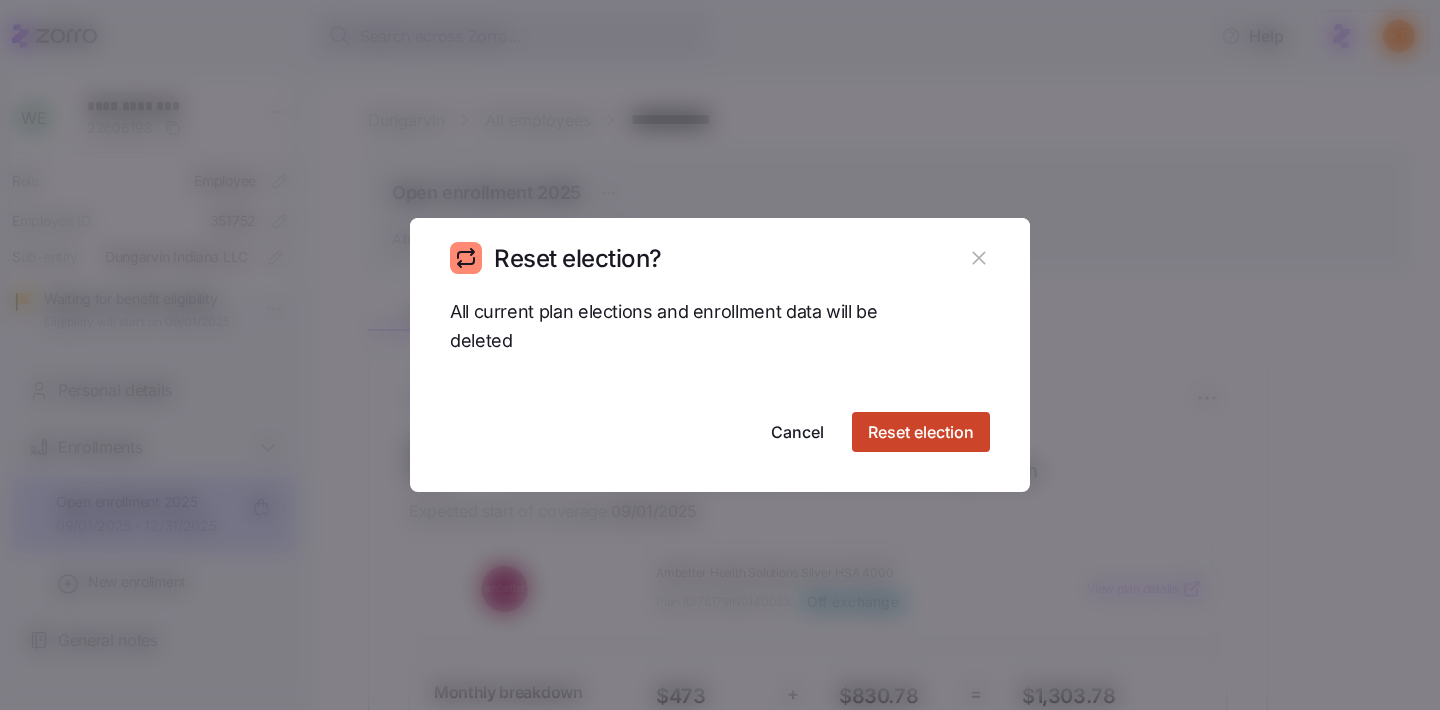 click on "Reset election" at bounding box center (921, 432) 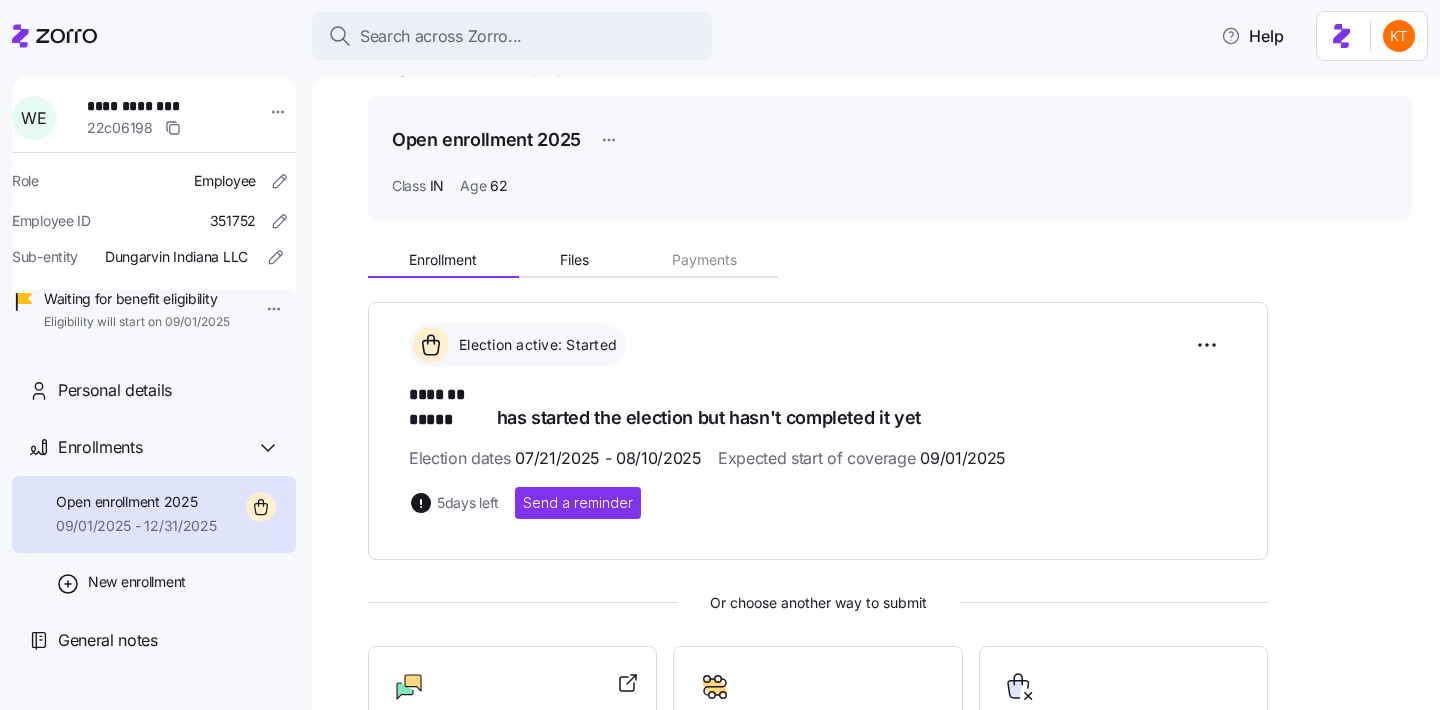 scroll, scrollTop: 0, scrollLeft: 0, axis: both 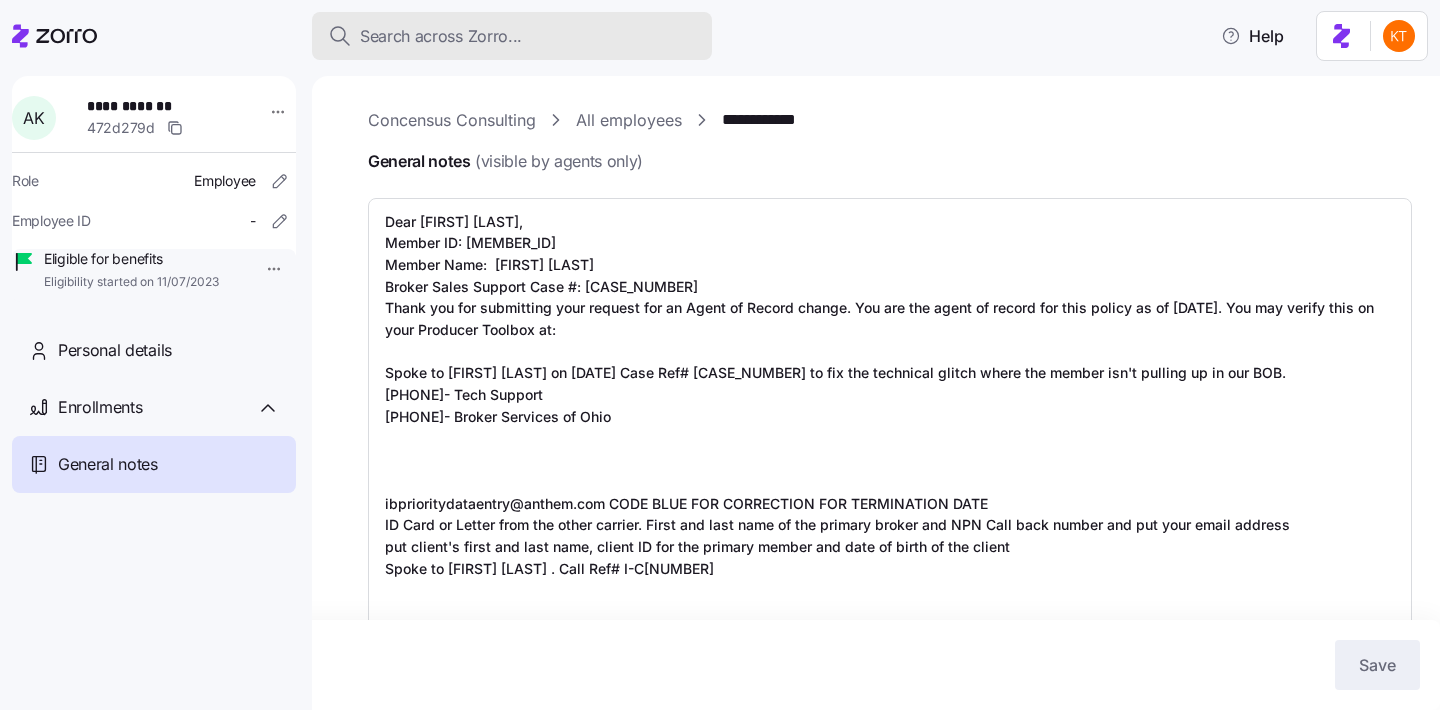 click on "Search across Zorro..." at bounding box center [441, 36] 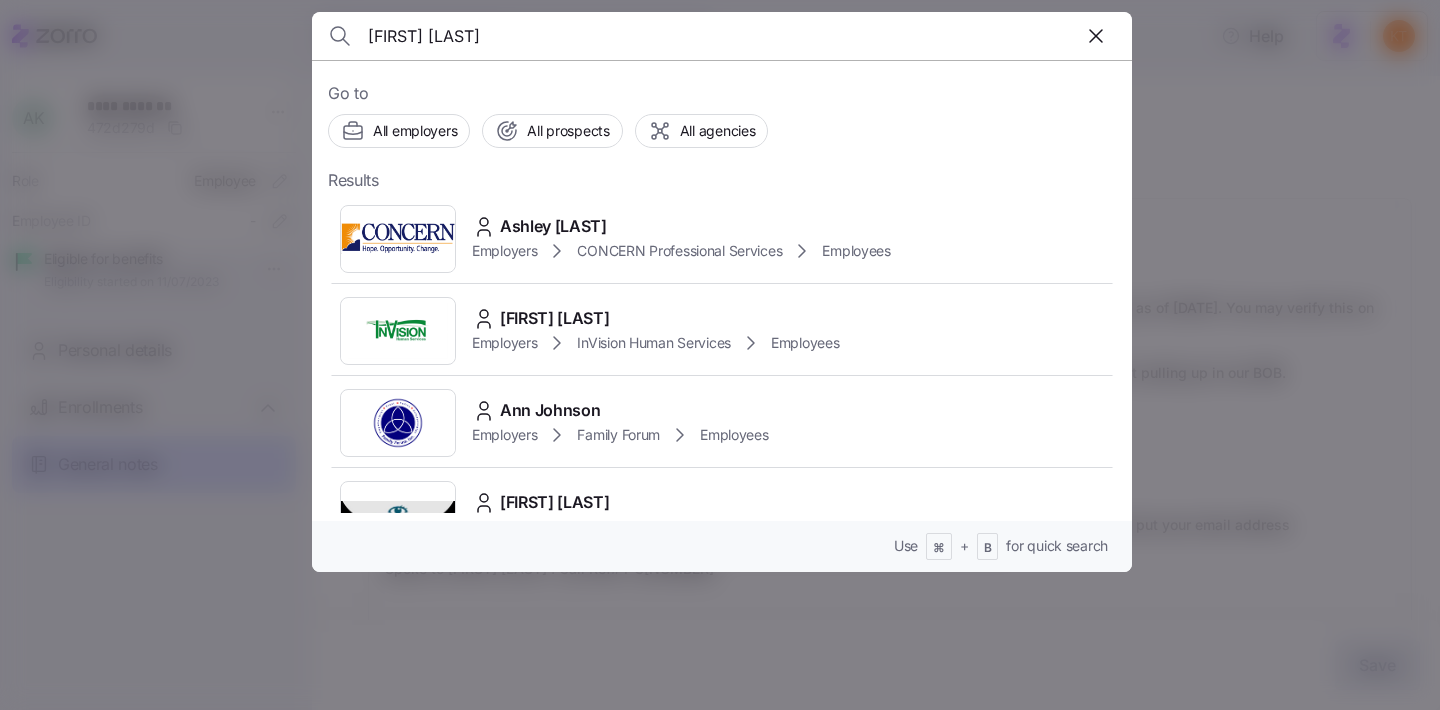 click on "[FIRST] [LAST]" at bounding box center (624, 36) 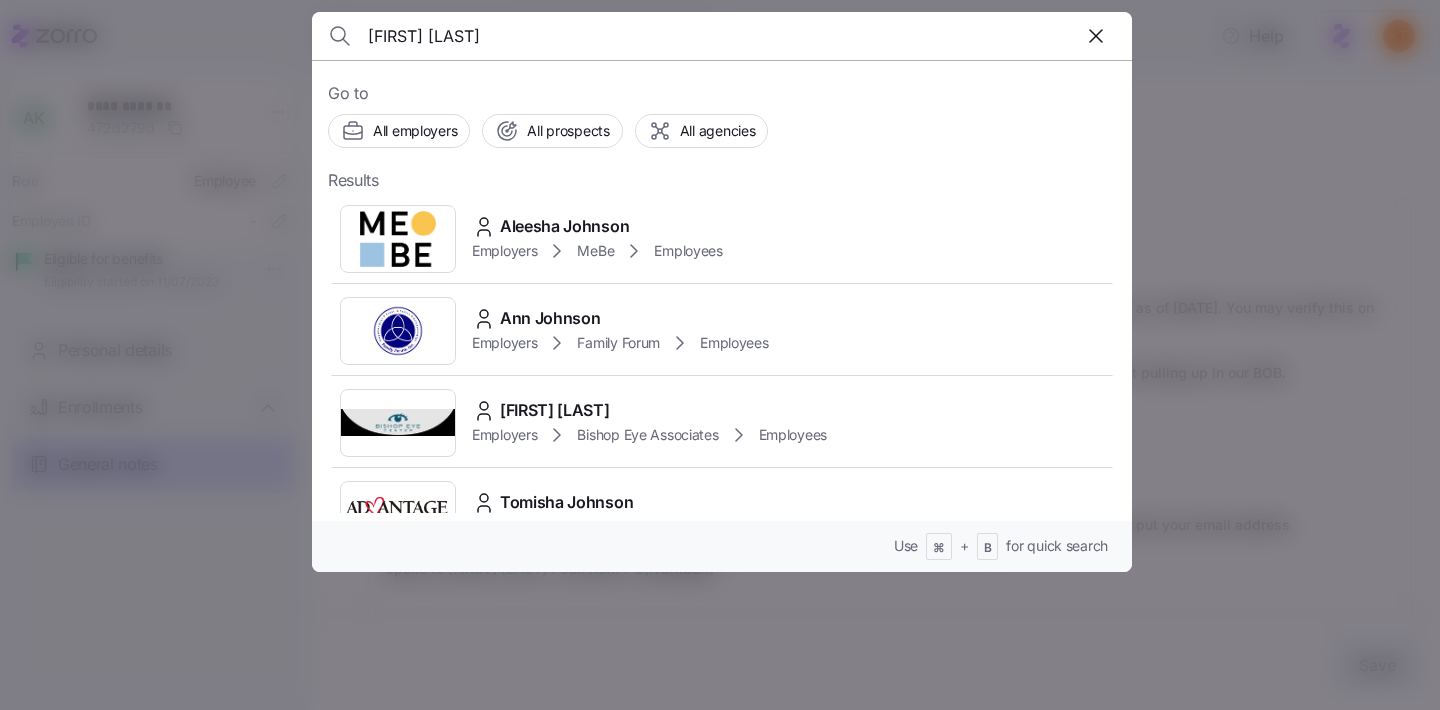 click at bounding box center (398, 239) 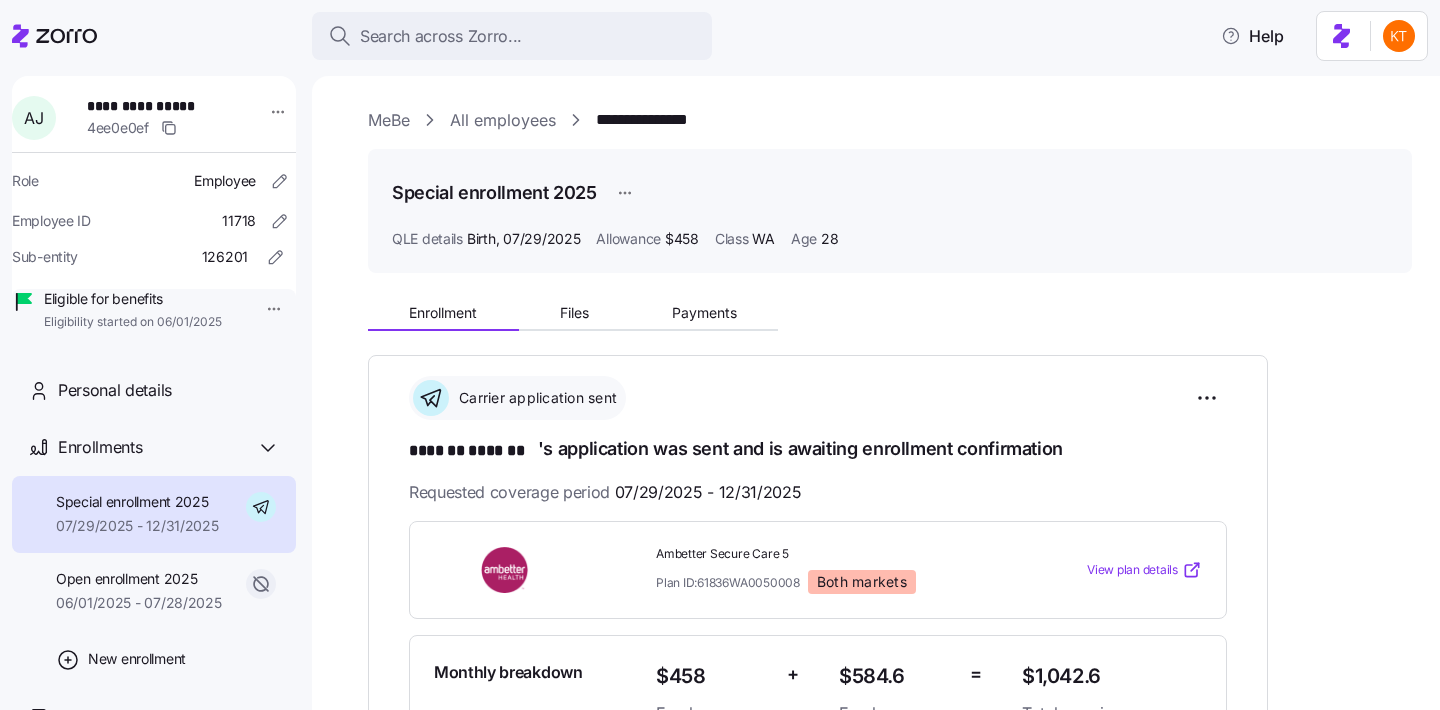 scroll, scrollTop: 30, scrollLeft: 0, axis: vertical 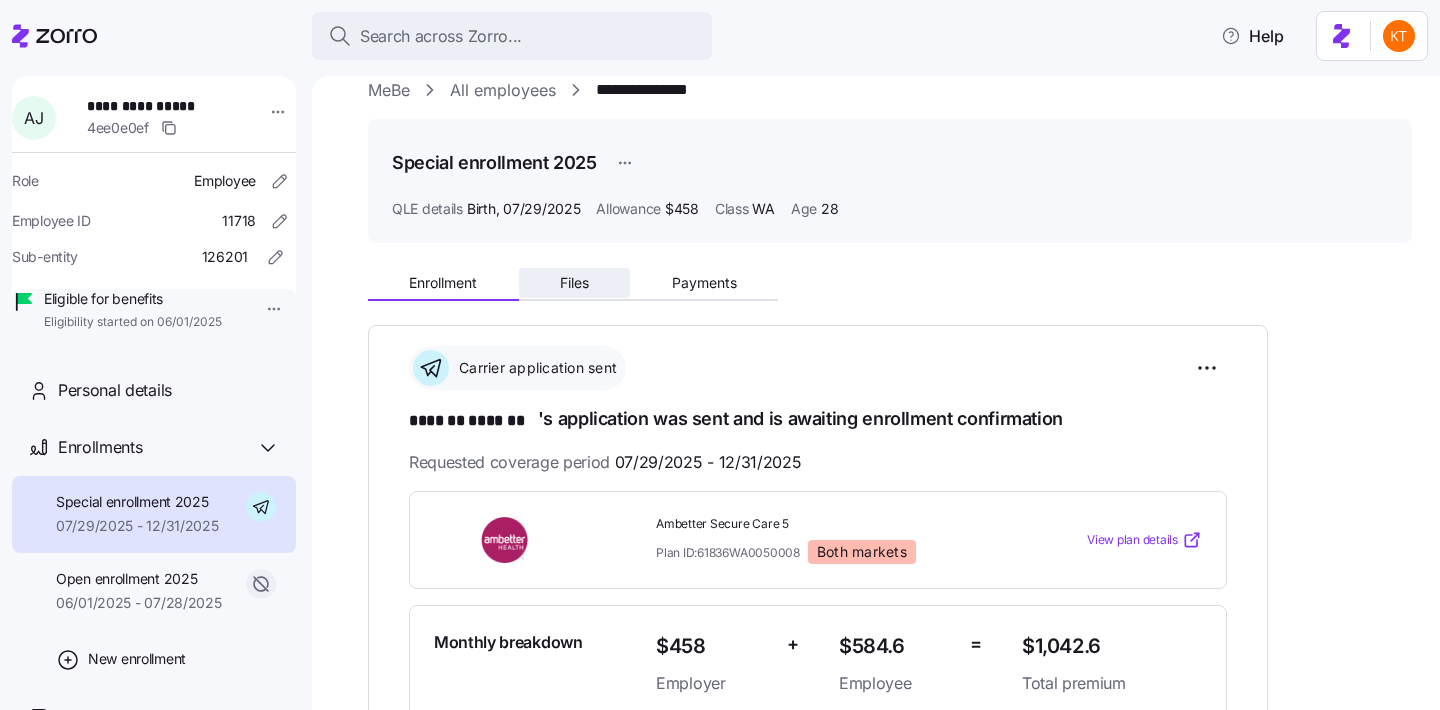 click on "Files" at bounding box center [575, 283] 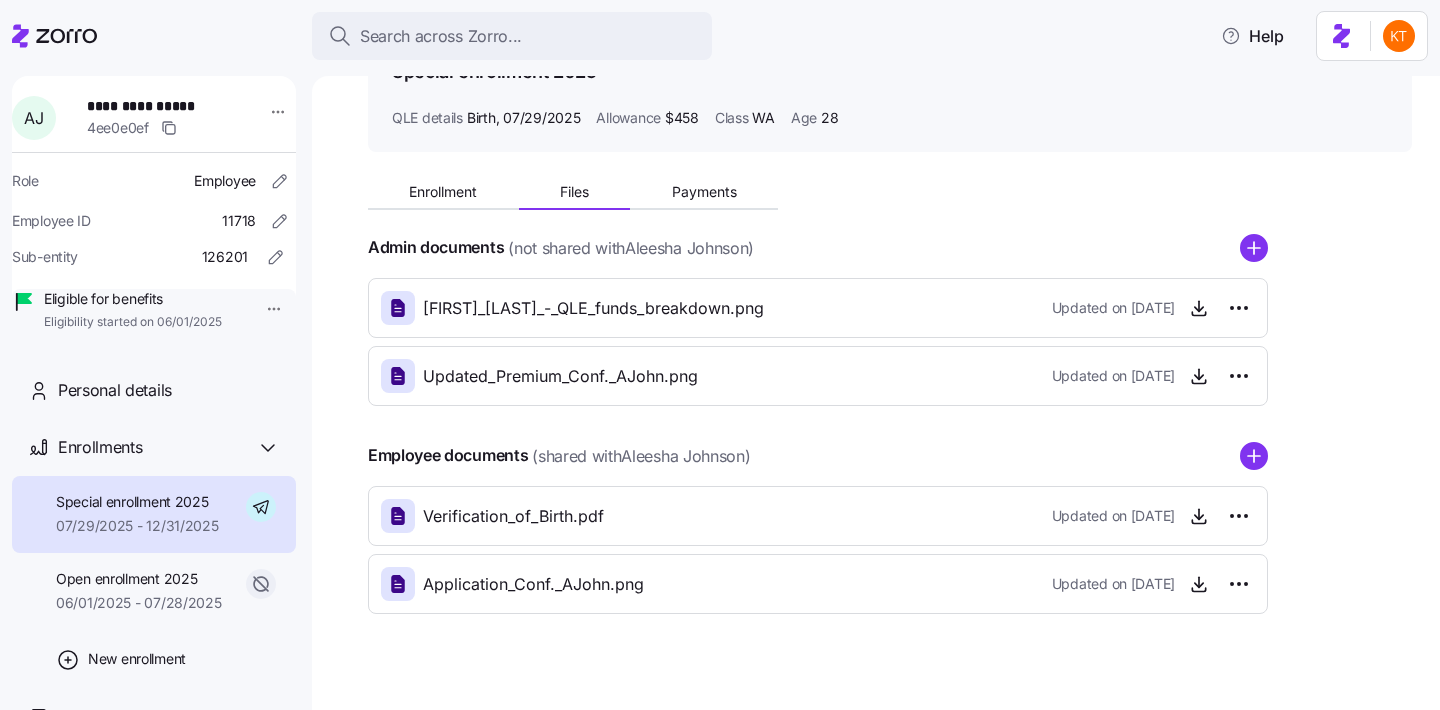 scroll, scrollTop: 126, scrollLeft: 0, axis: vertical 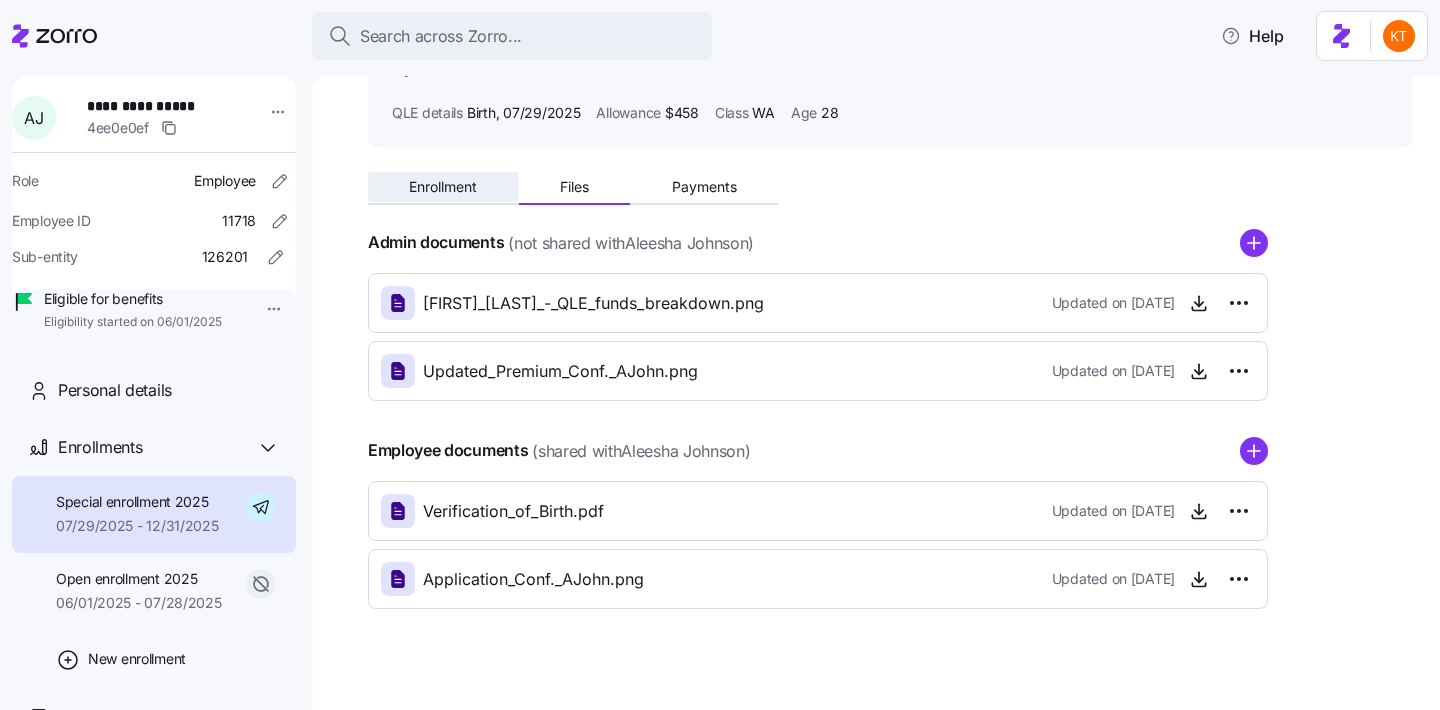 click on "Enrollment" at bounding box center (443, 187) 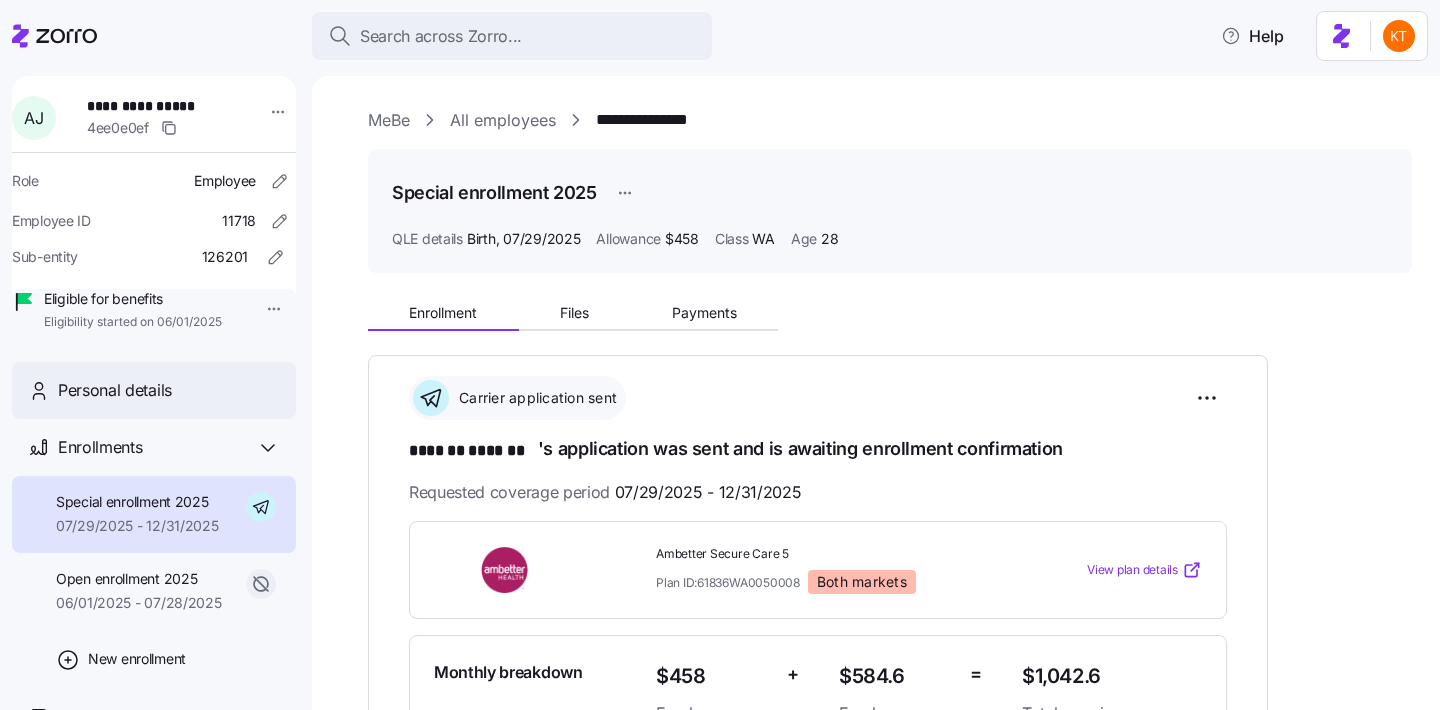 click on "Personal details" at bounding box center (154, 390) 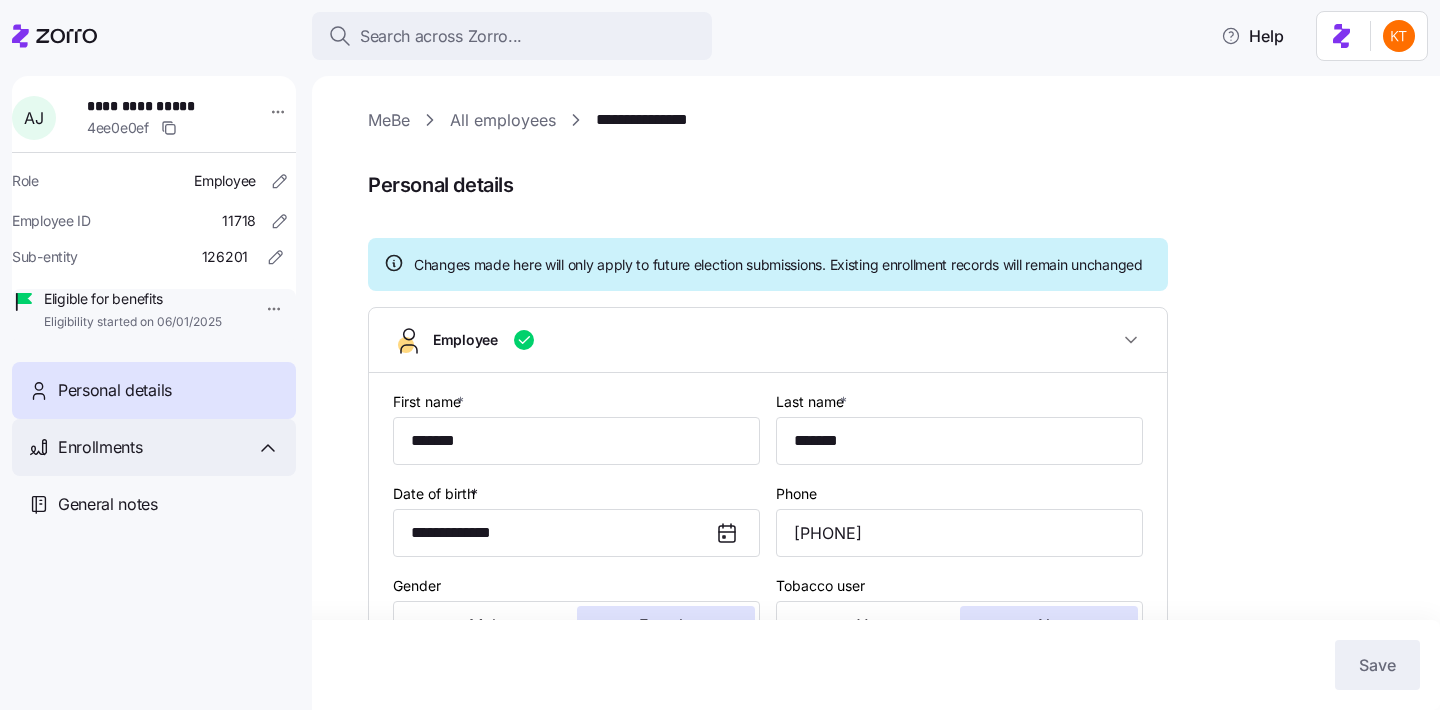 type on "WA" 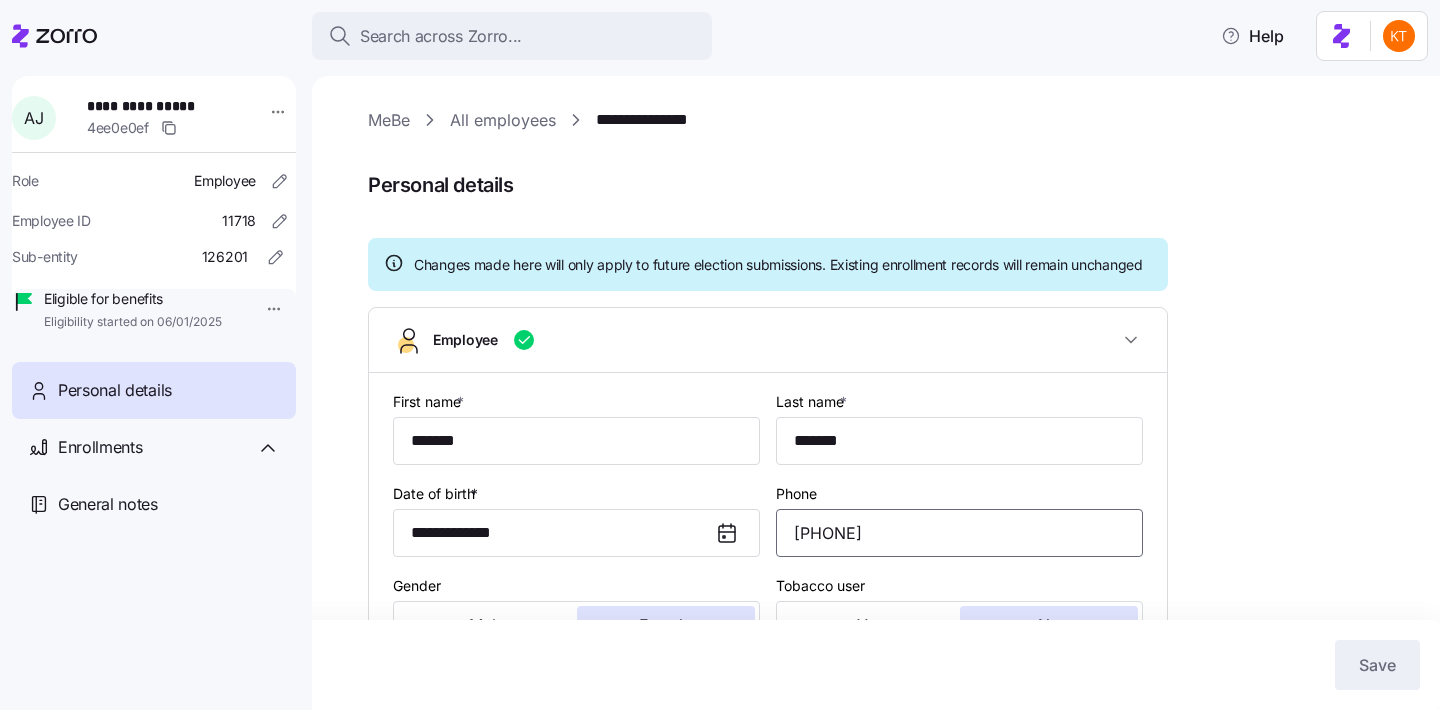 click on "(469) 441-4762" at bounding box center (959, 533) 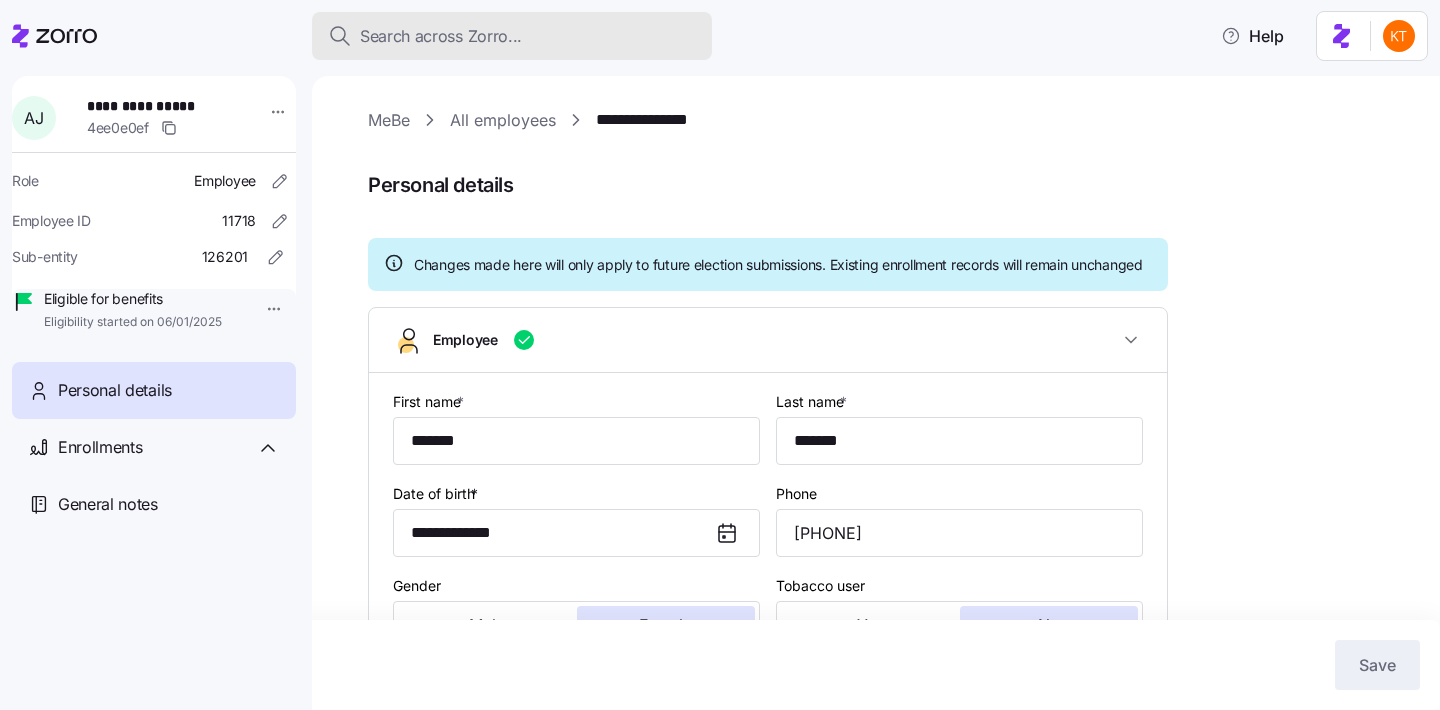 click on "Search across Zorro..." at bounding box center [441, 36] 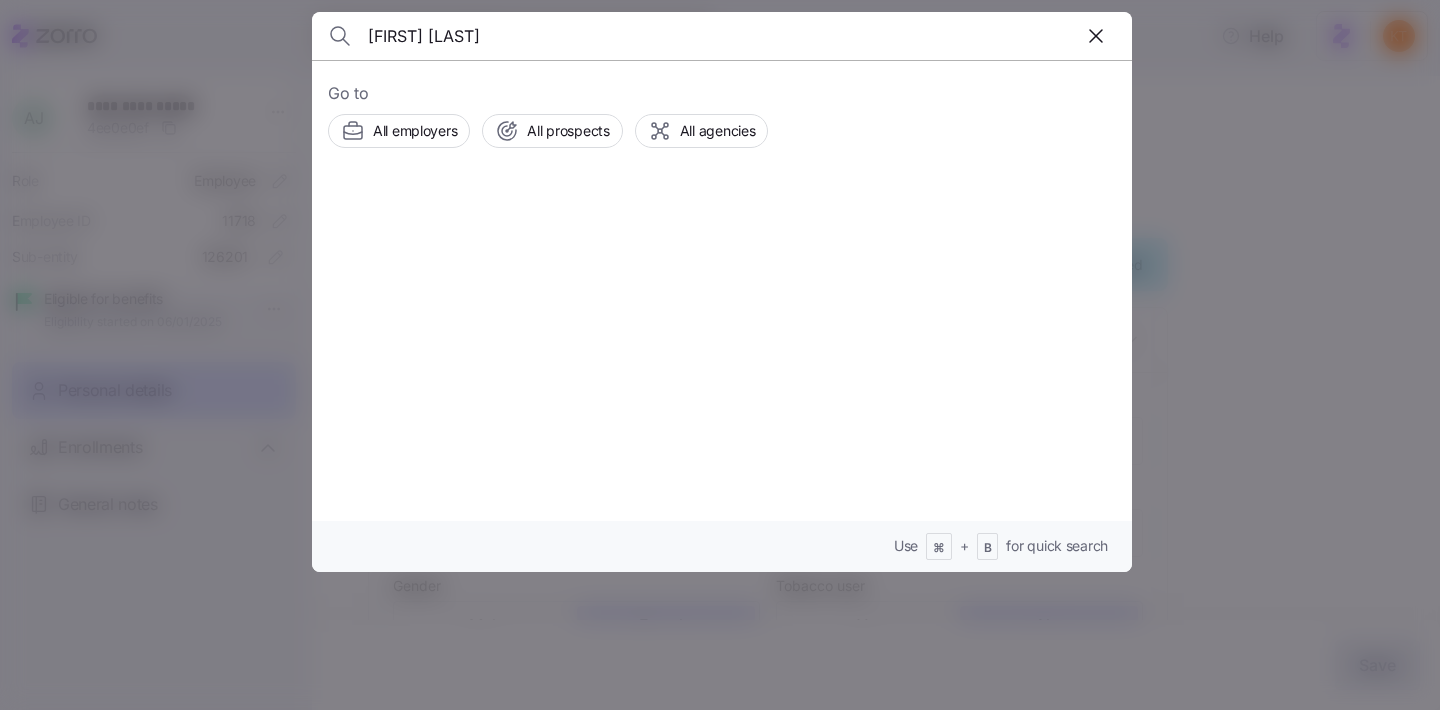 type on "aida sono" 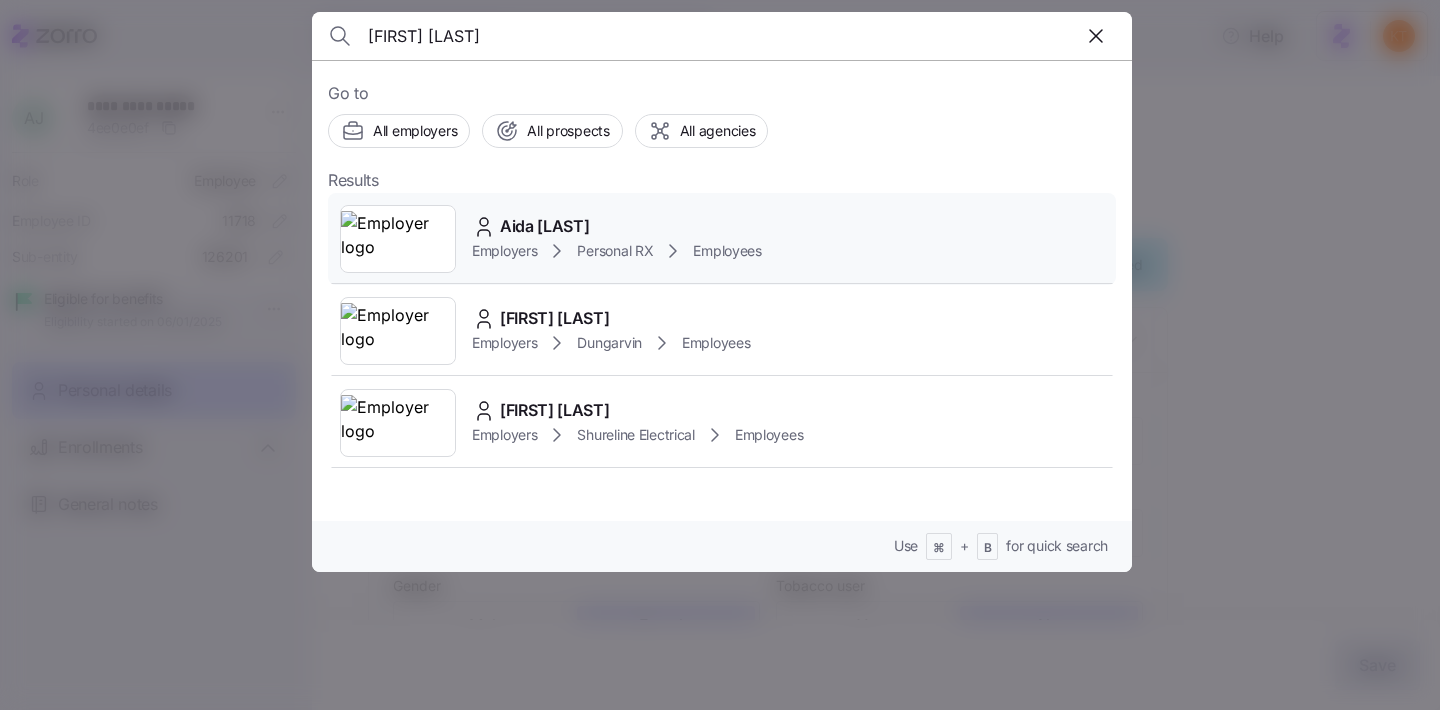 click on "Aida Sono" at bounding box center [544, 226] 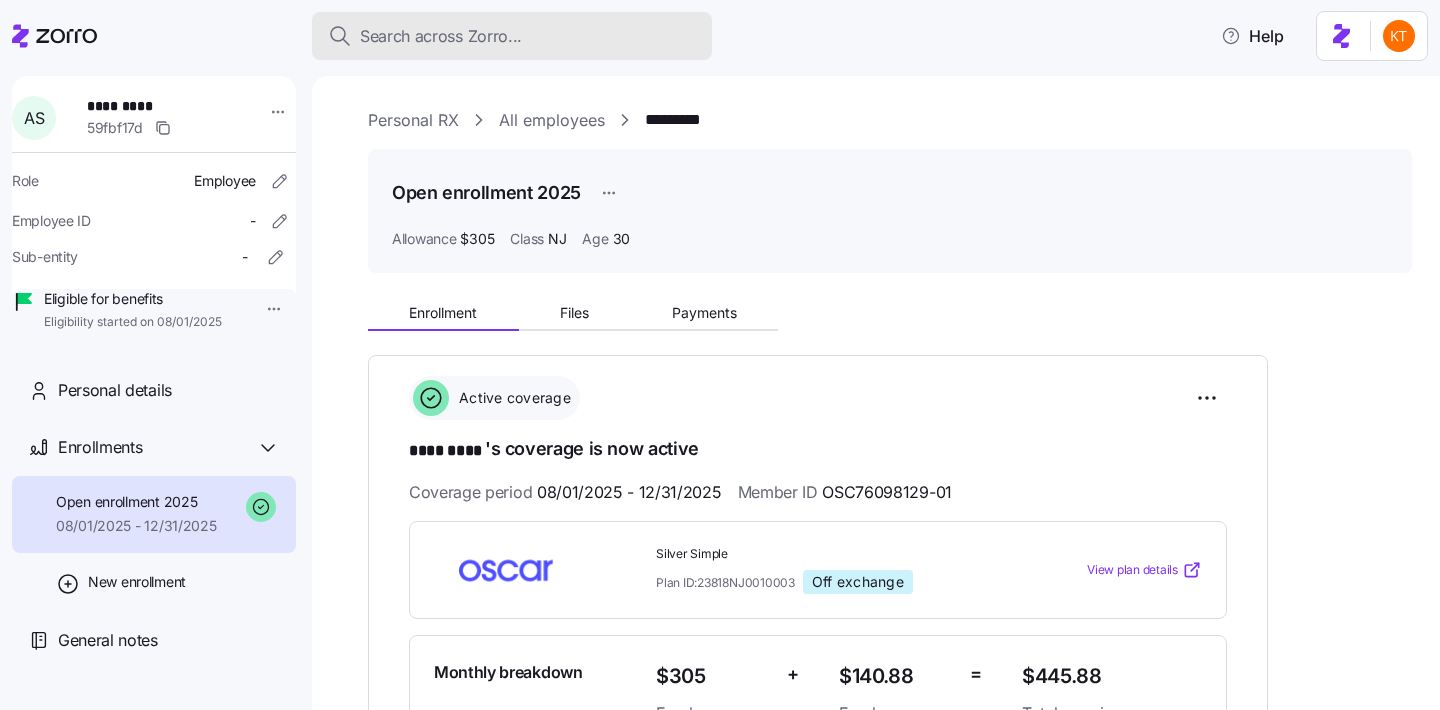 click on "Search across Zorro..." at bounding box center (441, 36) 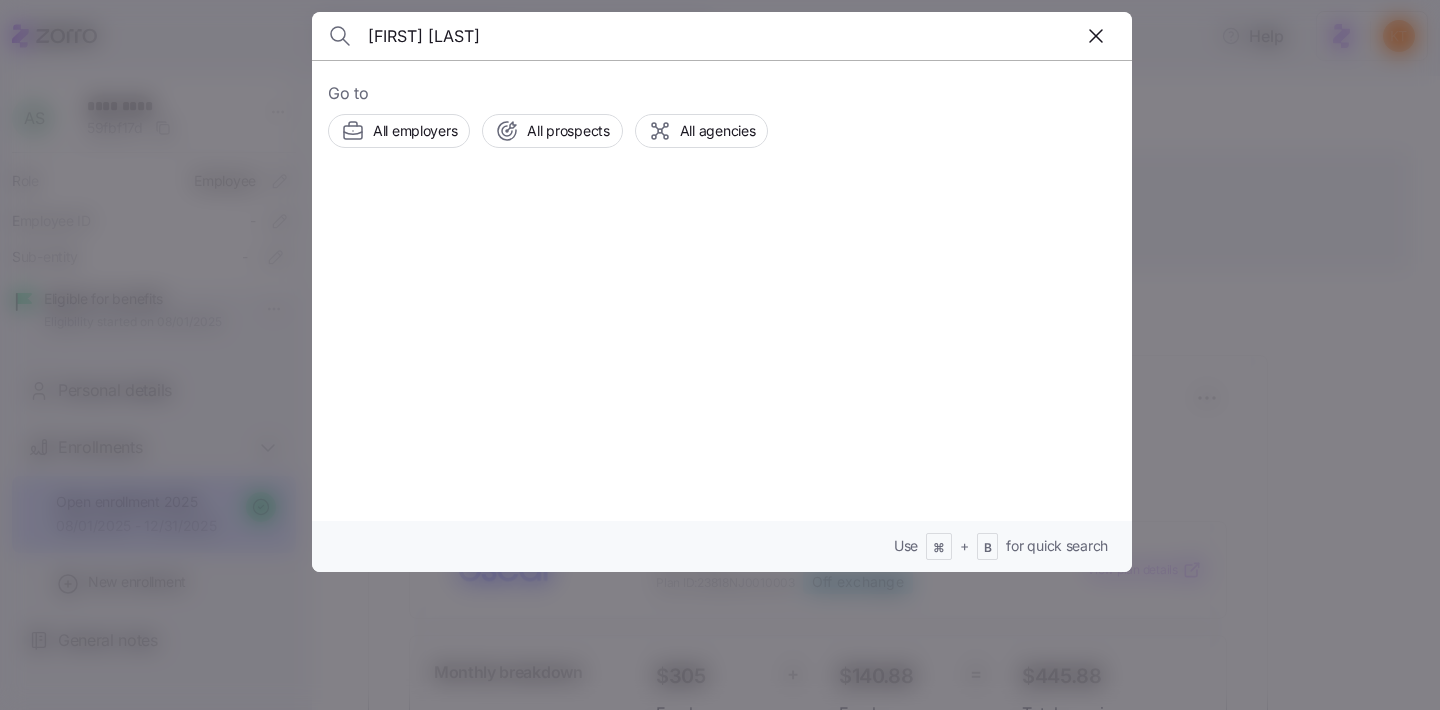 type on "crystal allison" 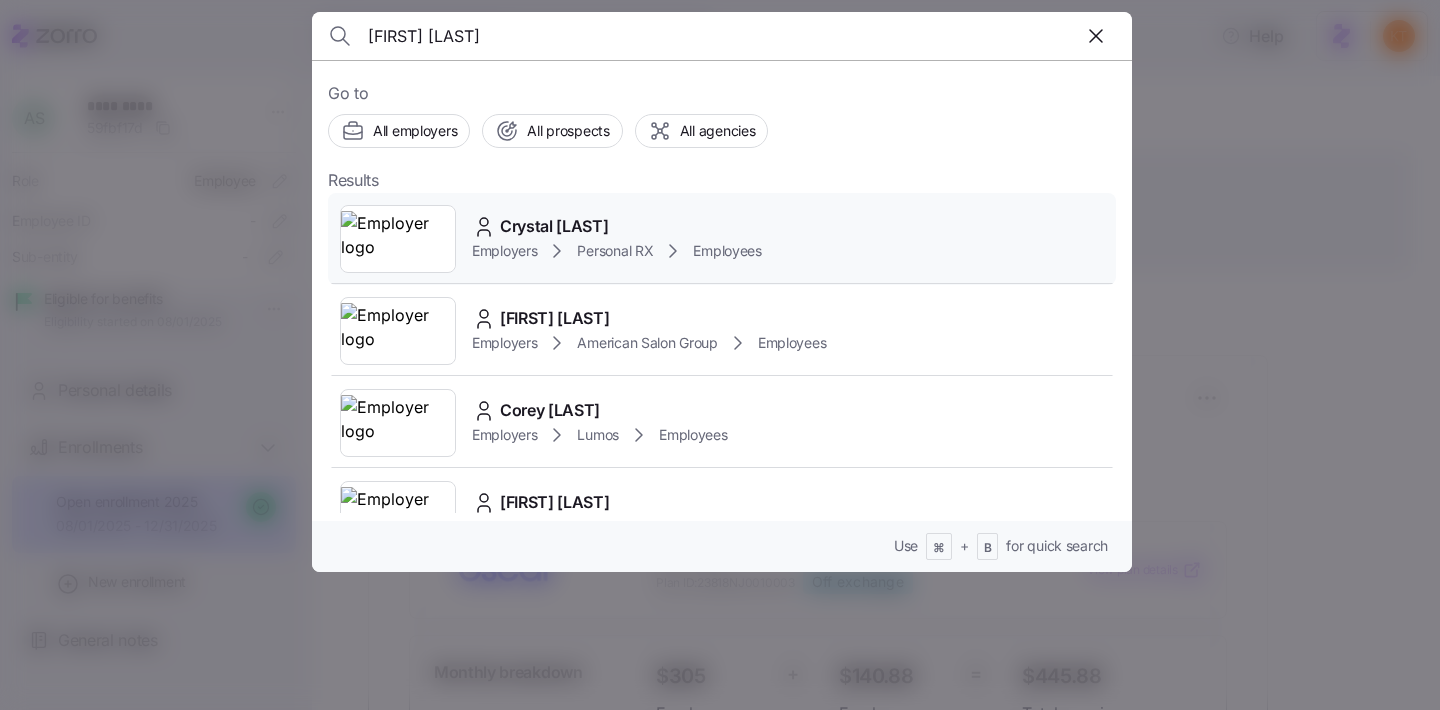 click on "Employers" at bounding box center (504, 251) 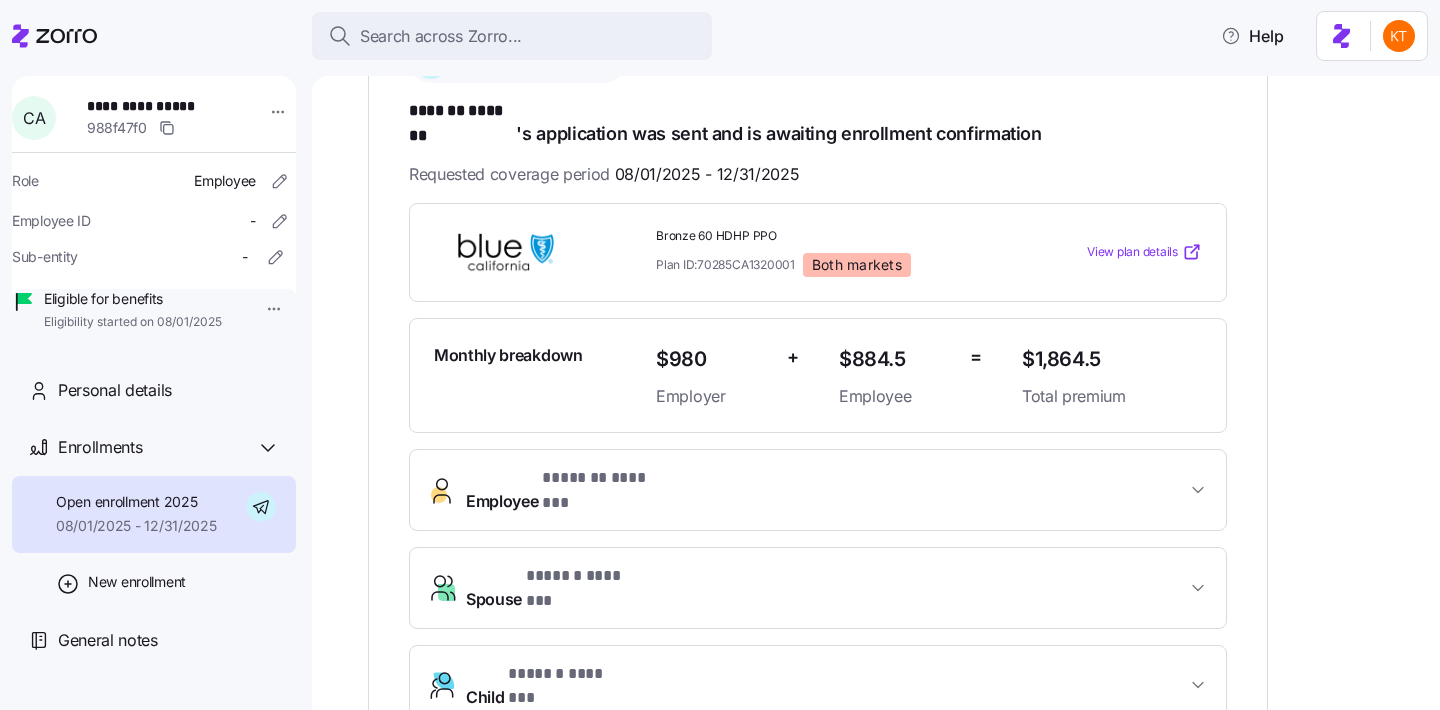 scroll, scrollTop: 604, scrollLeft: 0, axis: vertical 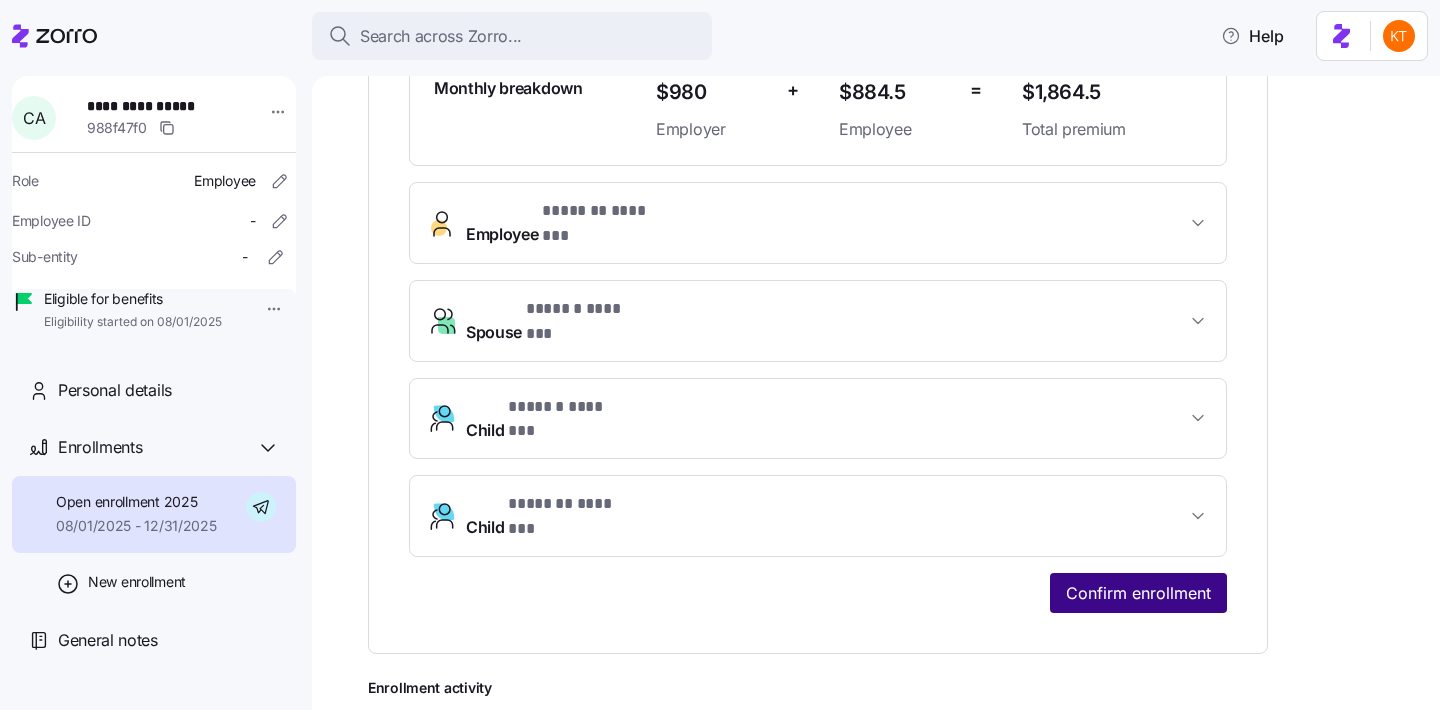 click on "Confirm enrollment" at bounding box center [1138, 593] 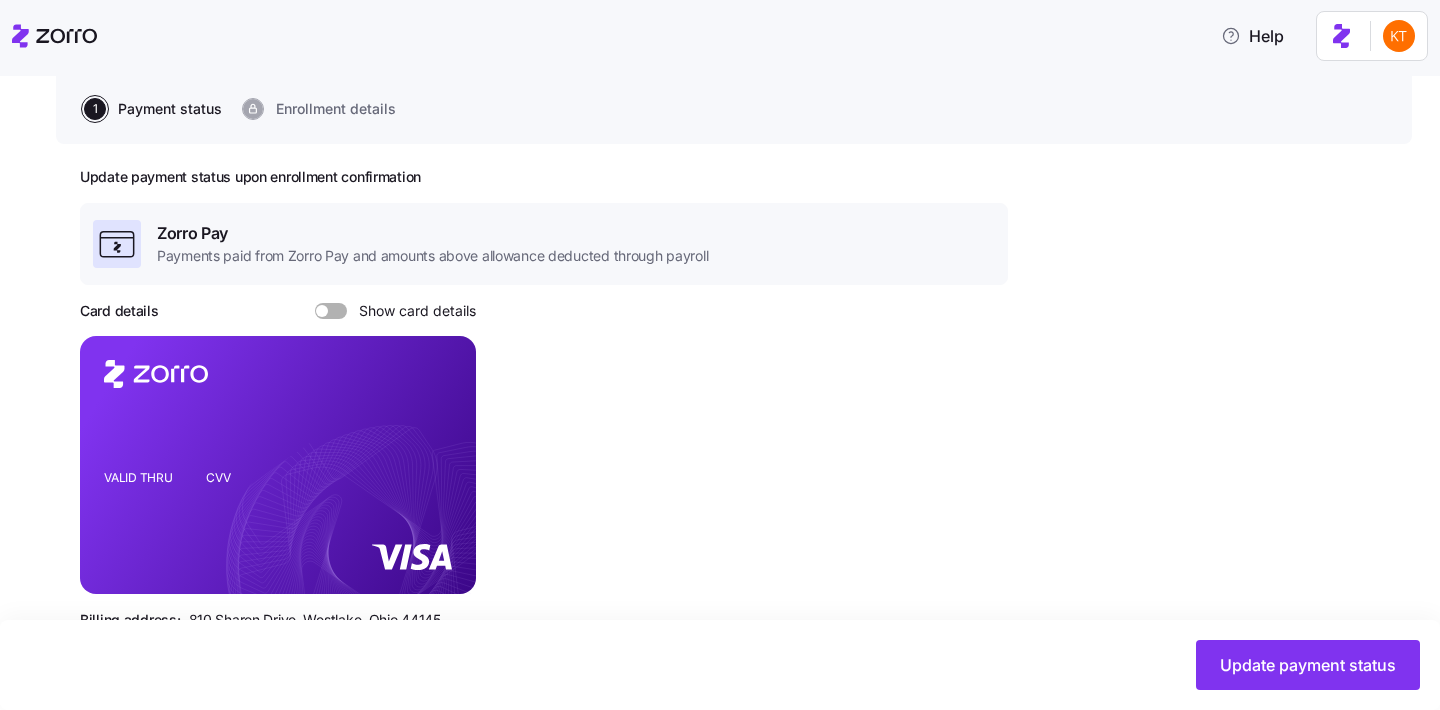 scroll, scrollTop: 605, scrollLeft: 0, axis: vertical 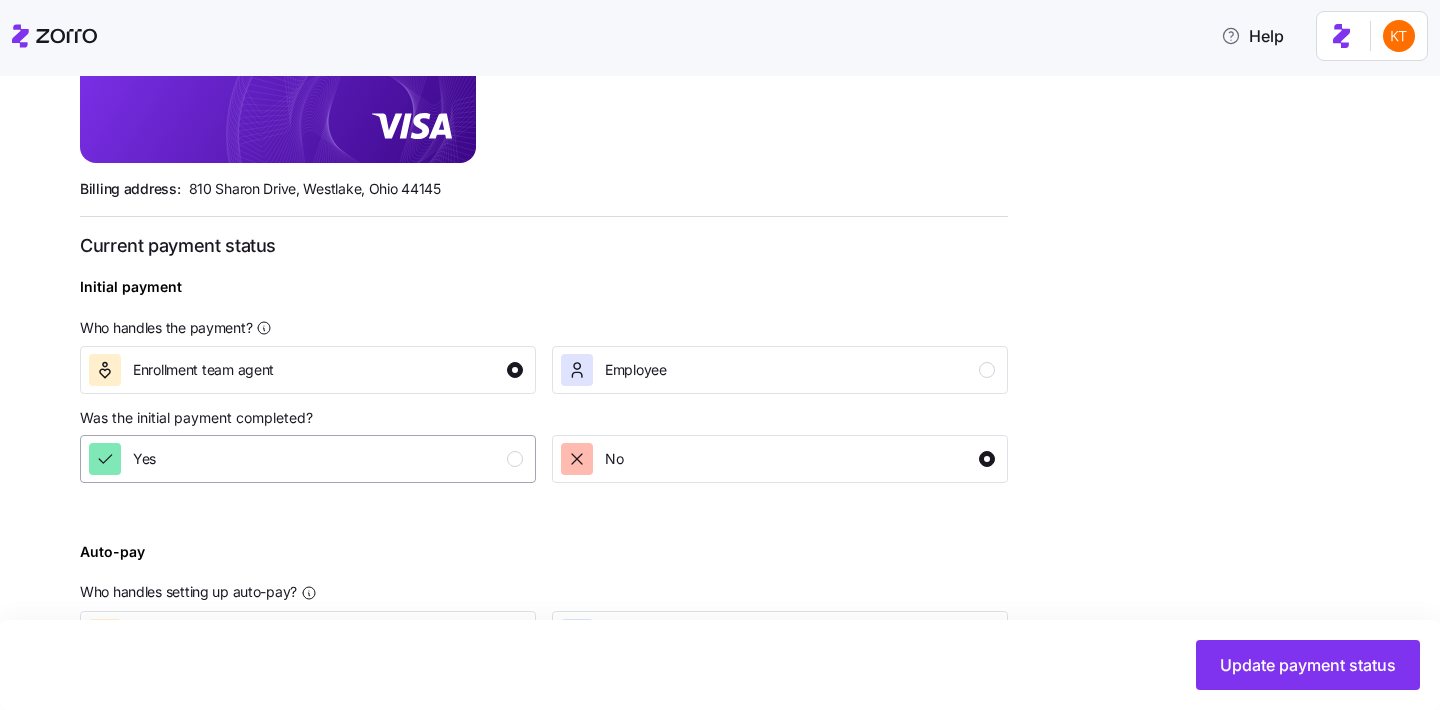 click on "Yes" at bounding box center (306, 459) 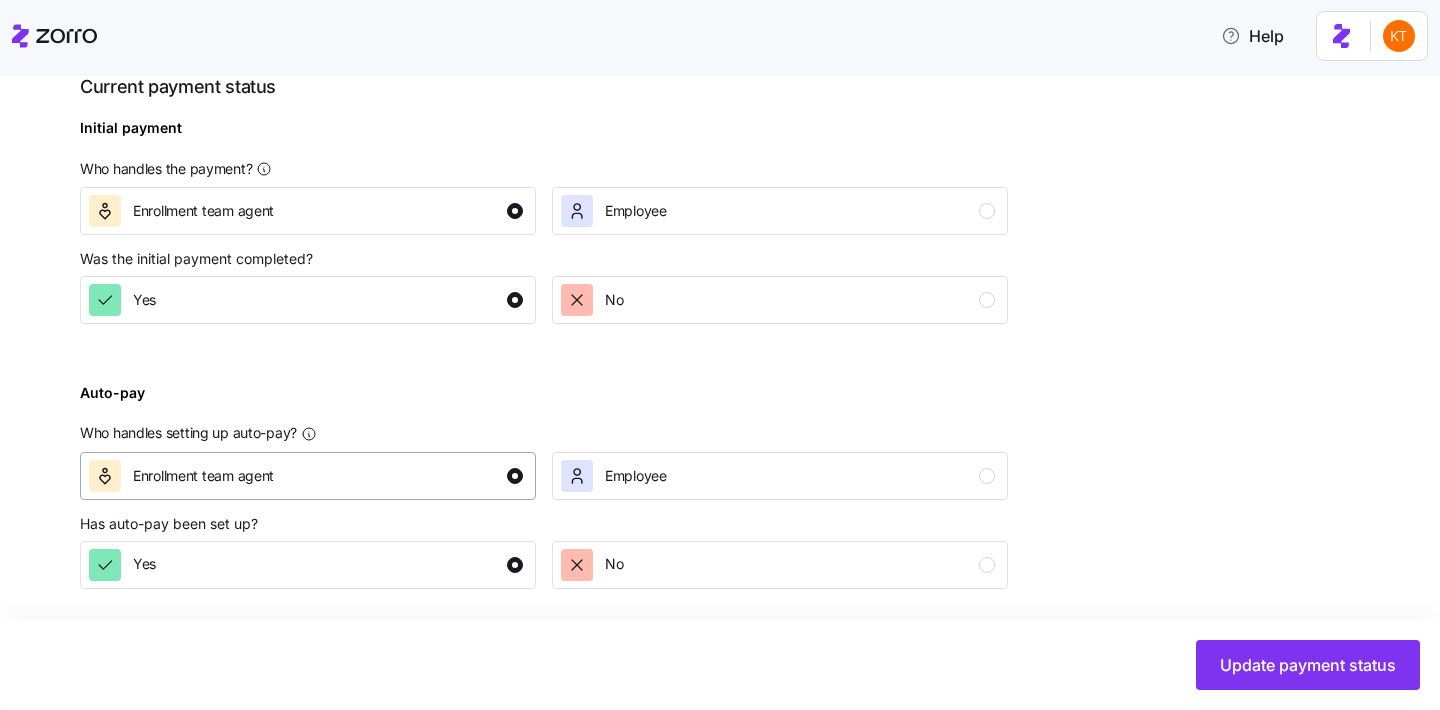 scroll, scrollTop: 767, scrollLeft: 0, axis: vertical 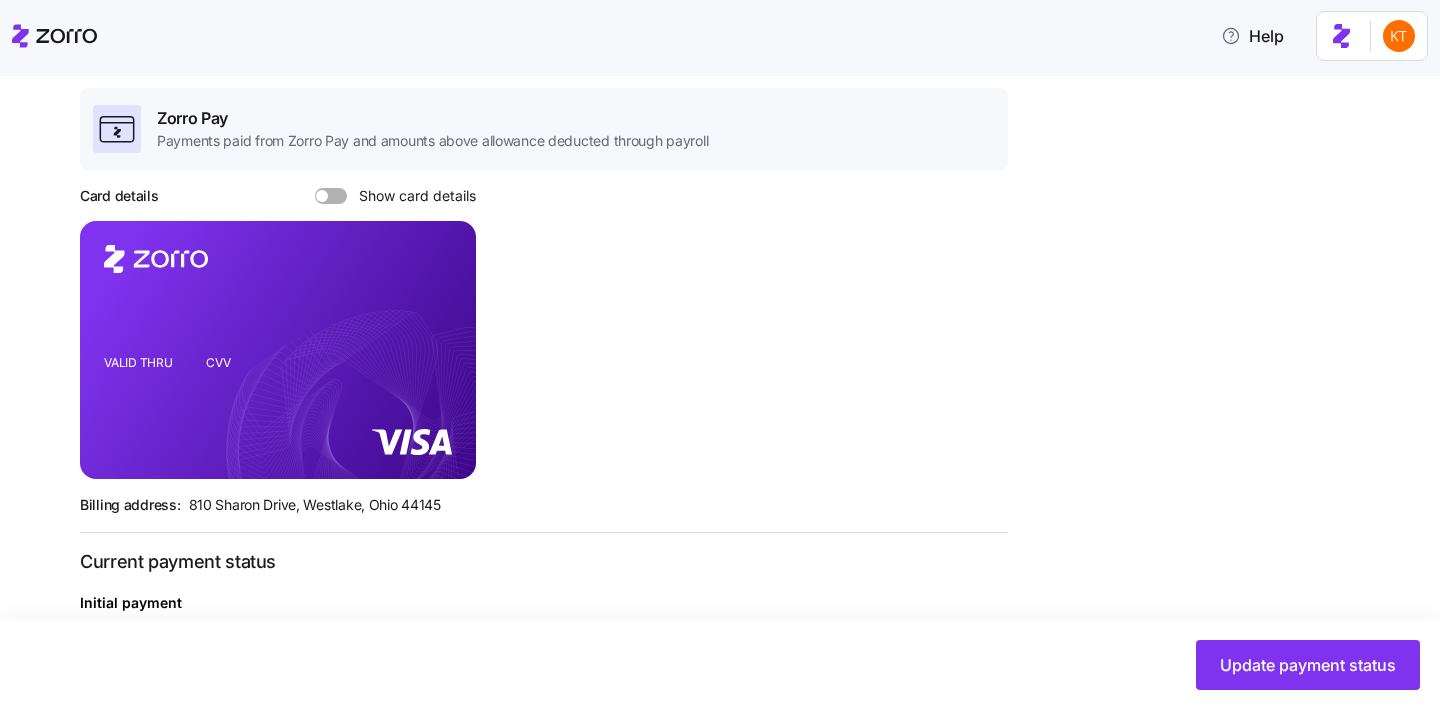 click on "Card details Show card details" at bounding box center [278, 196] 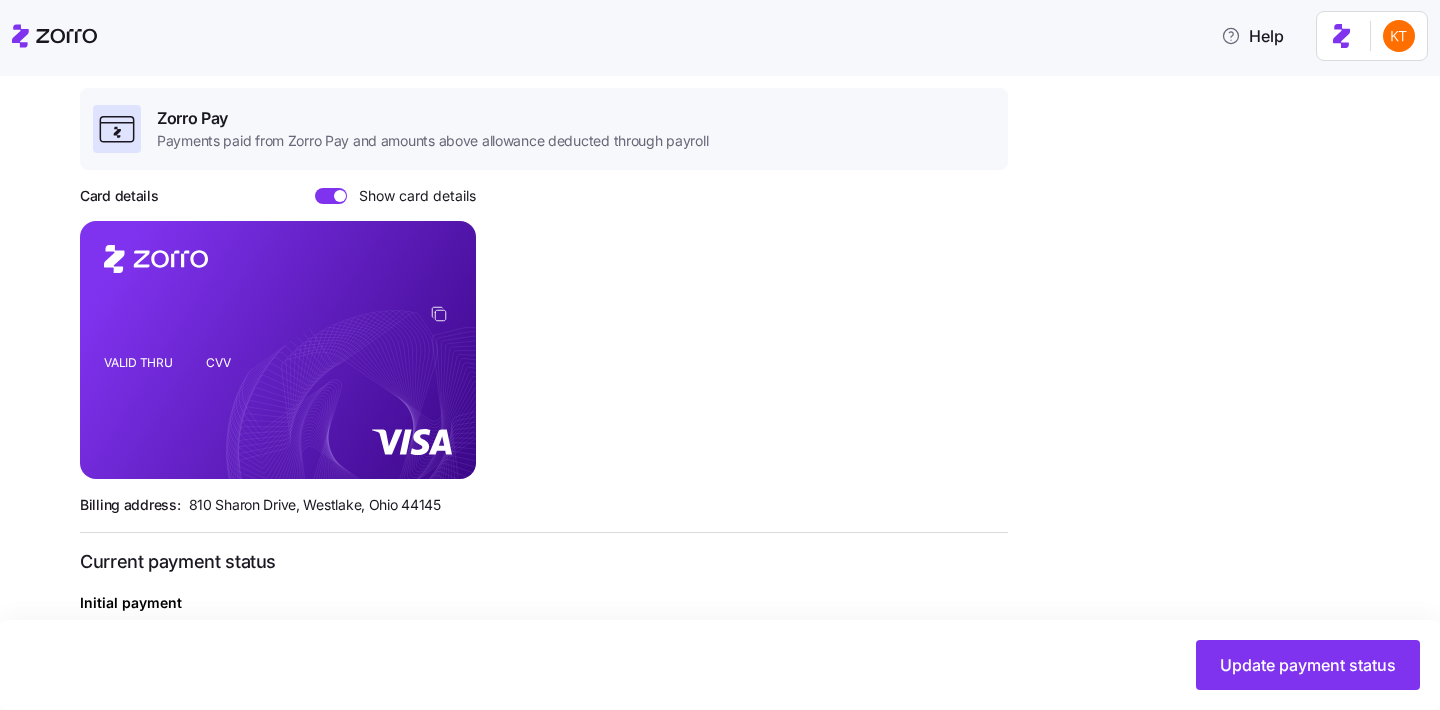 drag, startPoint x: 437, startPoint y: 311, endPoint x: 463, endPoint y: 291, distance: 32.80244 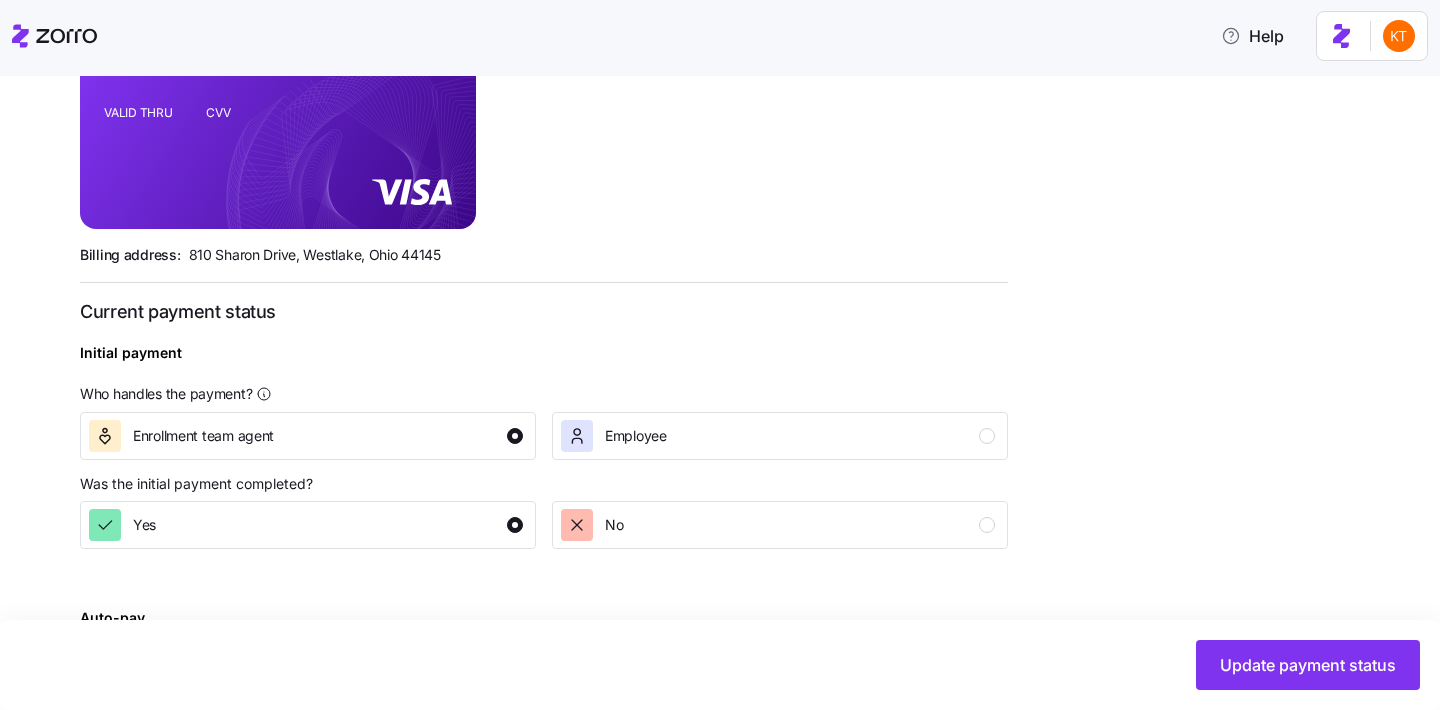 scroll, scrollTop: 767, scrollLeft: 0, axis: vertical 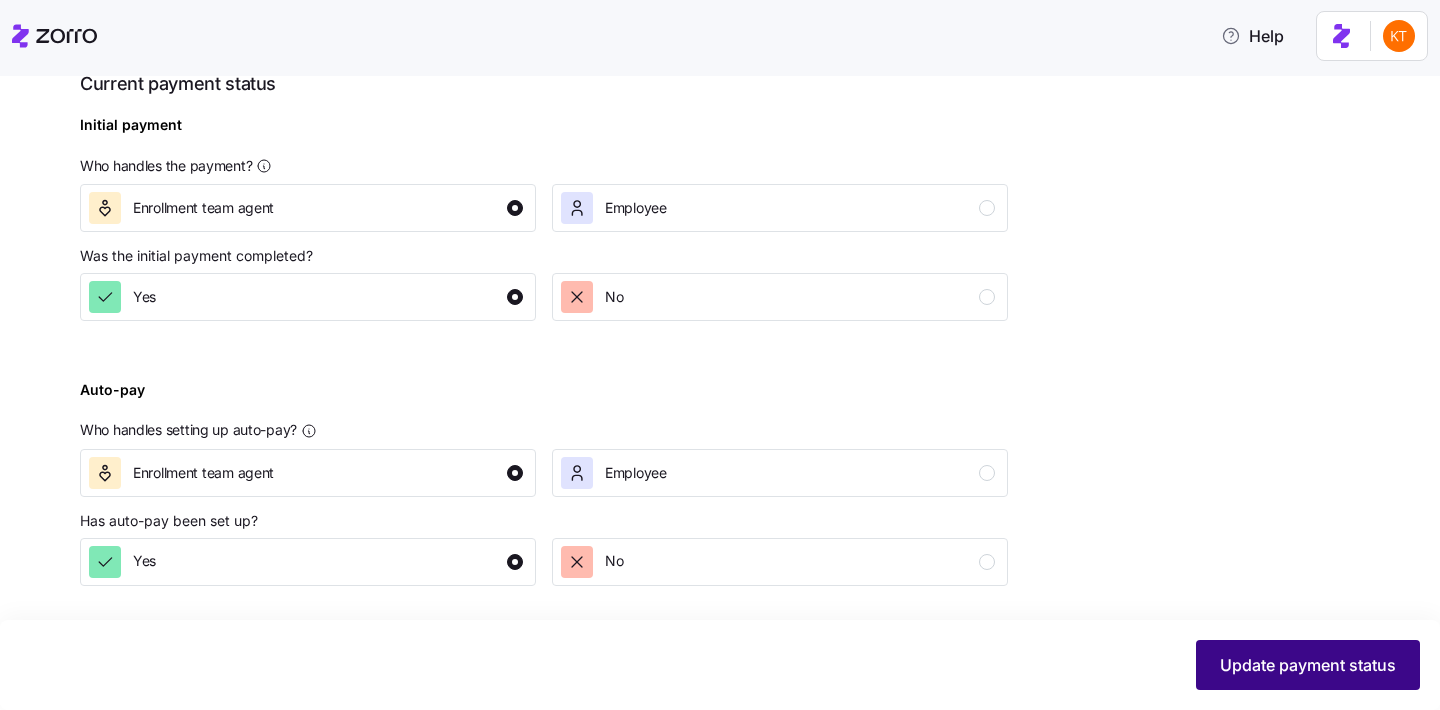 click on "Update payment status" at bounding box center (1308, 665) 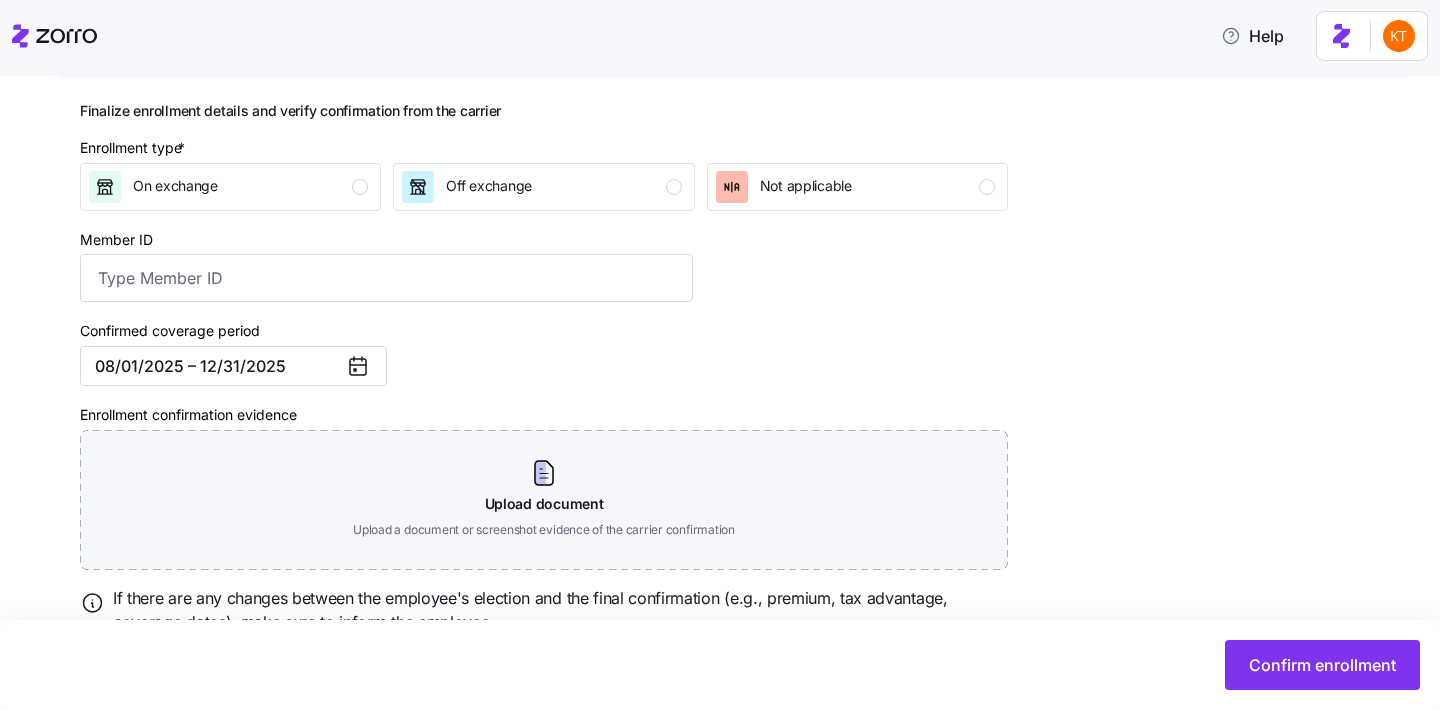 scroll, scrollTop: 327, scrollLeft: 0, axis: vertical 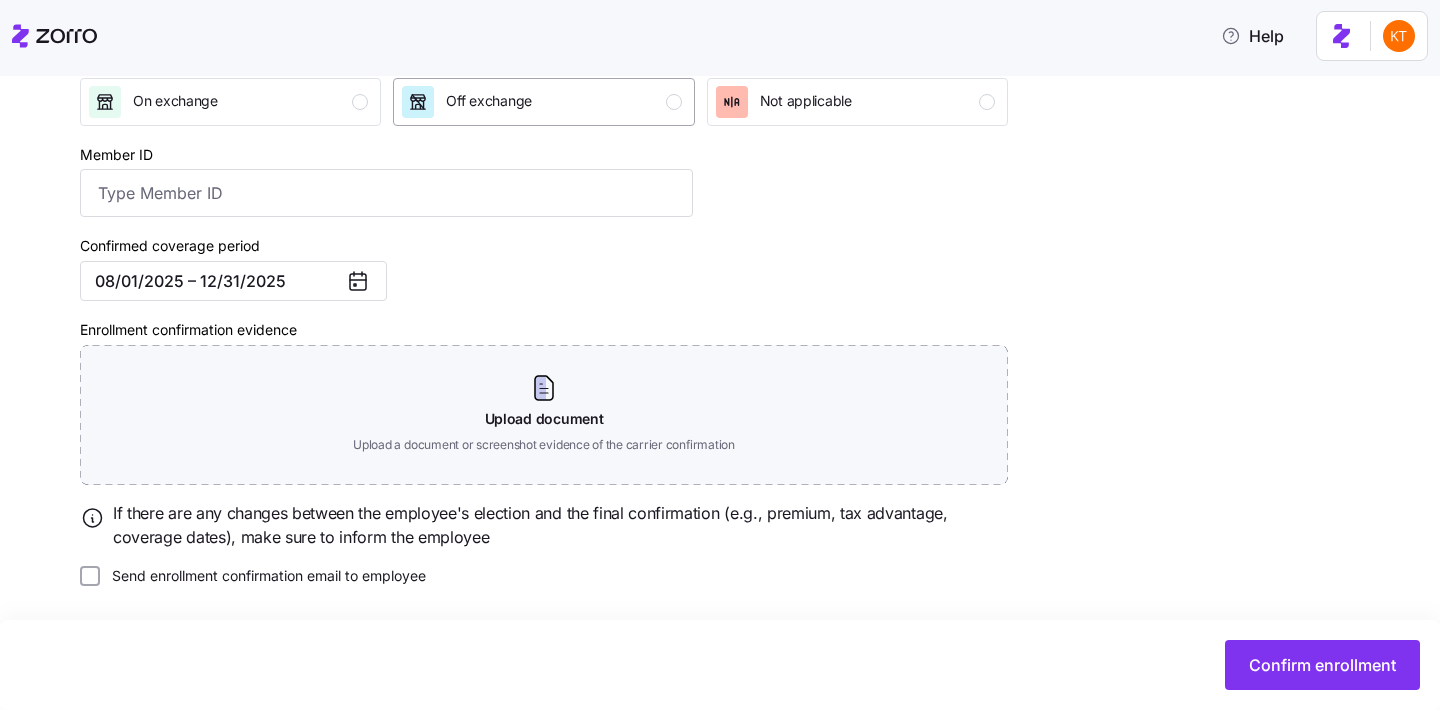 click on "Off exchange" at bounding box center (541, 102) 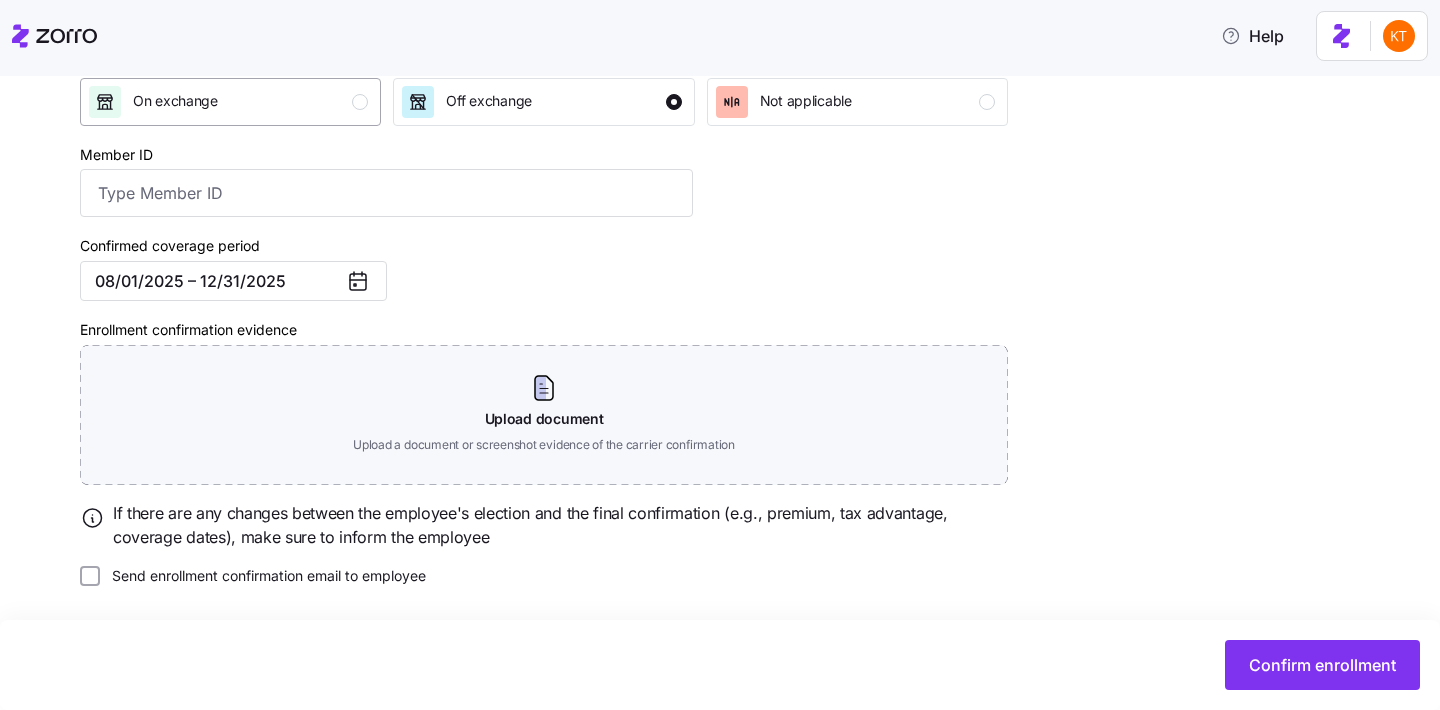 click on "On exchange" at bounding box center [228, 102] 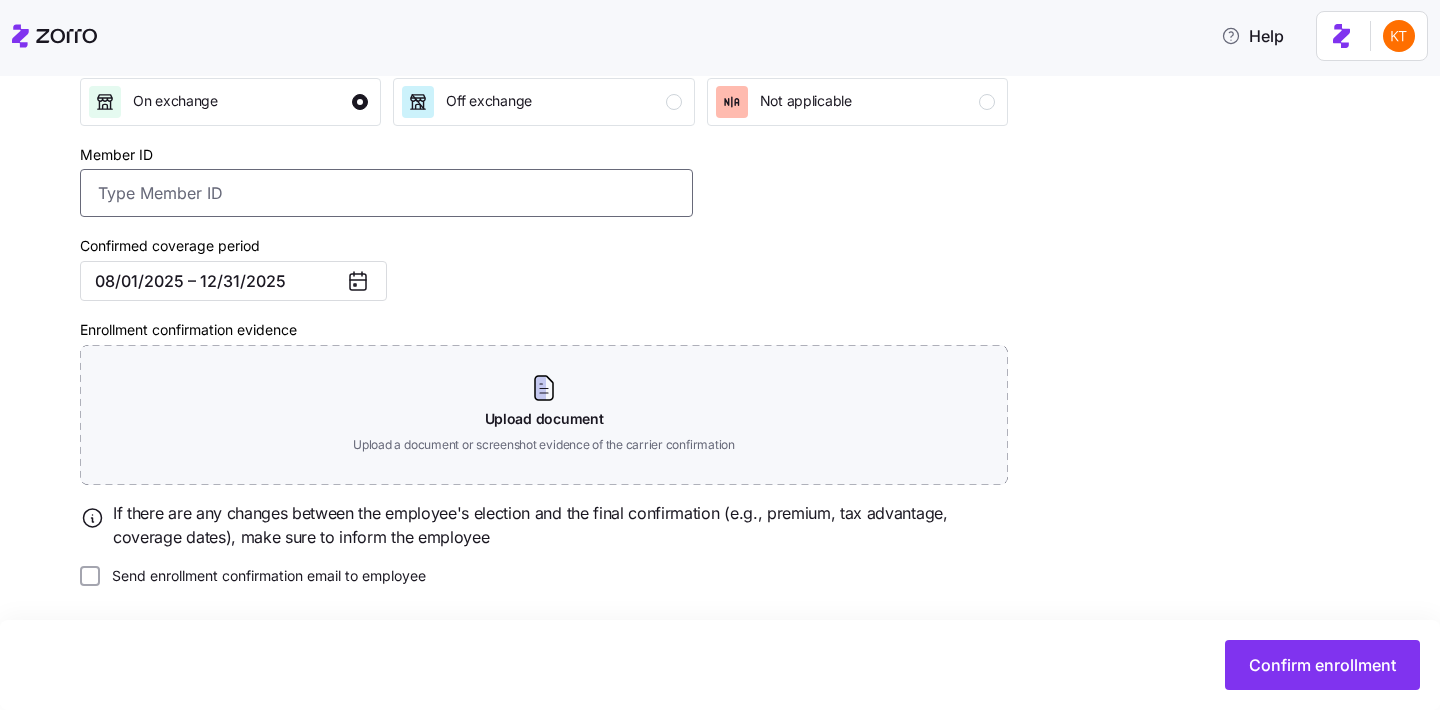 click on "Member ID" at bounding box center (386, 193) 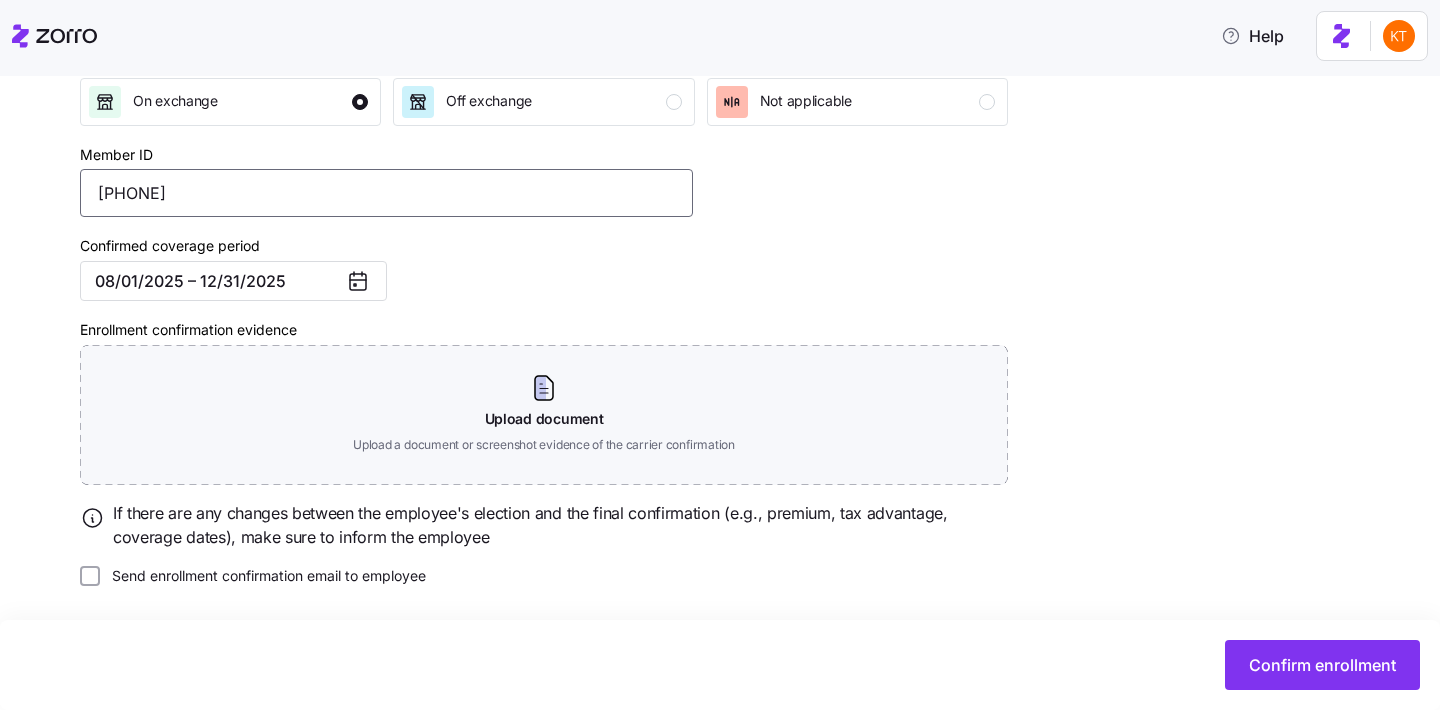 type on "914504100" 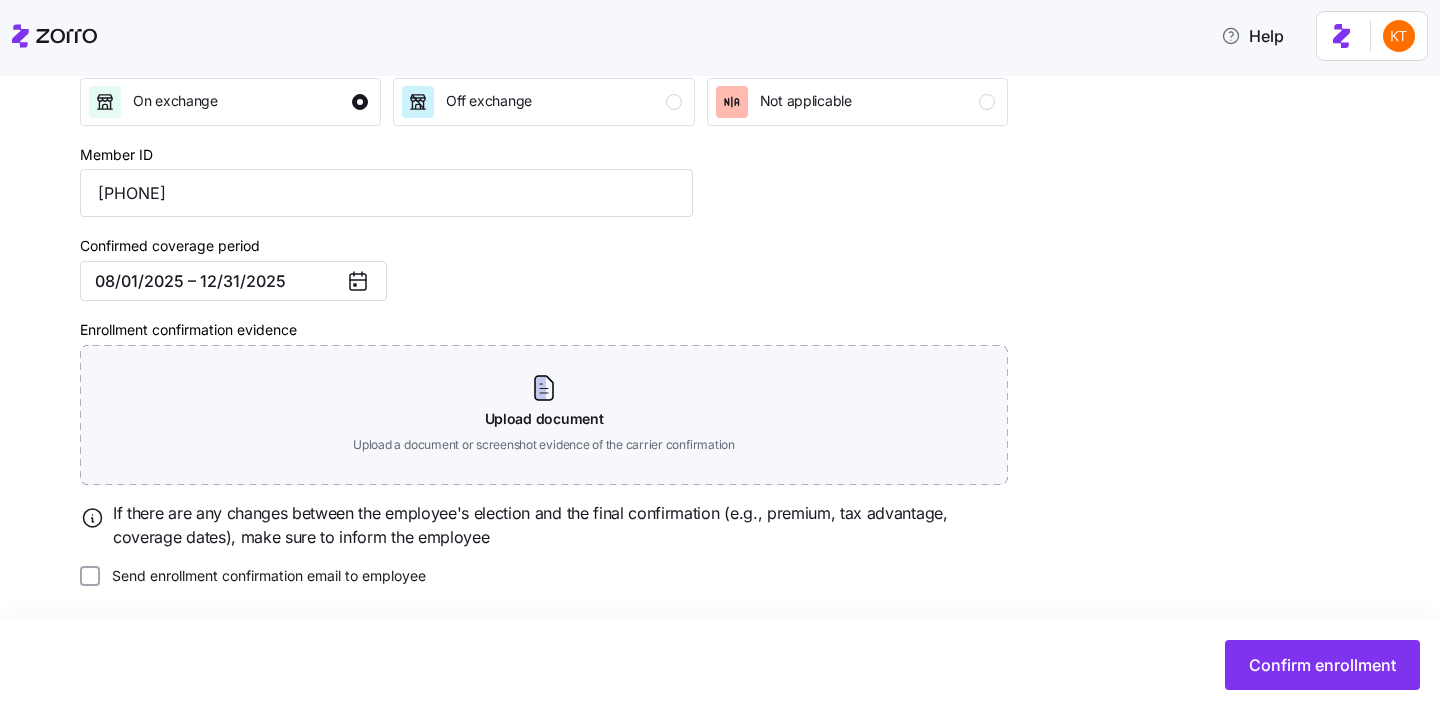 click on "Confirmed coverage period 08/01/2025 – 12/31/2025" at bounding box center [386, 267] 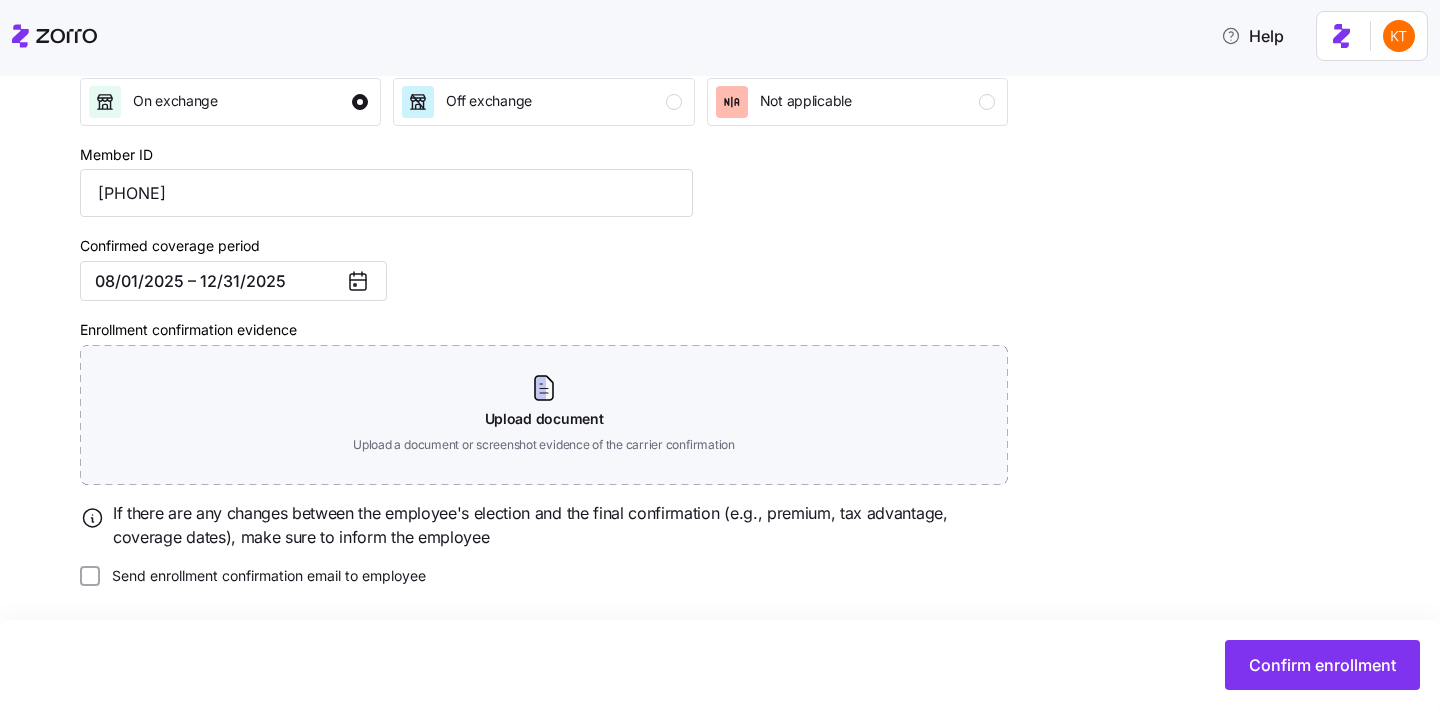 click 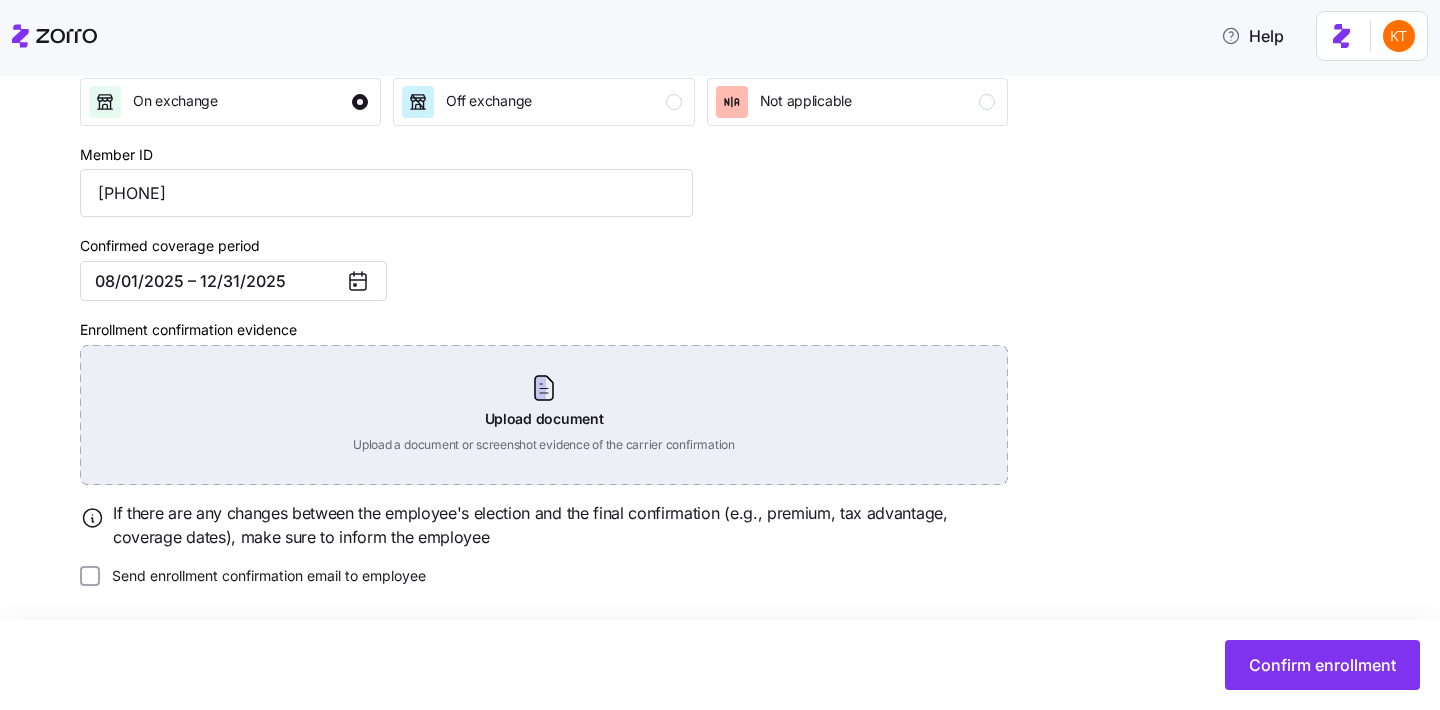 click on "Upload document Upload a document or screenshot evidence of the carrier confirmation" at bounding box center [544, 415] 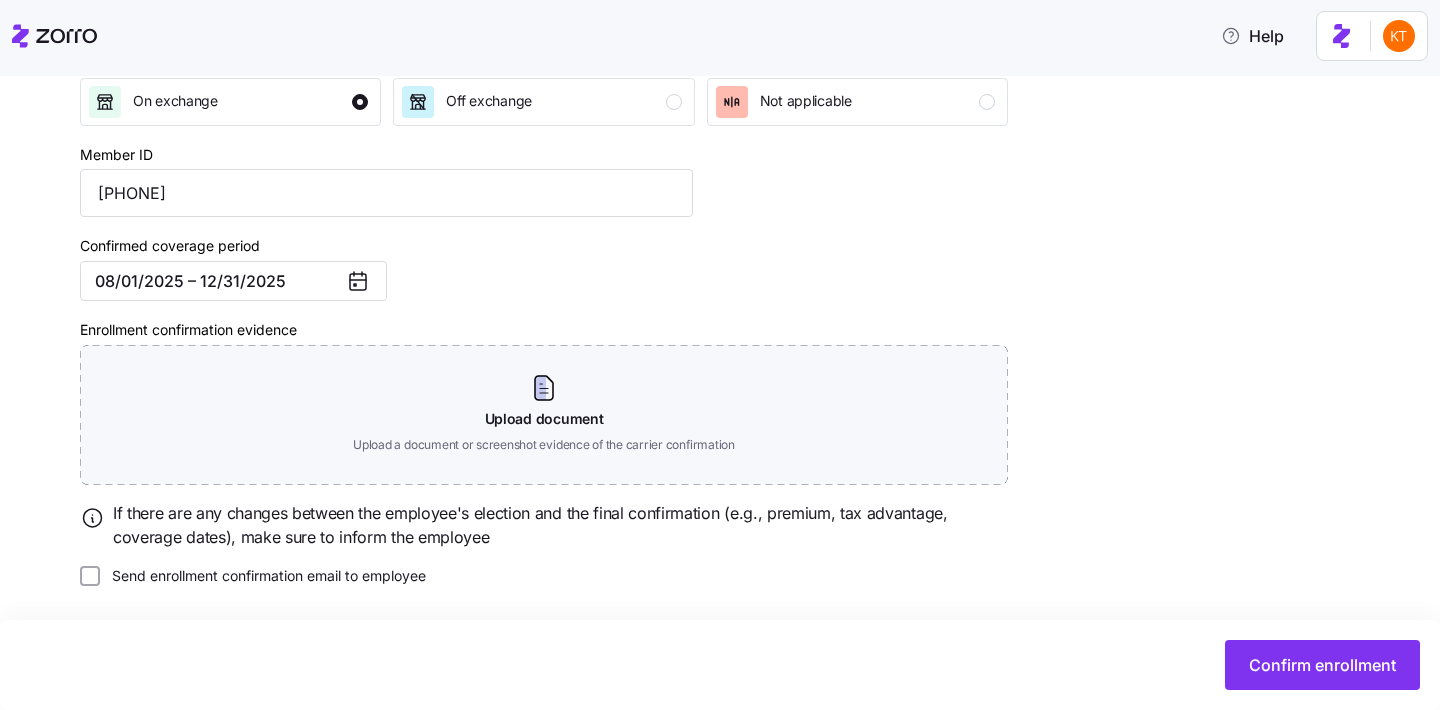 scroll, scrollTop: 233, scrollLeft: 0, axis: vertical 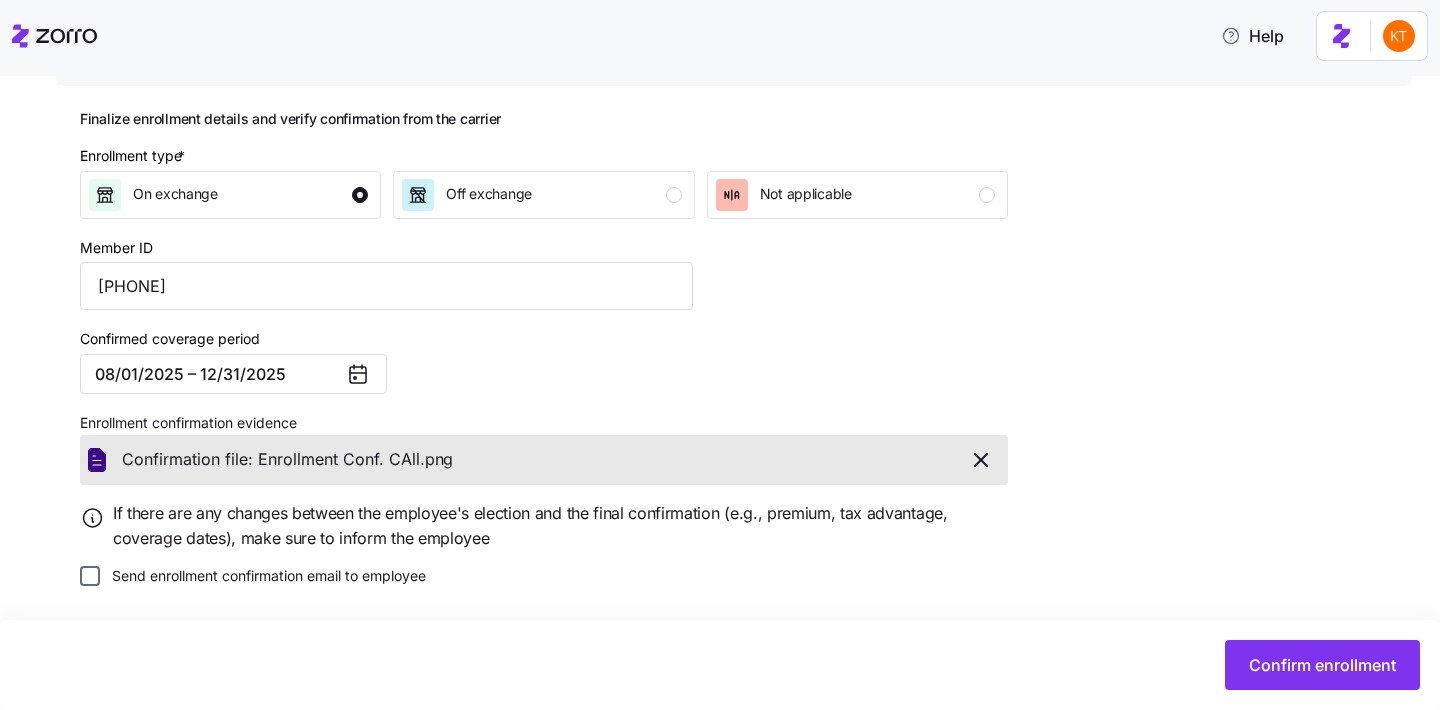 click on "Send enrollment confirmation email to employee" at bounding box center (90, 576) 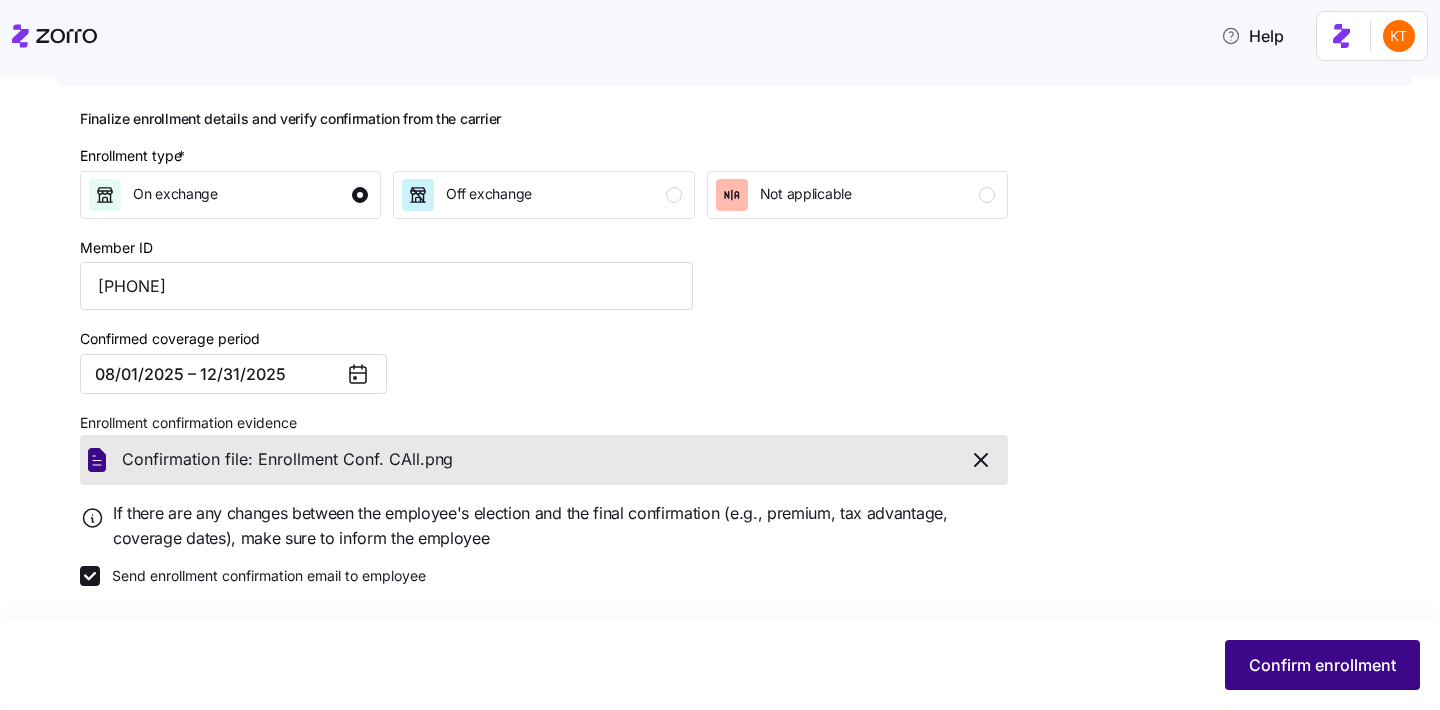 click on "Confirm enrollment" at bounding box center (1322, 665) 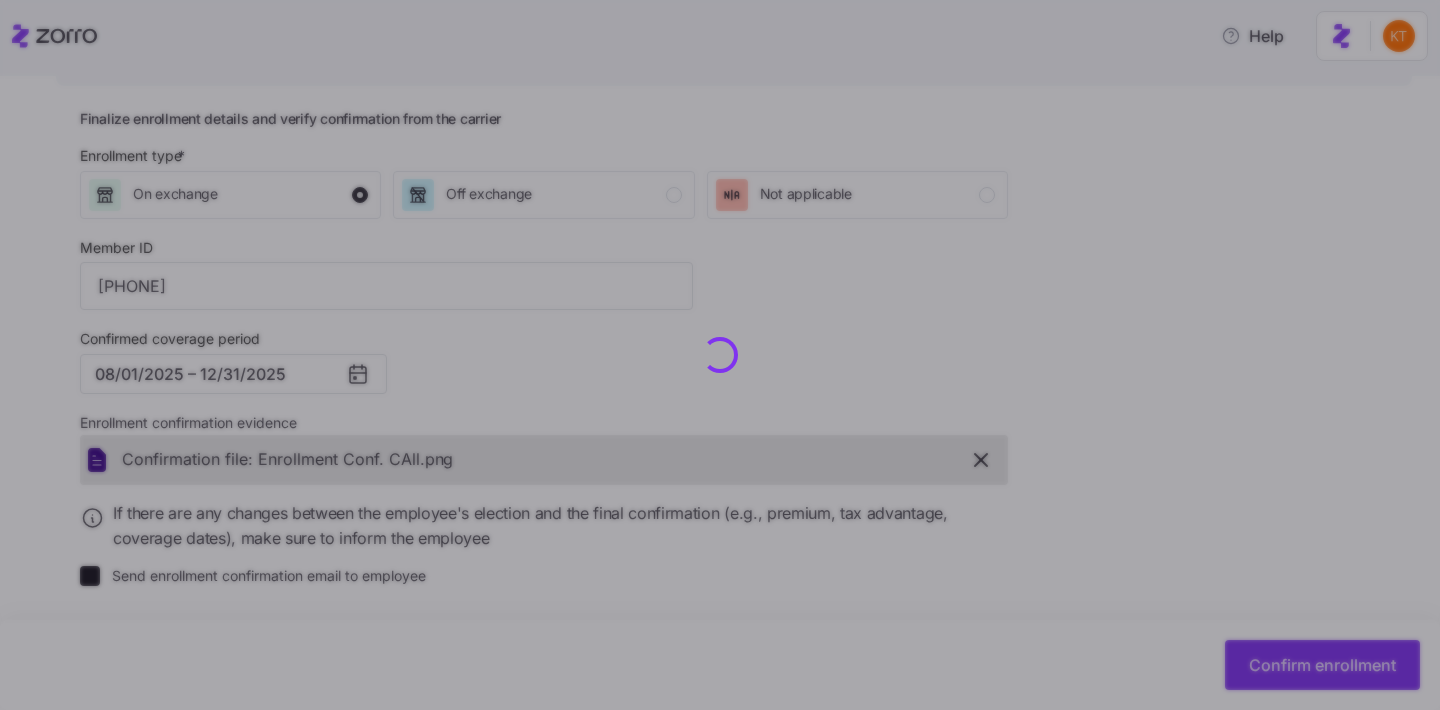 checkbox on "false" 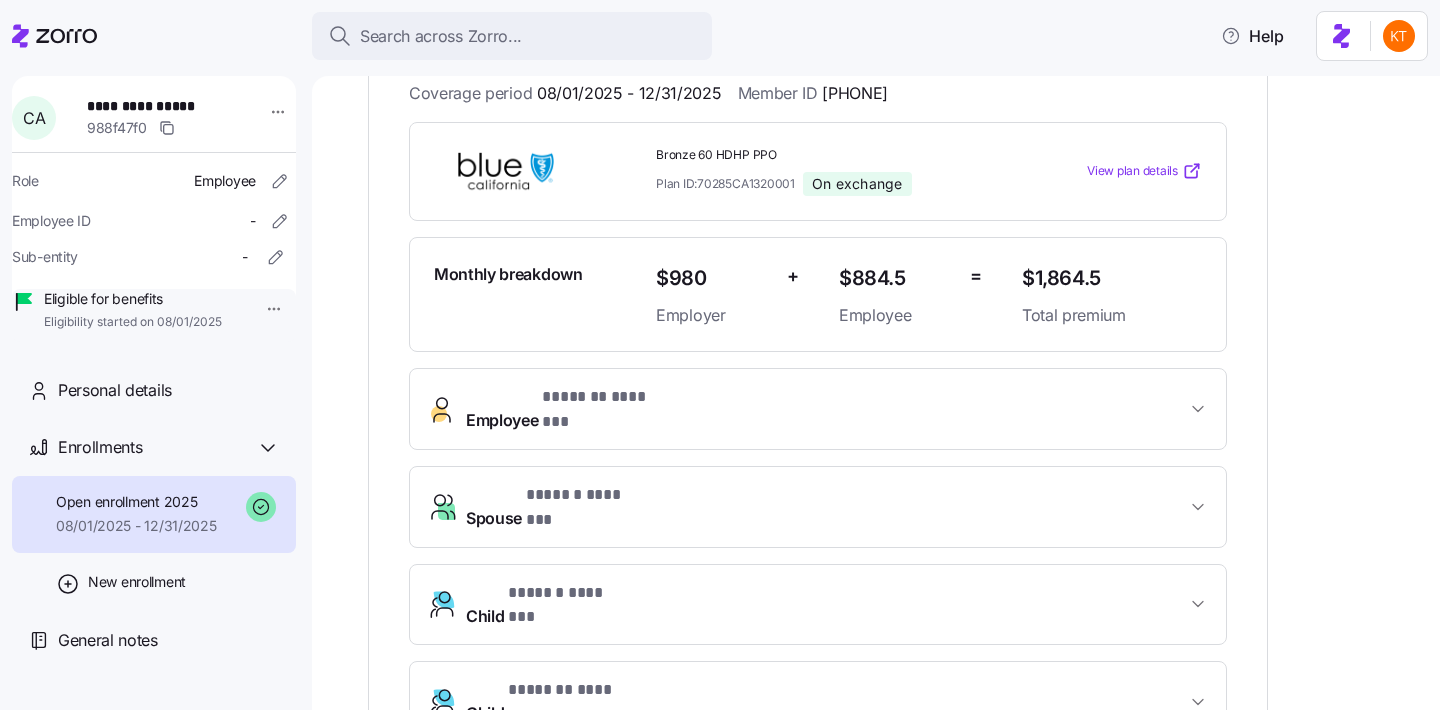 scroll, scrollTop: 320, scrollLeft: 0, axis: vertical 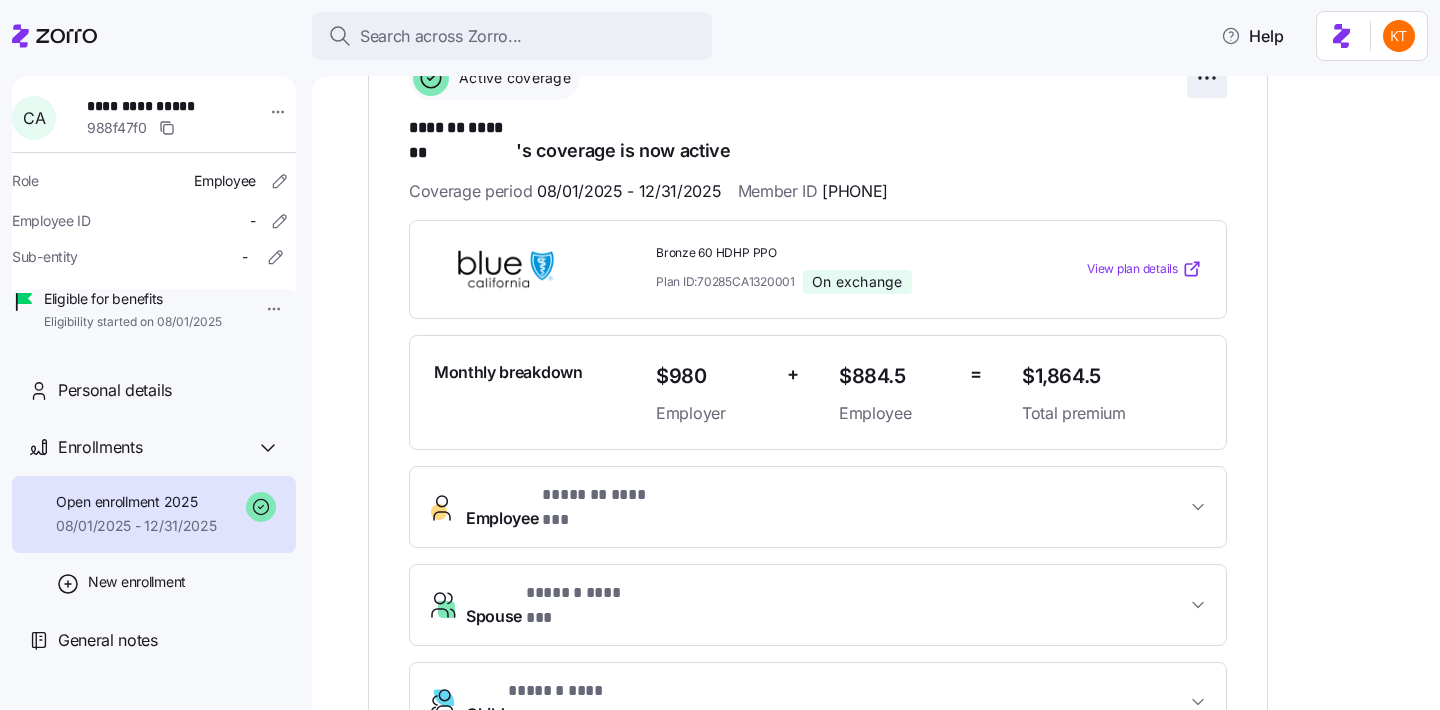 click on "**********" at bounding box center (720, 349) 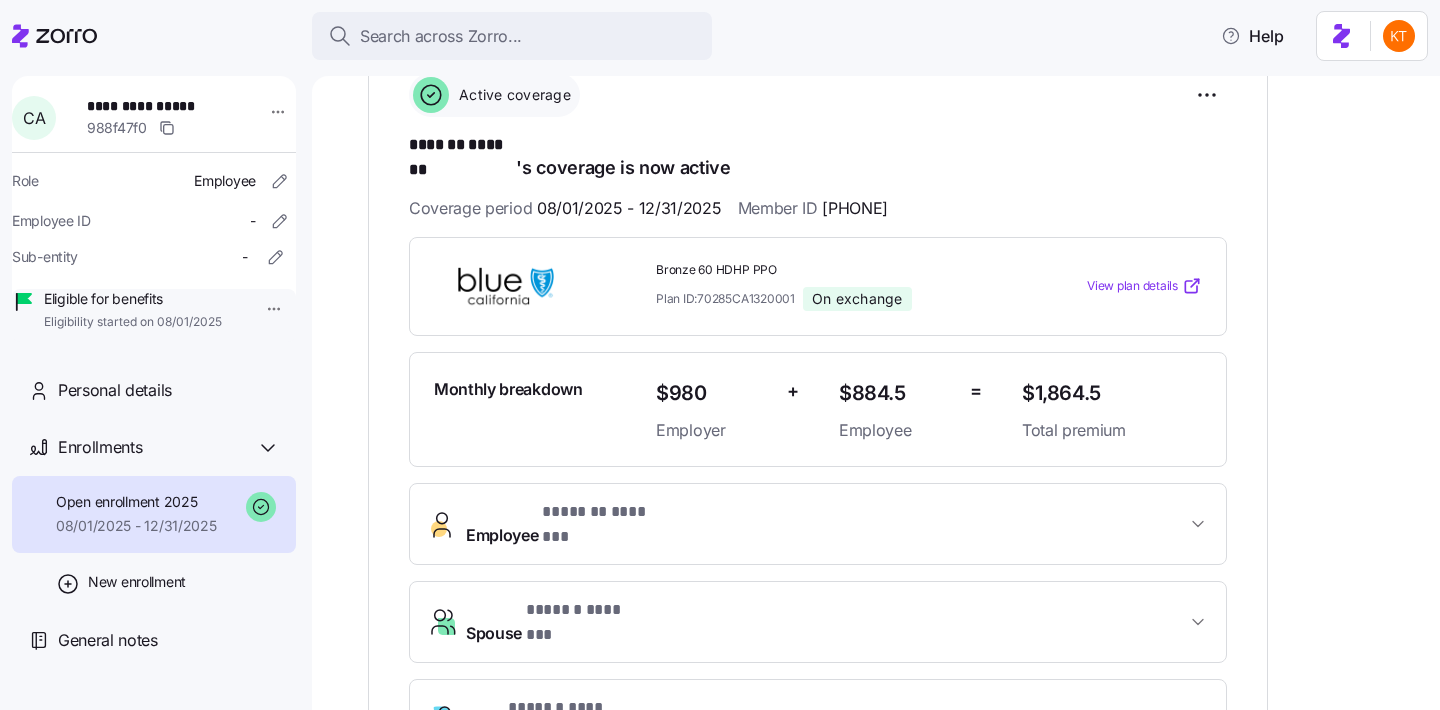 click on "**********" at bounding box center [720, 349] 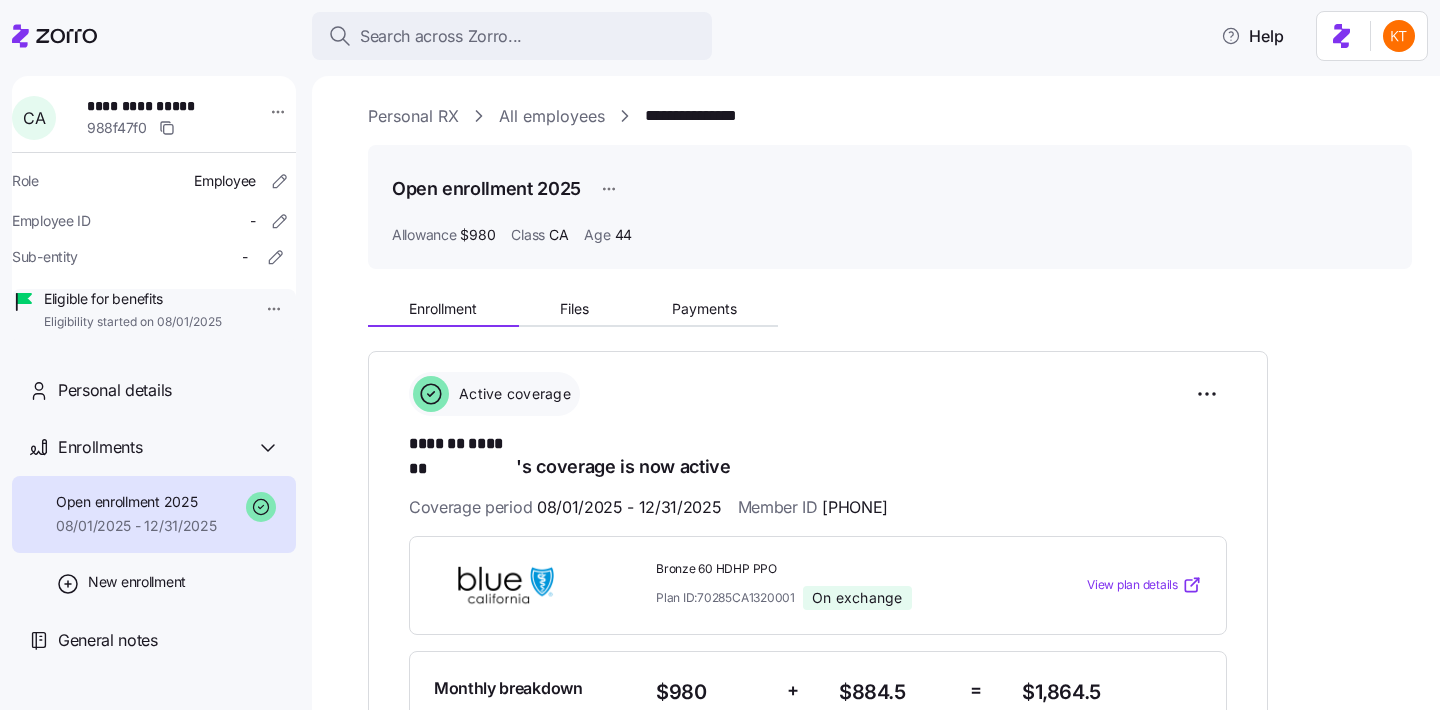 scroll, scrollTop: 0, scrollLeft: 0, axis: both 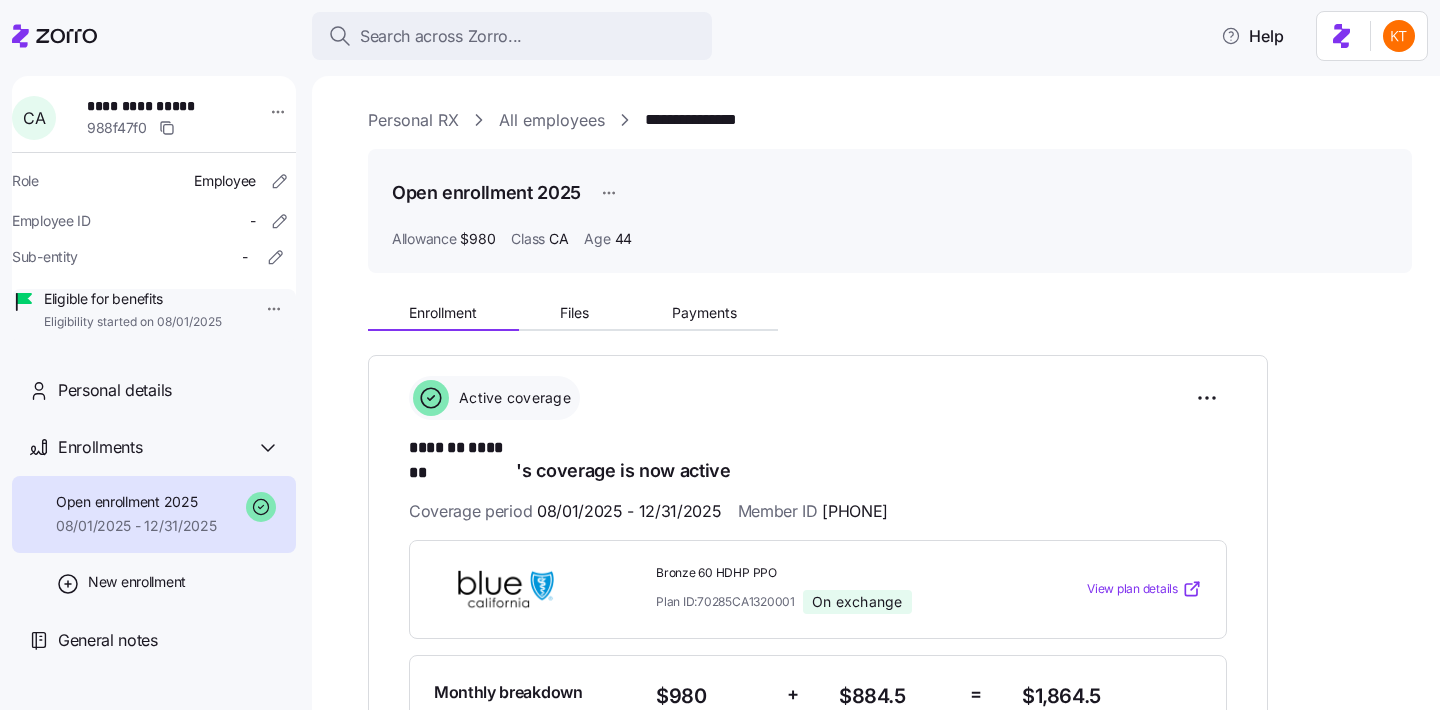 click on "**********" at bounding box center [890, 903] 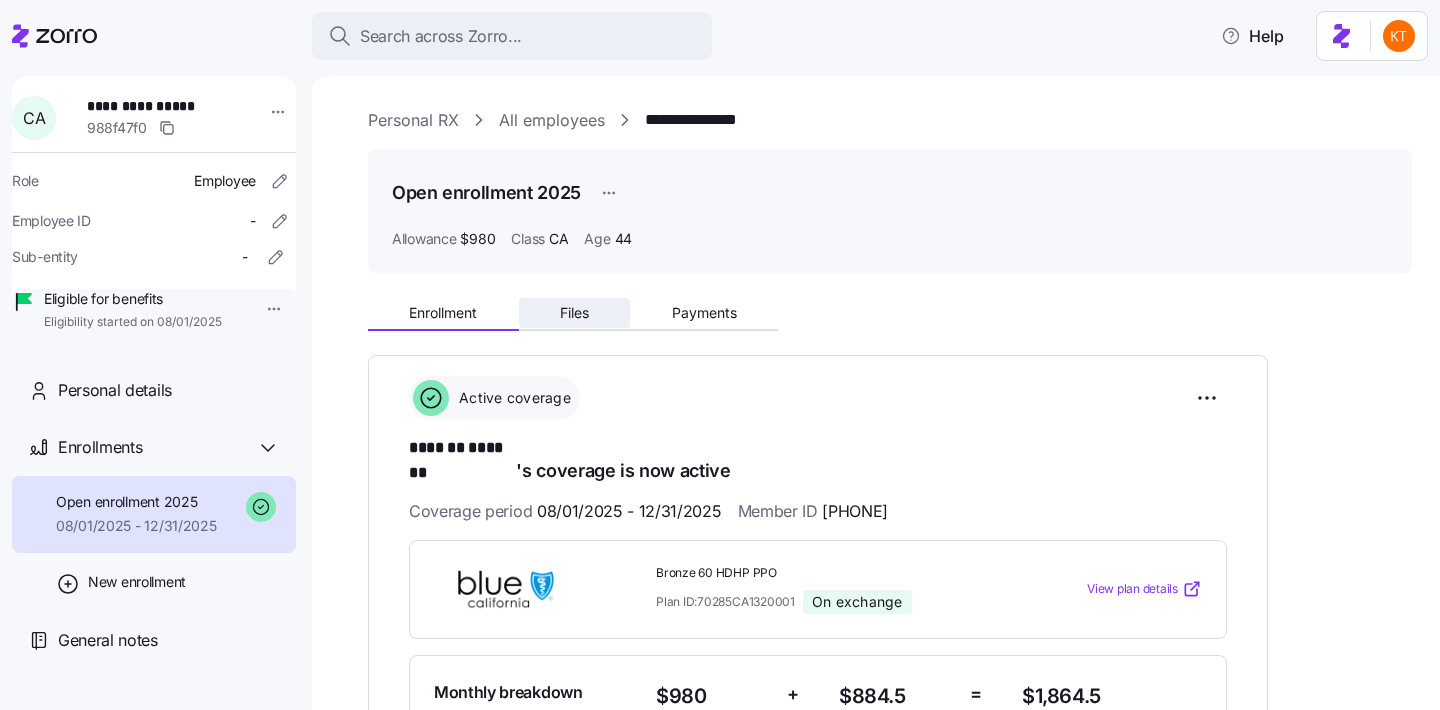 click on "Files" at bounding box center (574, 313) 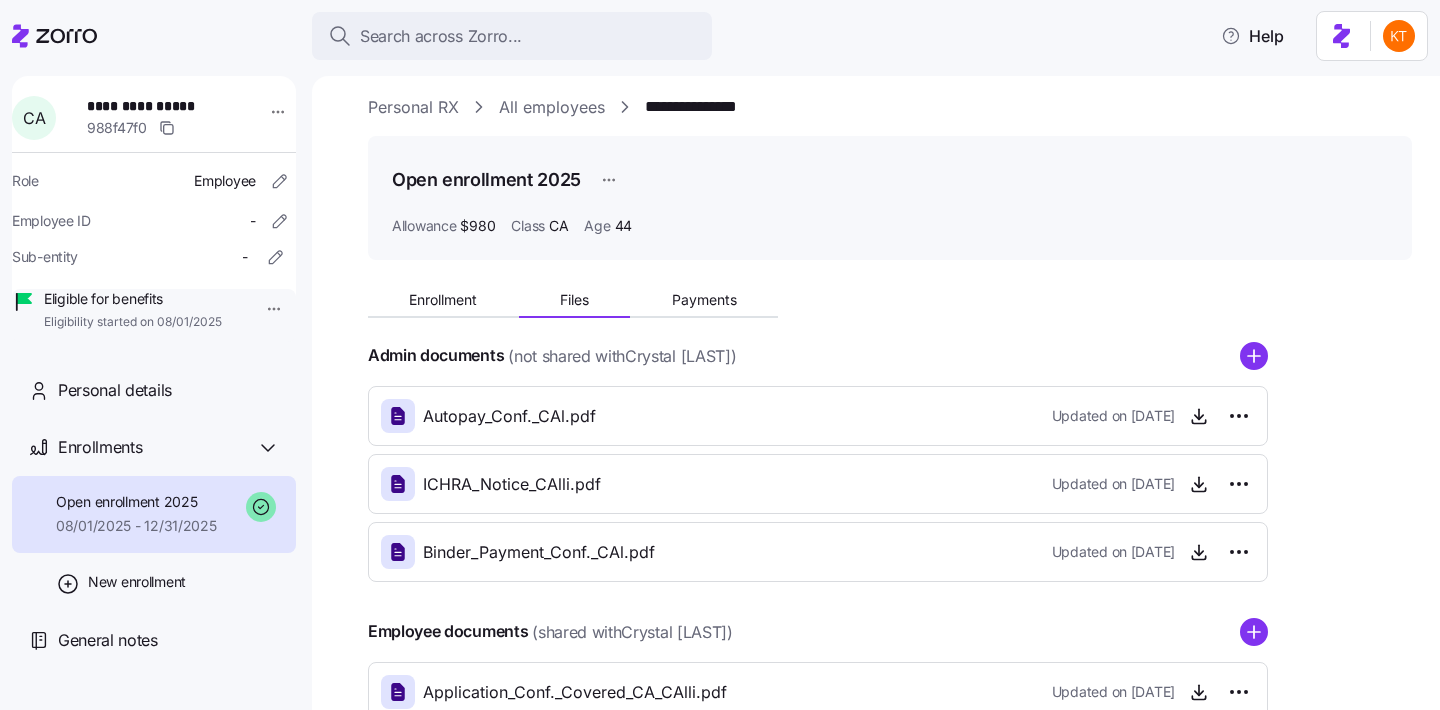 scroll, scrollTop: 179, scrollLeft: 0, axis: vertical 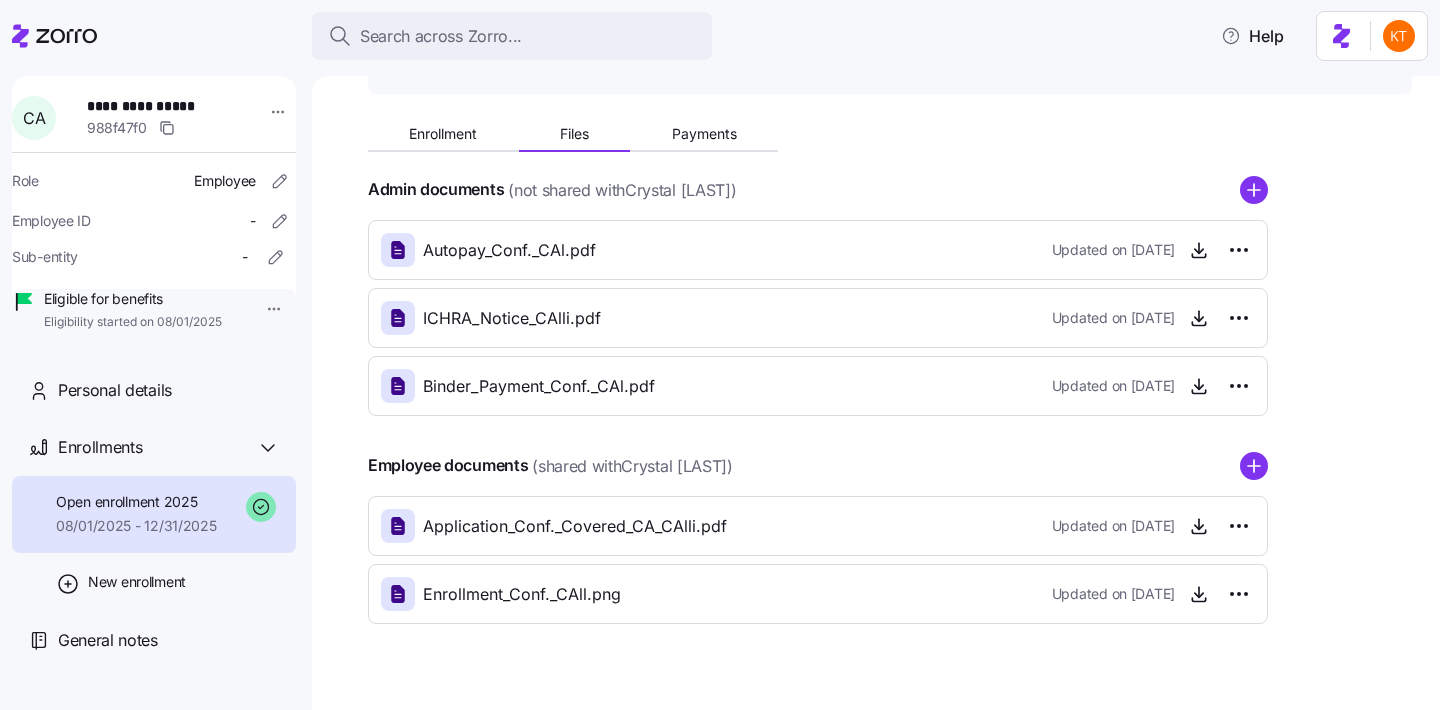 drag, startPoint x: 1218, startPoint y: 461, endPoint x: 1230, endPoint y: 464, distance: 12.369317 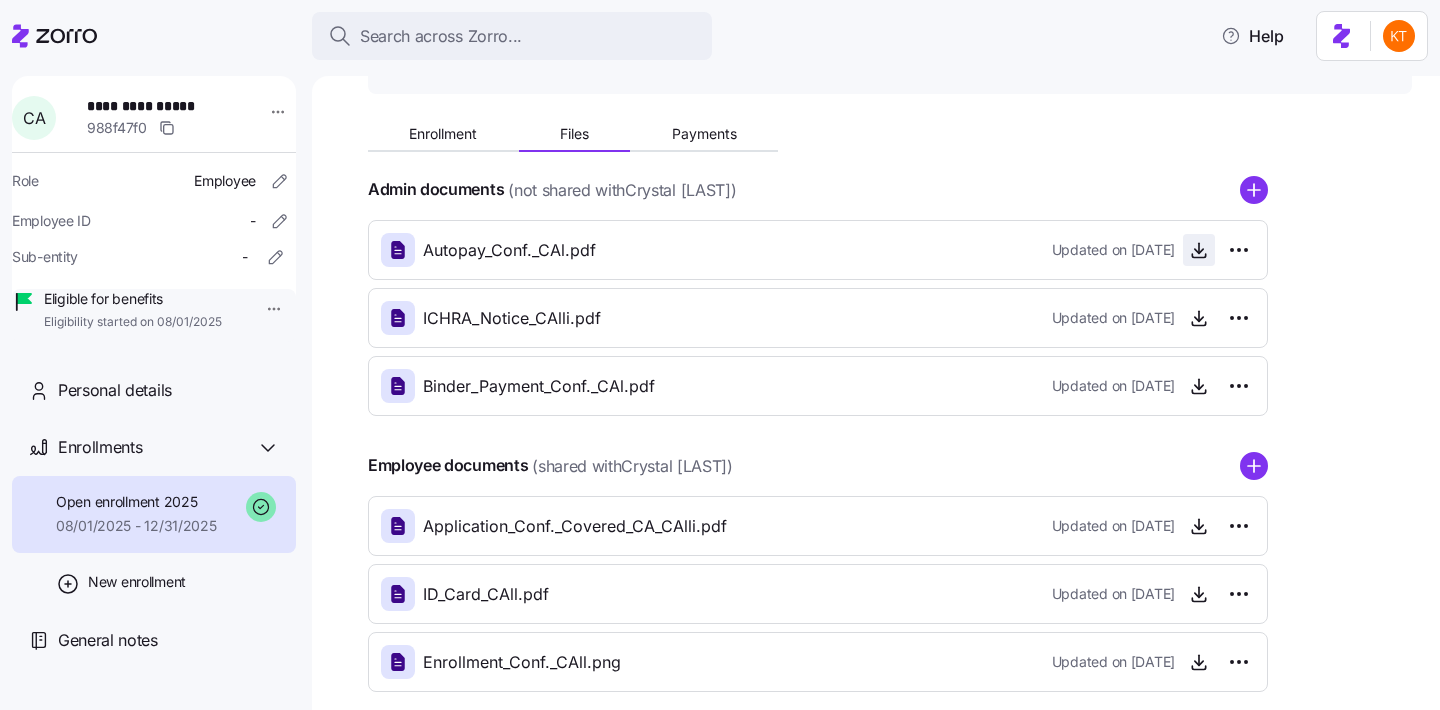 click 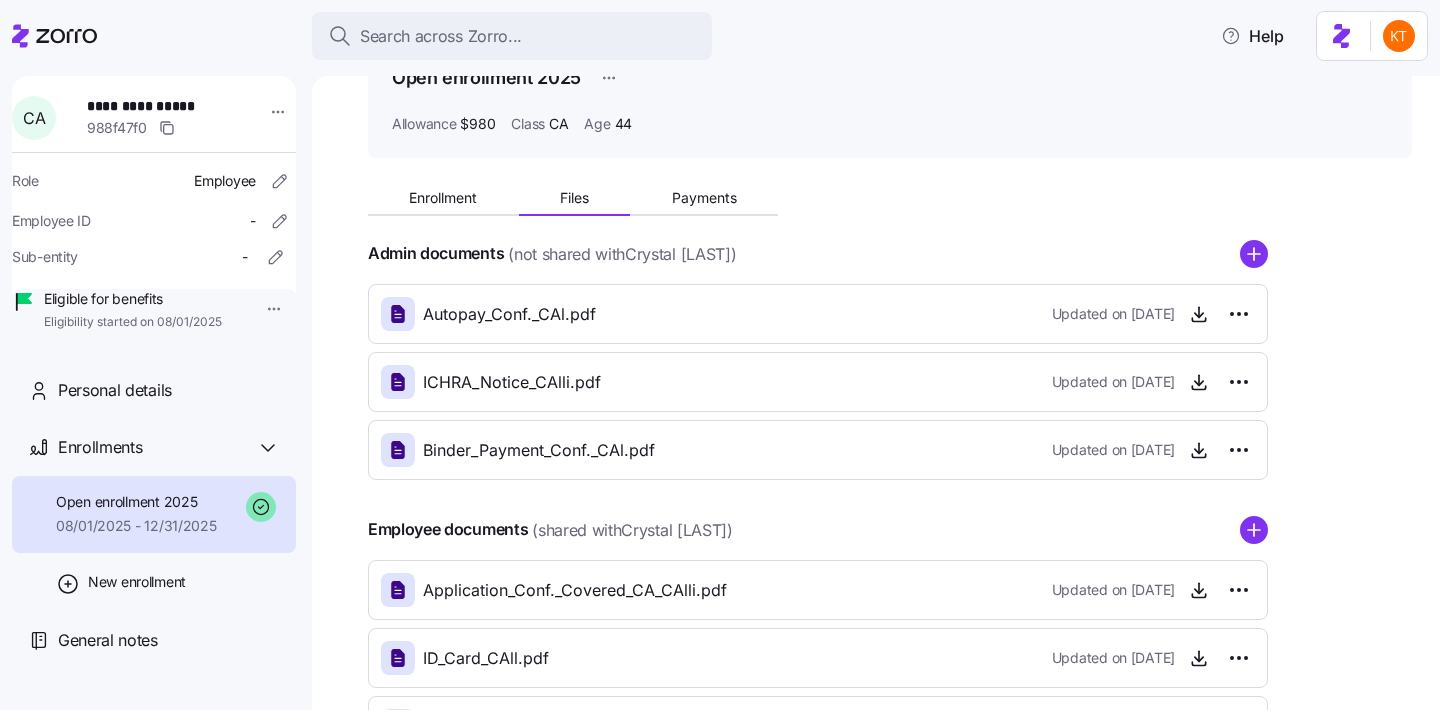 scroll, scrollTop: 0, scrollLeft: 0, axis: both 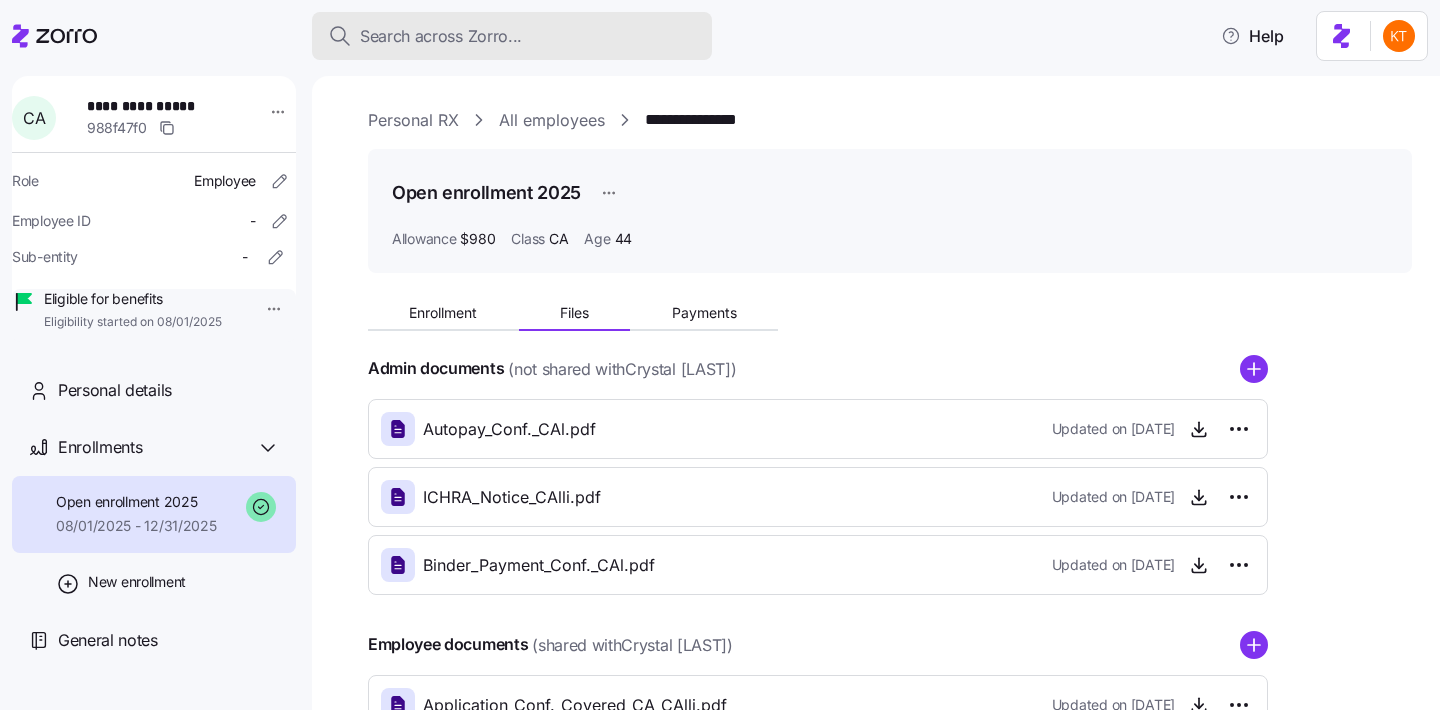 click on "Search across Zorro..." at bounding box center (441, 36) 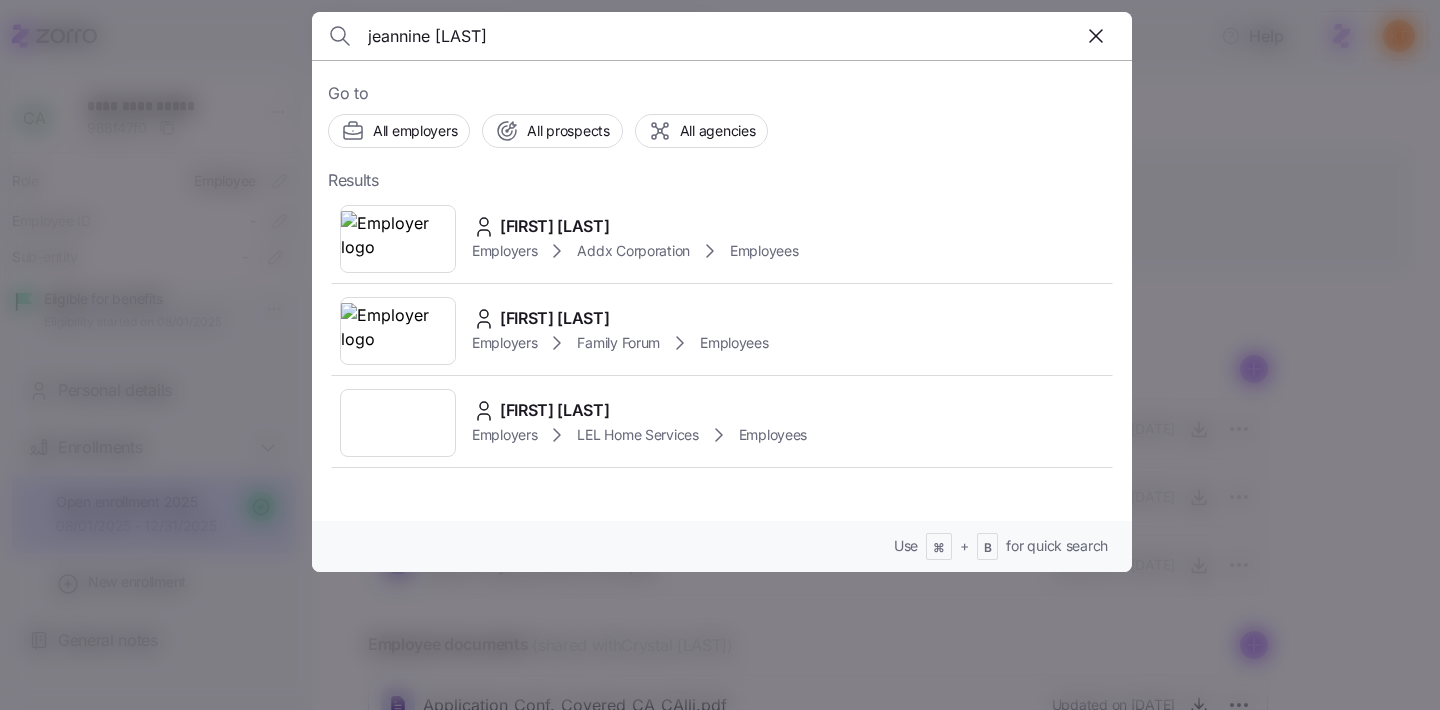 type on "jeannine mtui" 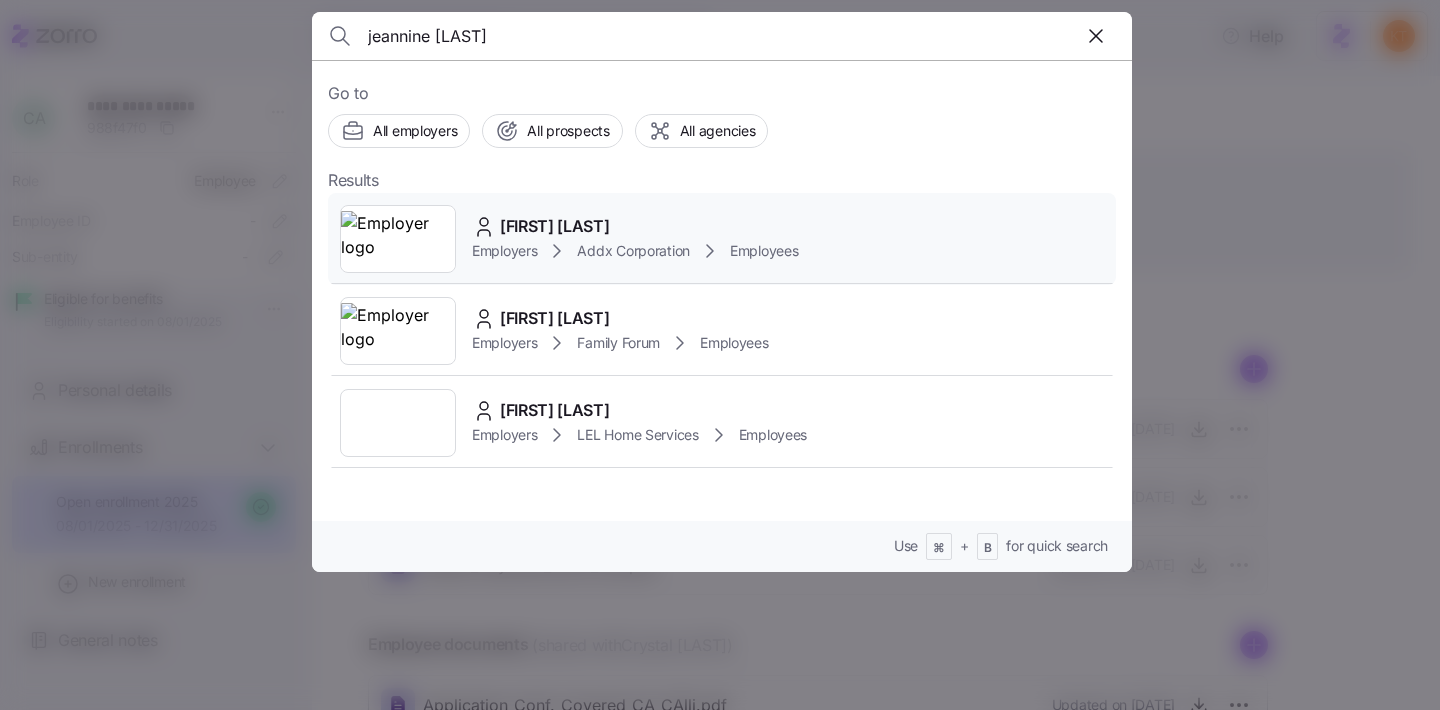 click on "Jeannine Mtui" at bounding box center [555, 226] 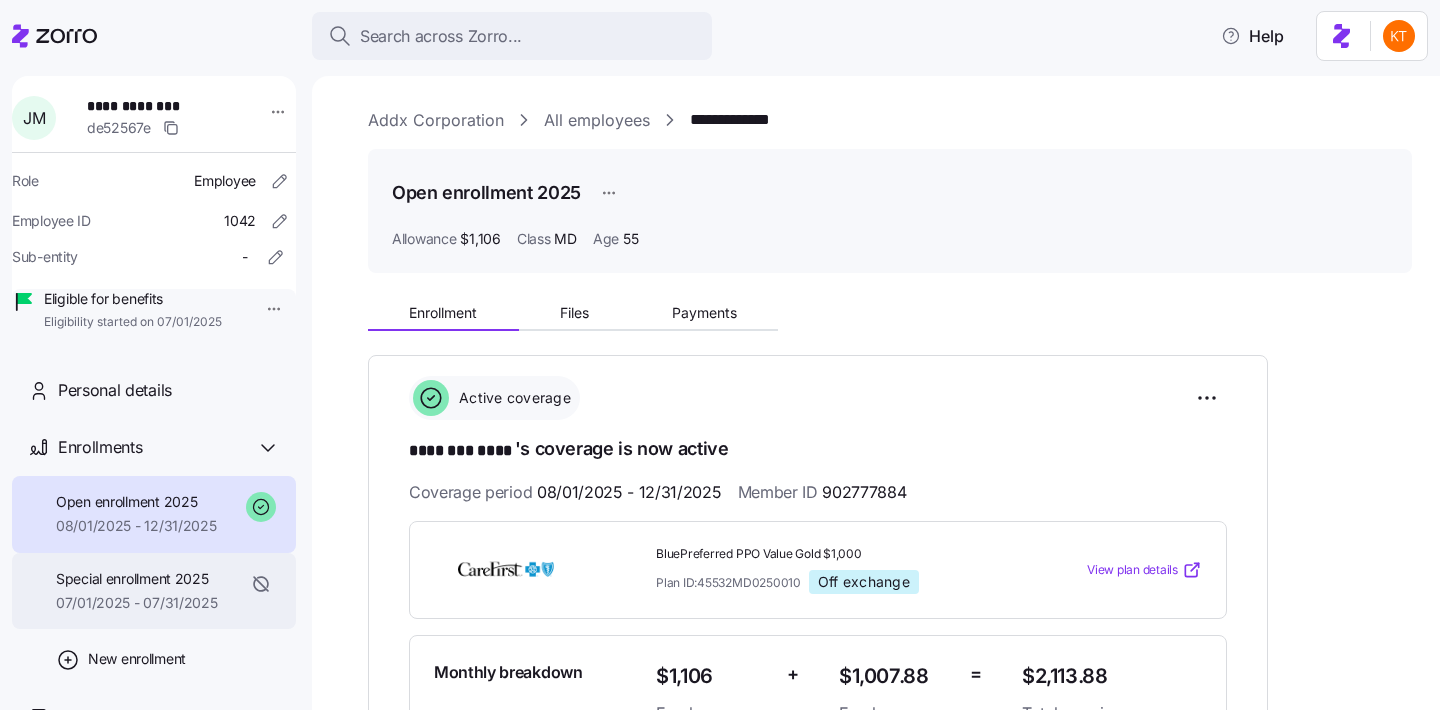 scroll, scrollTop: 58, scrollLeft: 0, axis: vertical 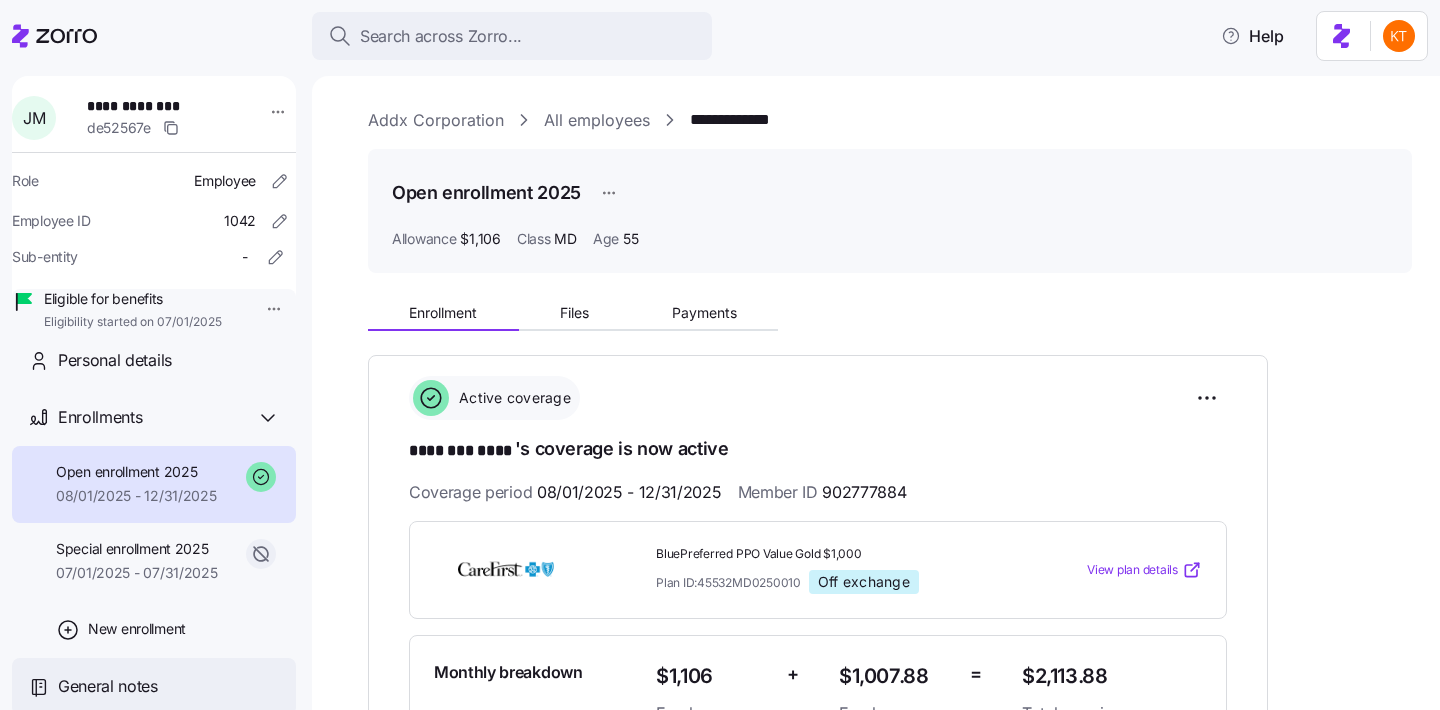 click on "General notes" at bounding box center (154, 686) 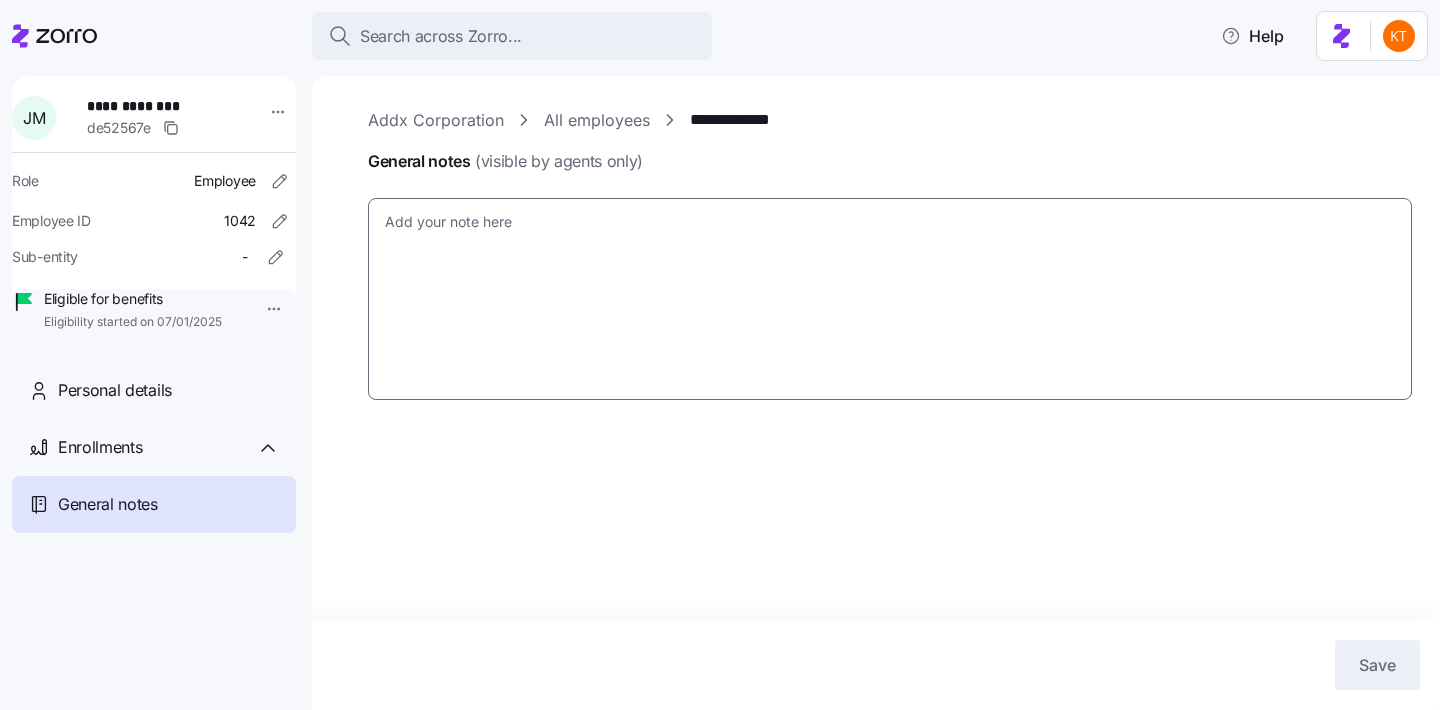 type on "x" 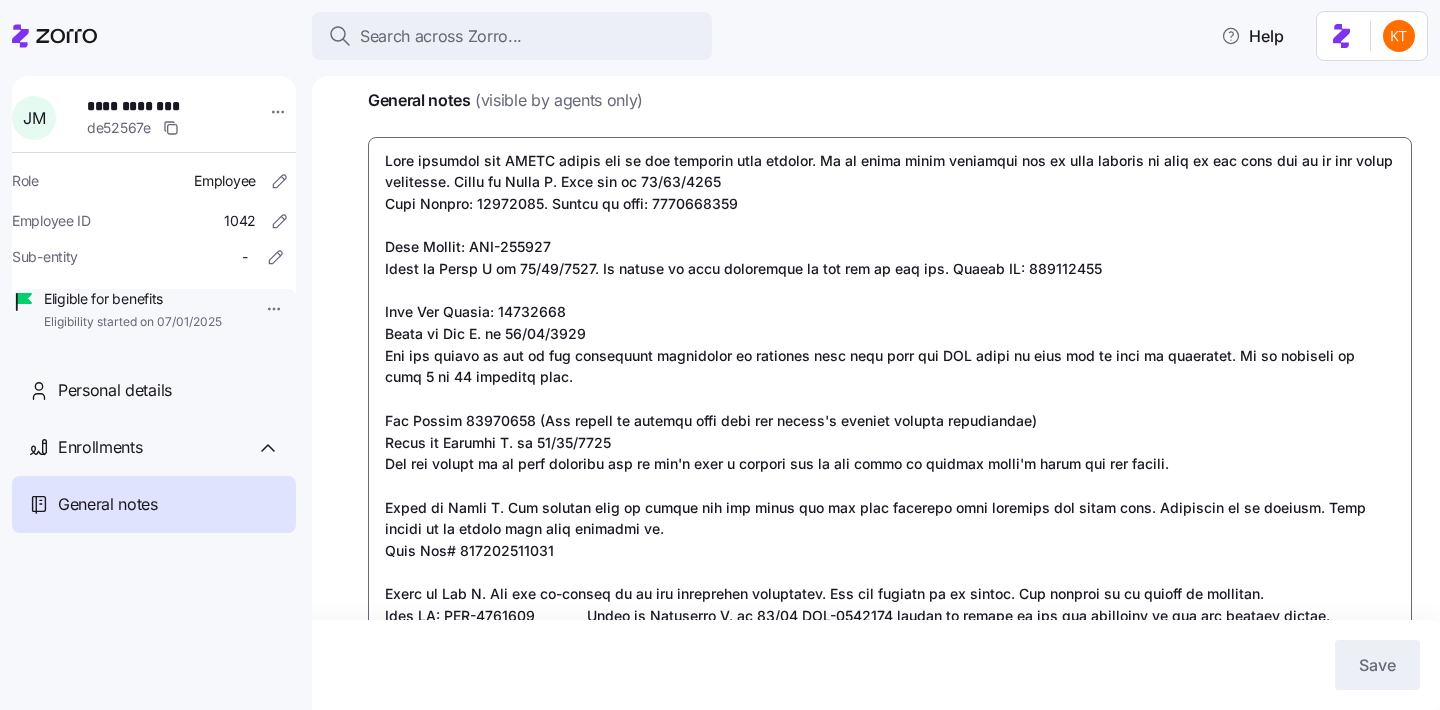 scroll, scrollTop: 80, scrollLeft: 0, axis: vertical 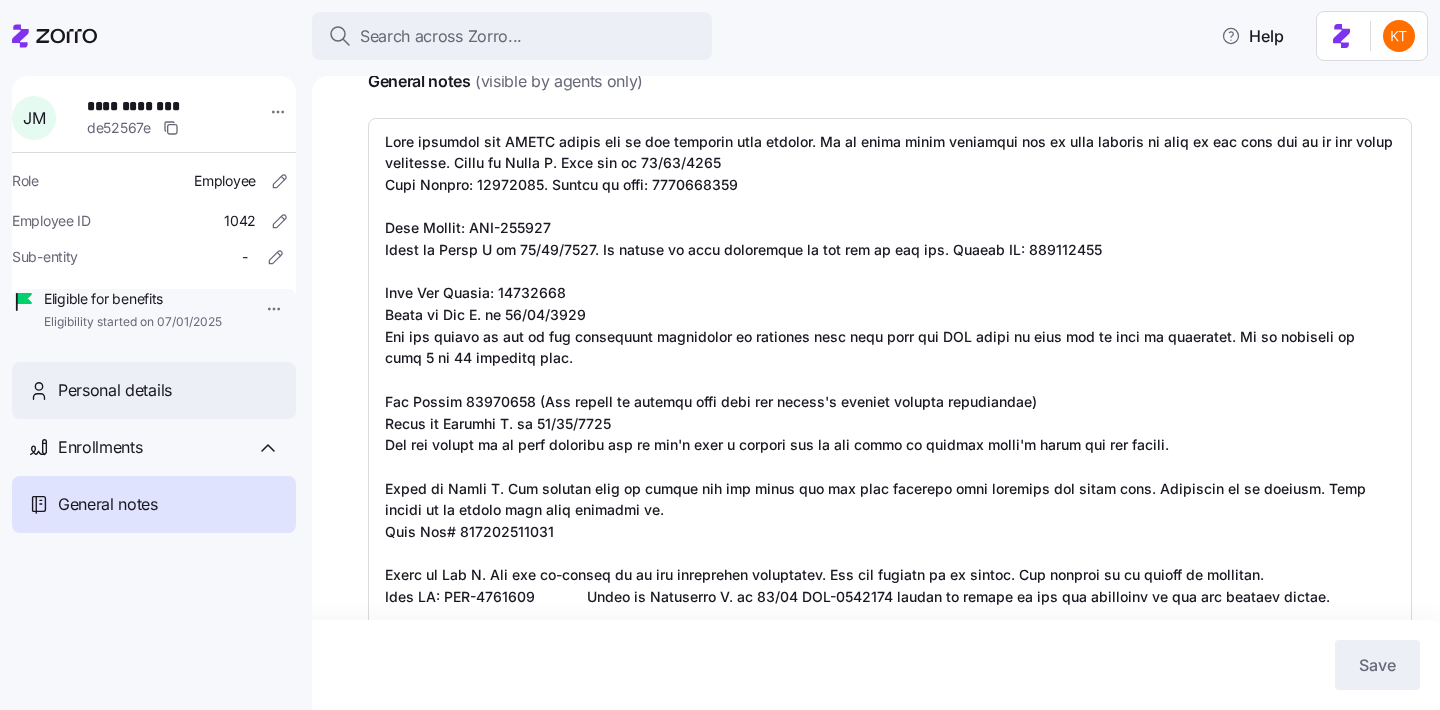 click on "Personal details" at bounding box center (115, 390) 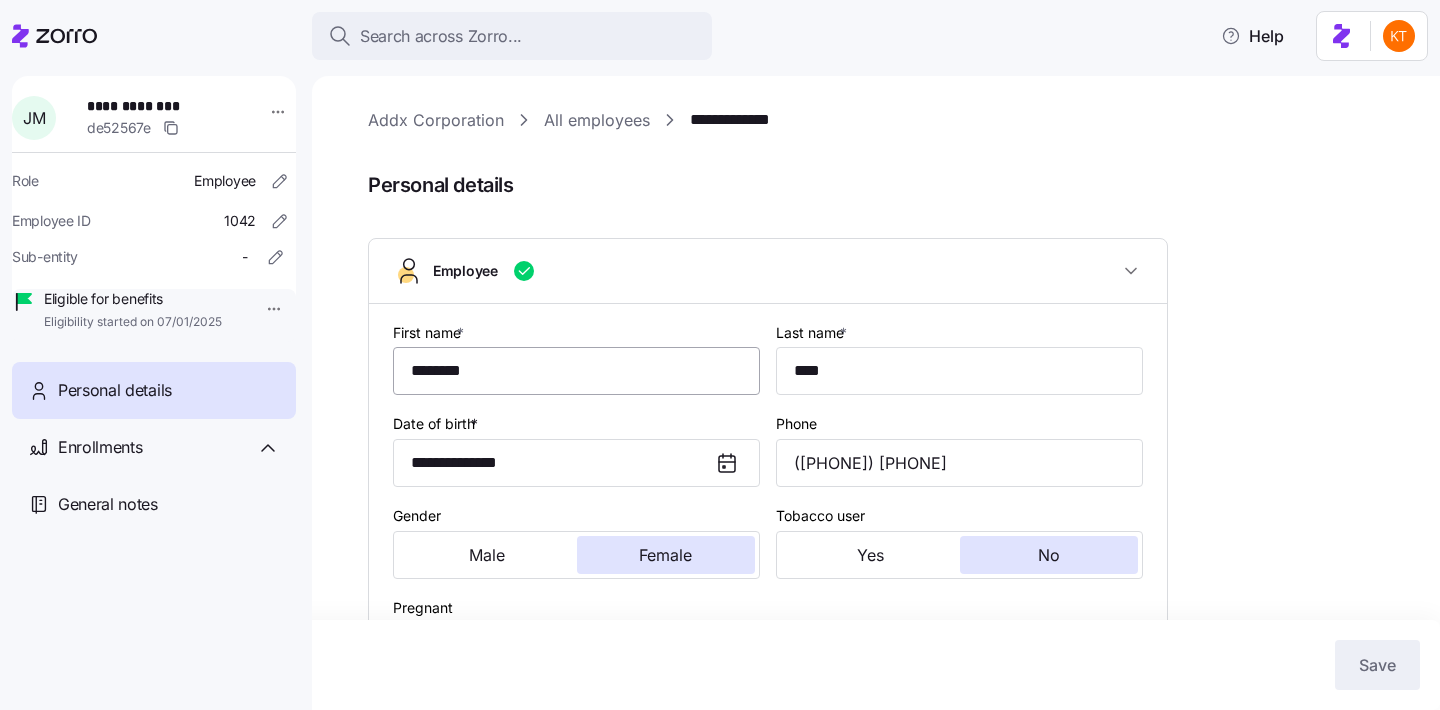 type on "MD" 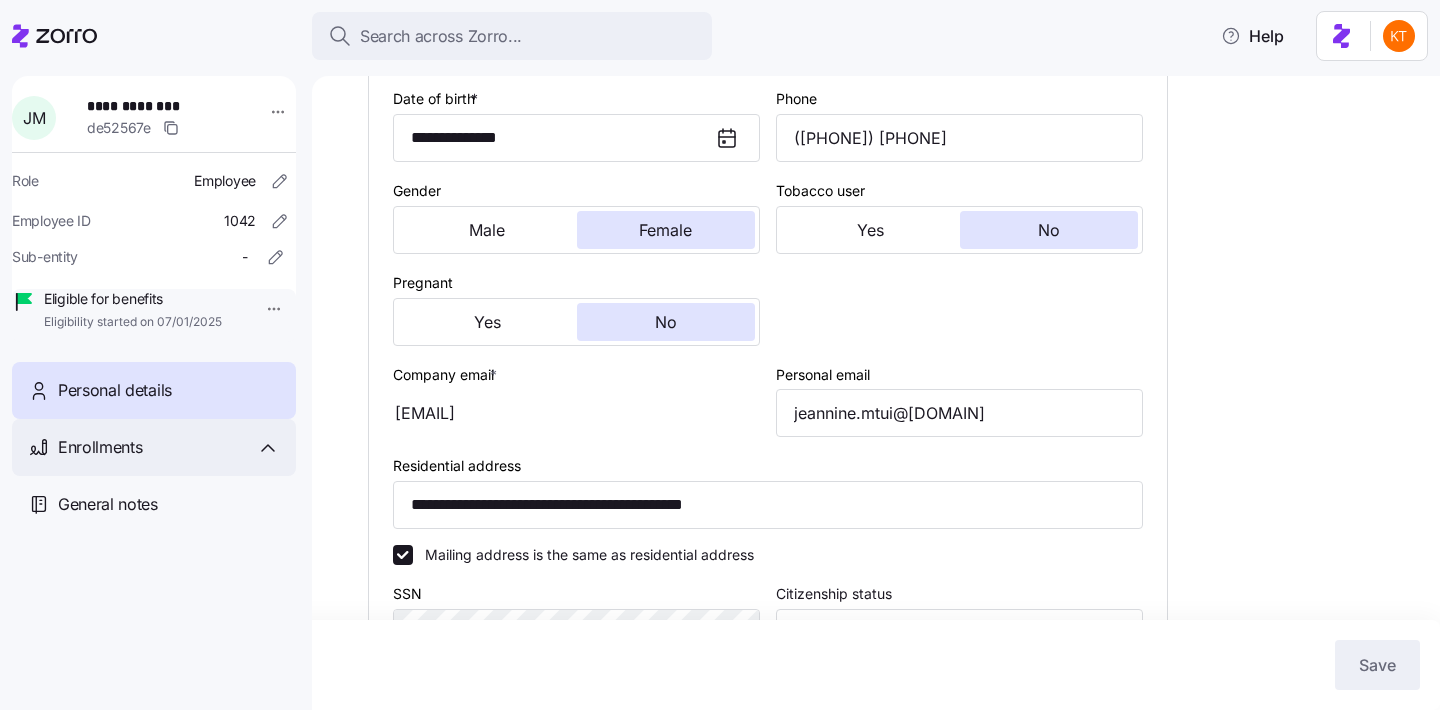 click on "Enrollments" at bounding box center [154, 447] 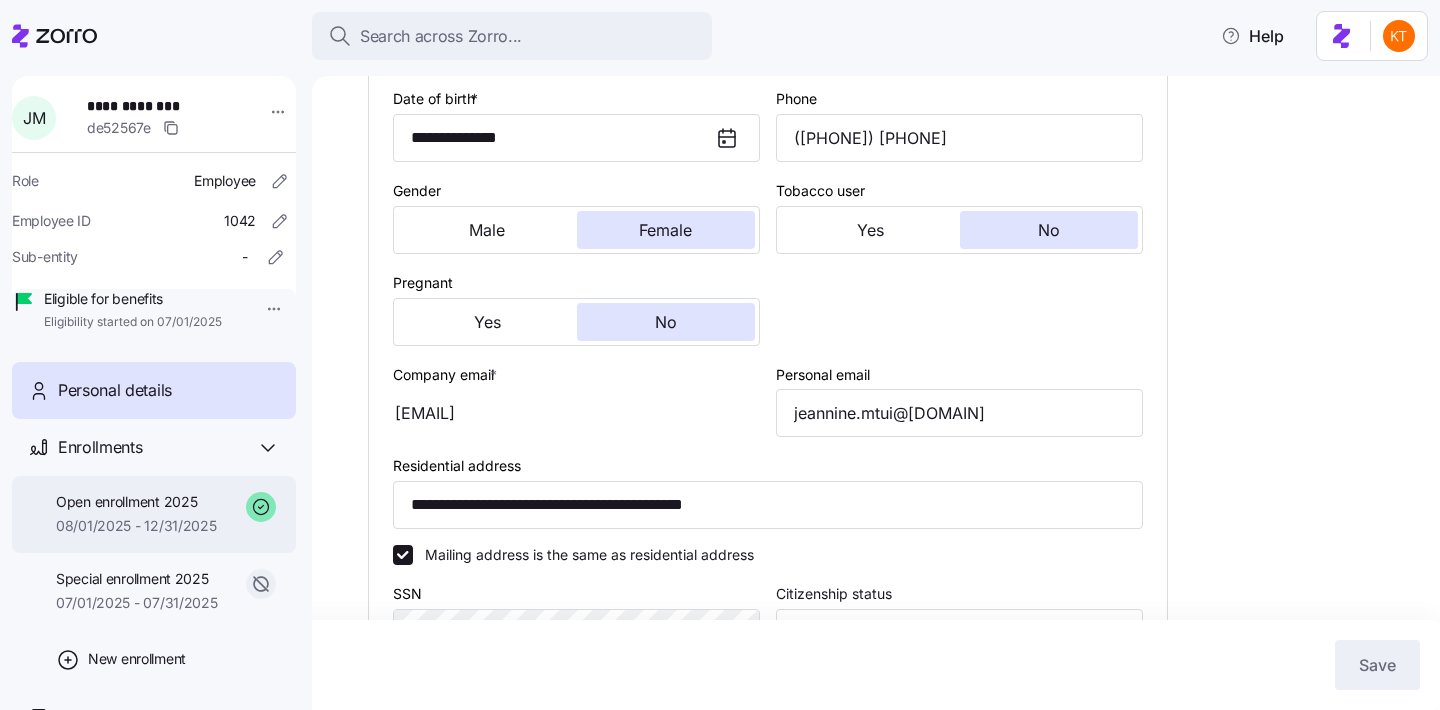 click on "Open enrollment 2025" at bounding box center (136, 502) 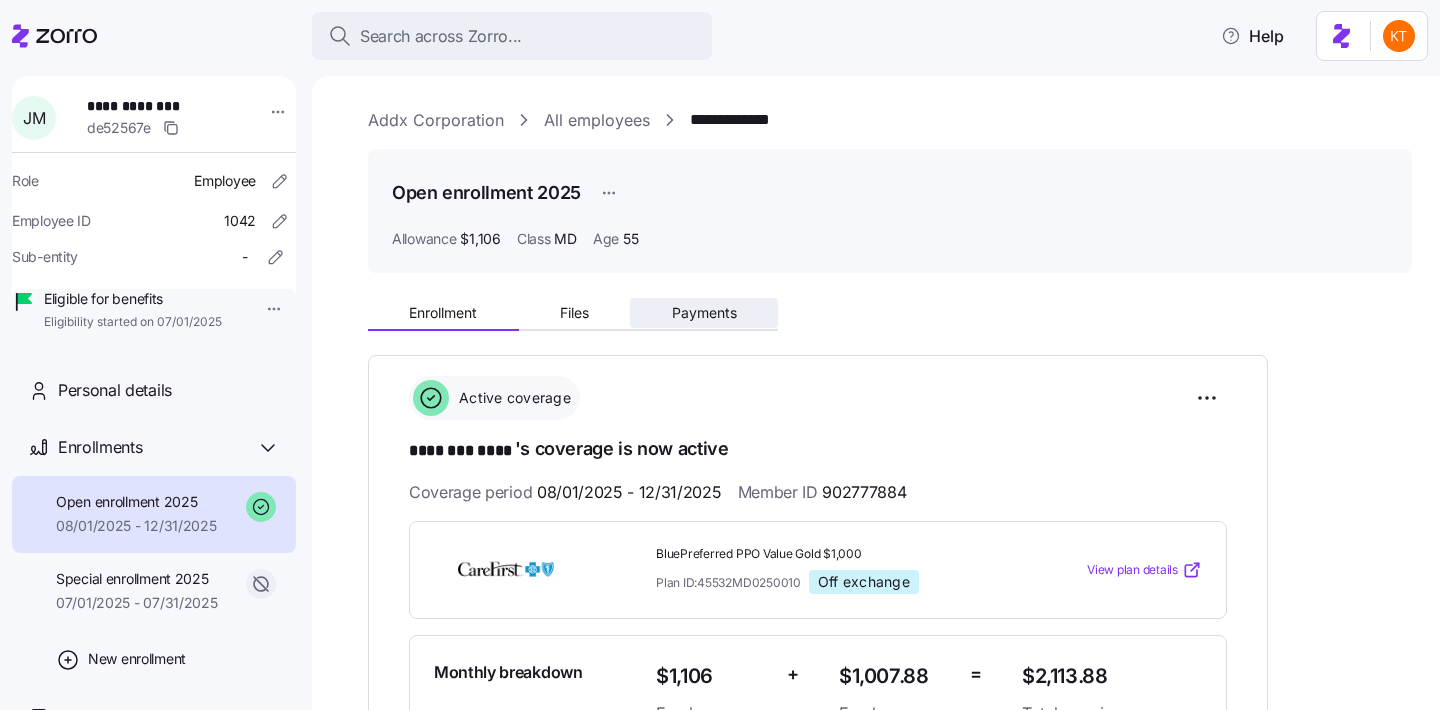 click on "Payments" at bounding box center [704, 313] 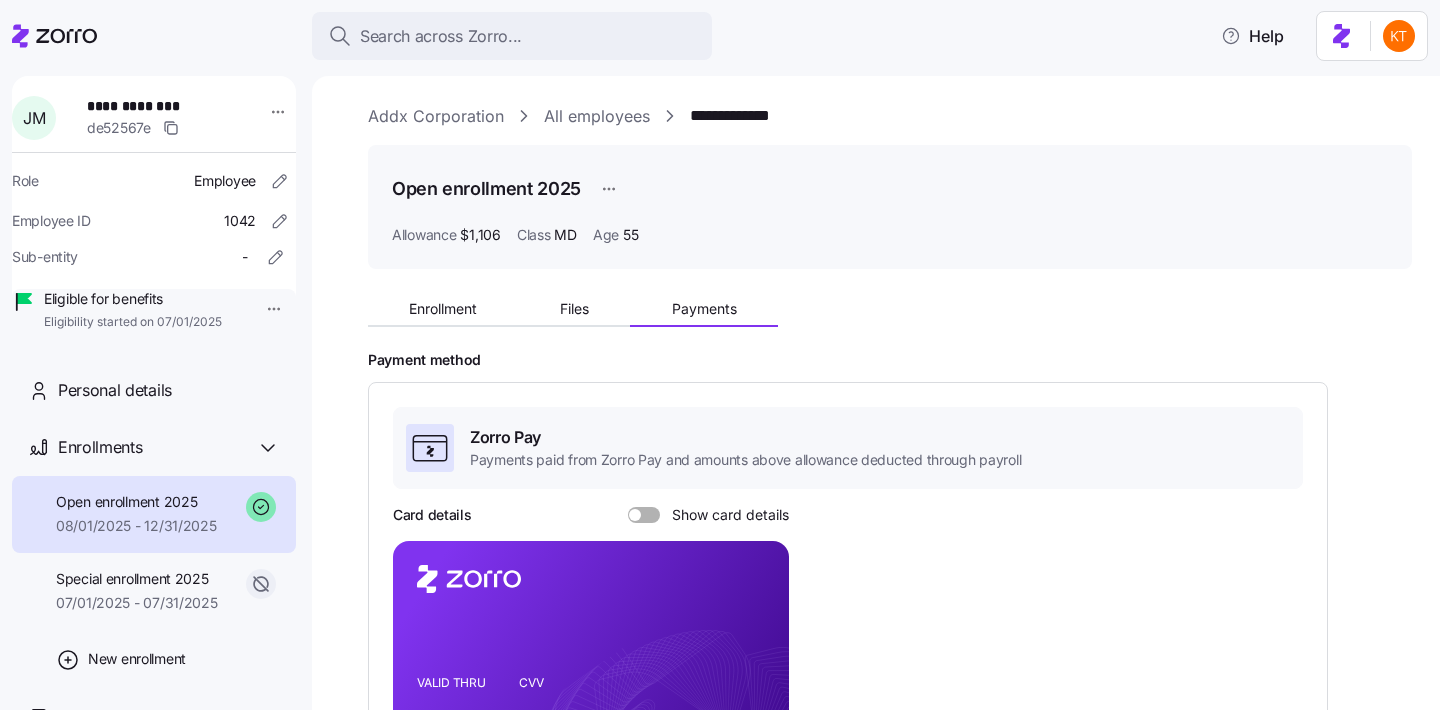scroll, scrollTop: 8, scrollLeft: 0, axis: vertical 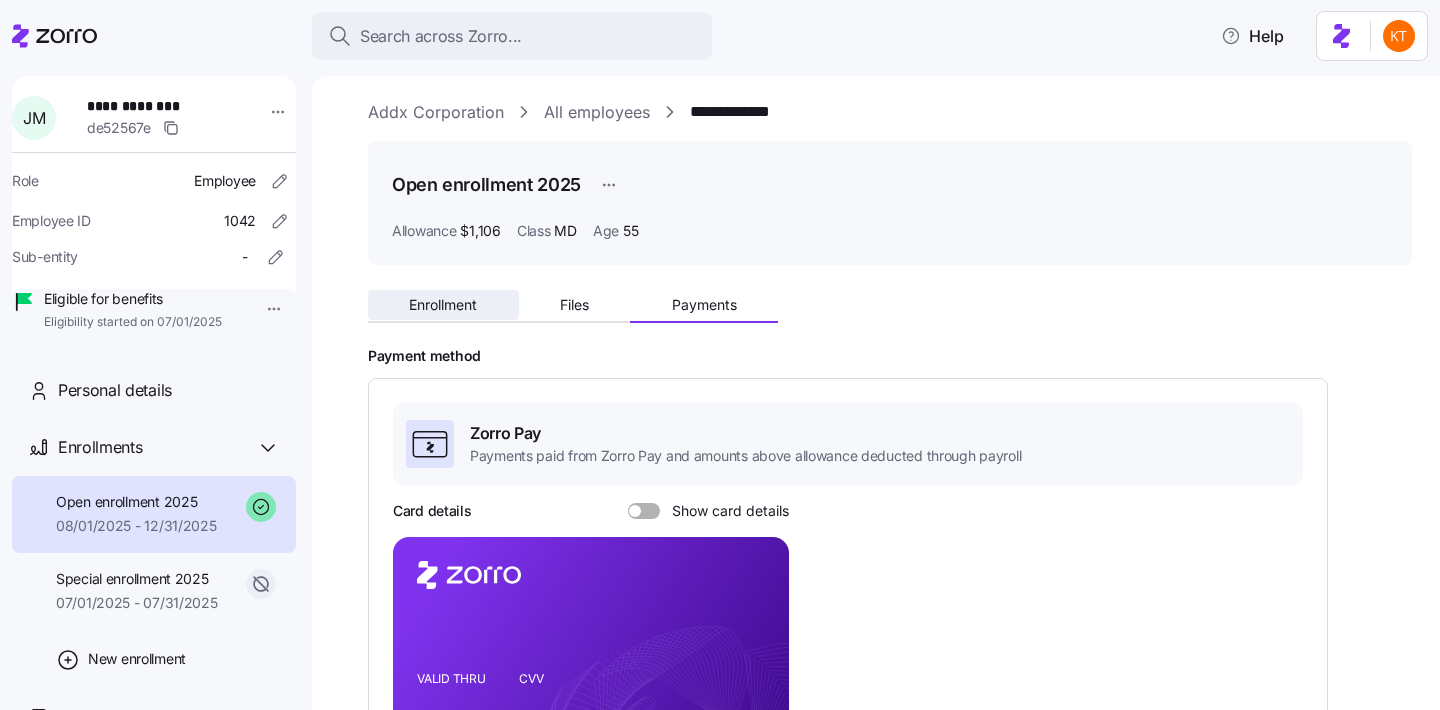 click on "Enrollment" at bounding box center [443, 305] 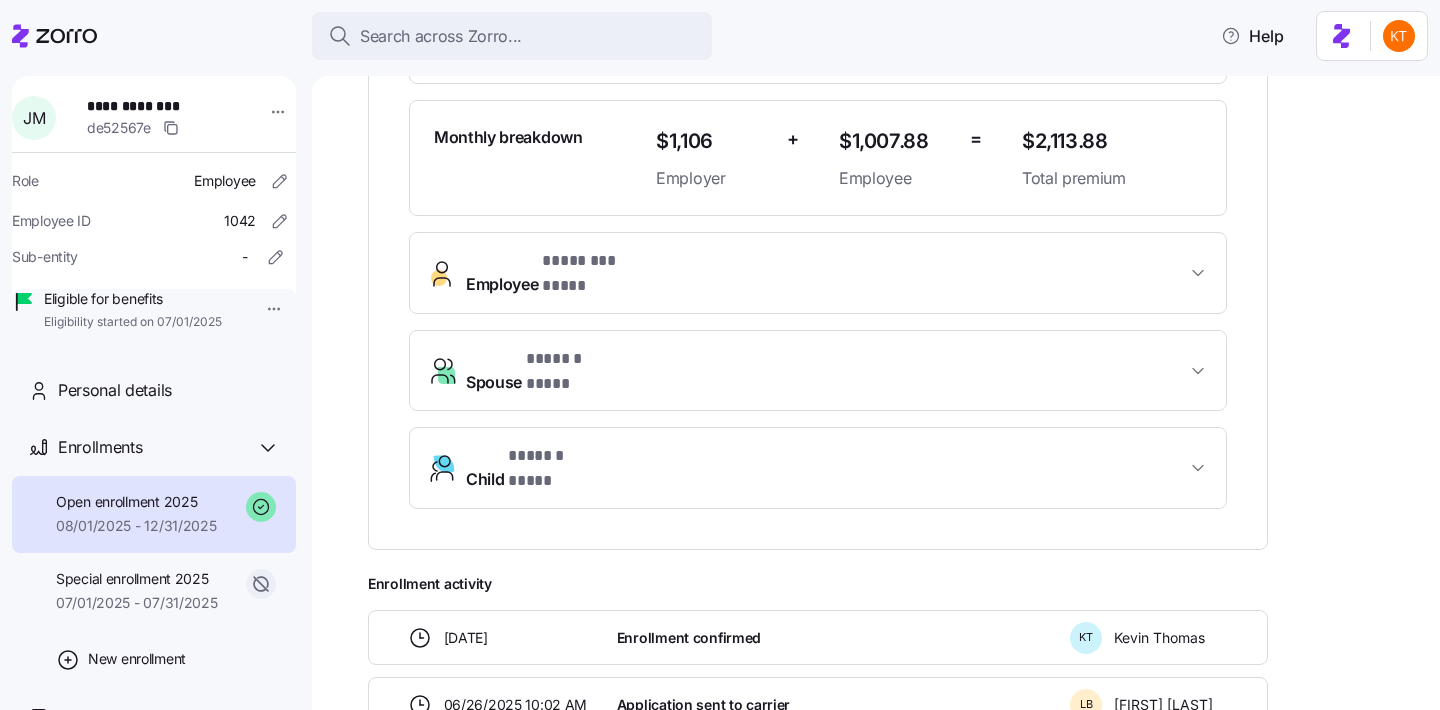 scroll, scrollTop: 564, scrollLeft: 0, axis: vertical 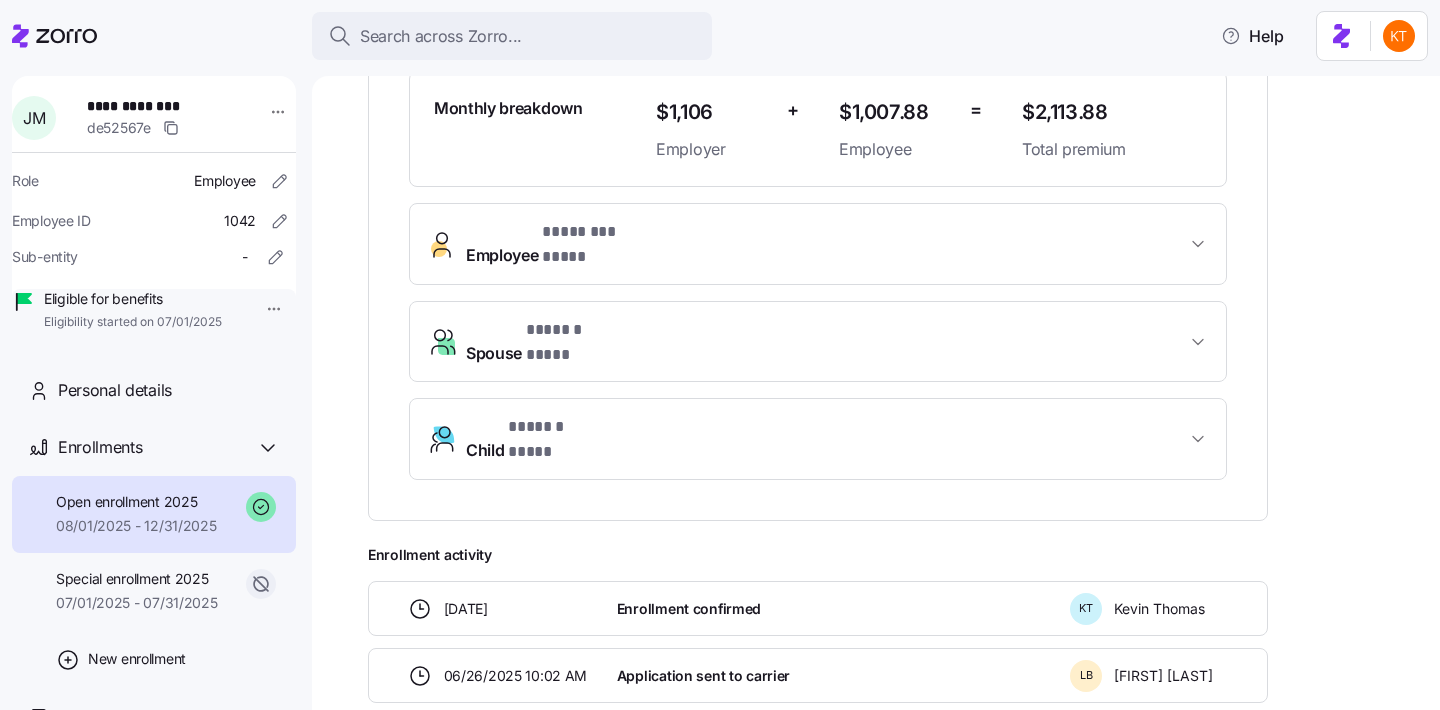 click on "Employee * ********   **** *" at bounding box center [818, 244] 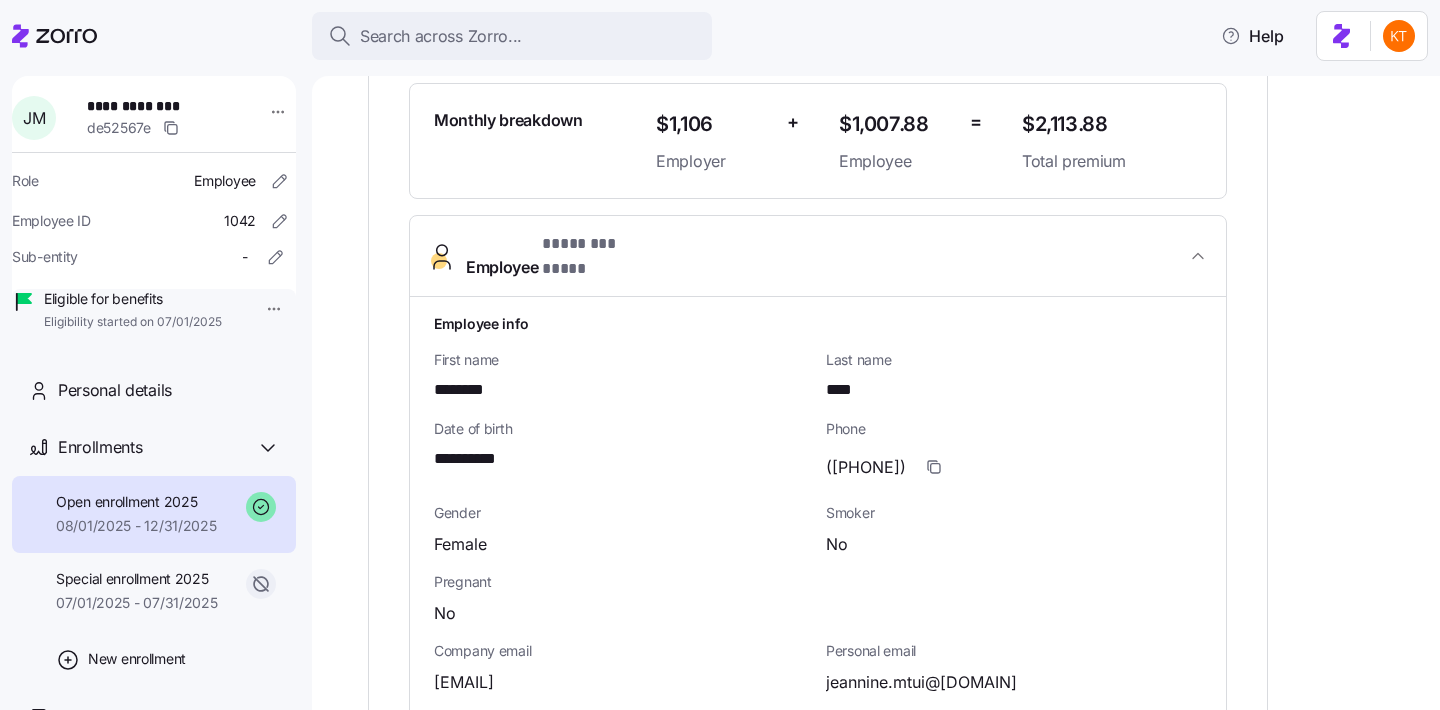 scroll, scrollTop: 851, scrollLeft: 0, axis: vertical 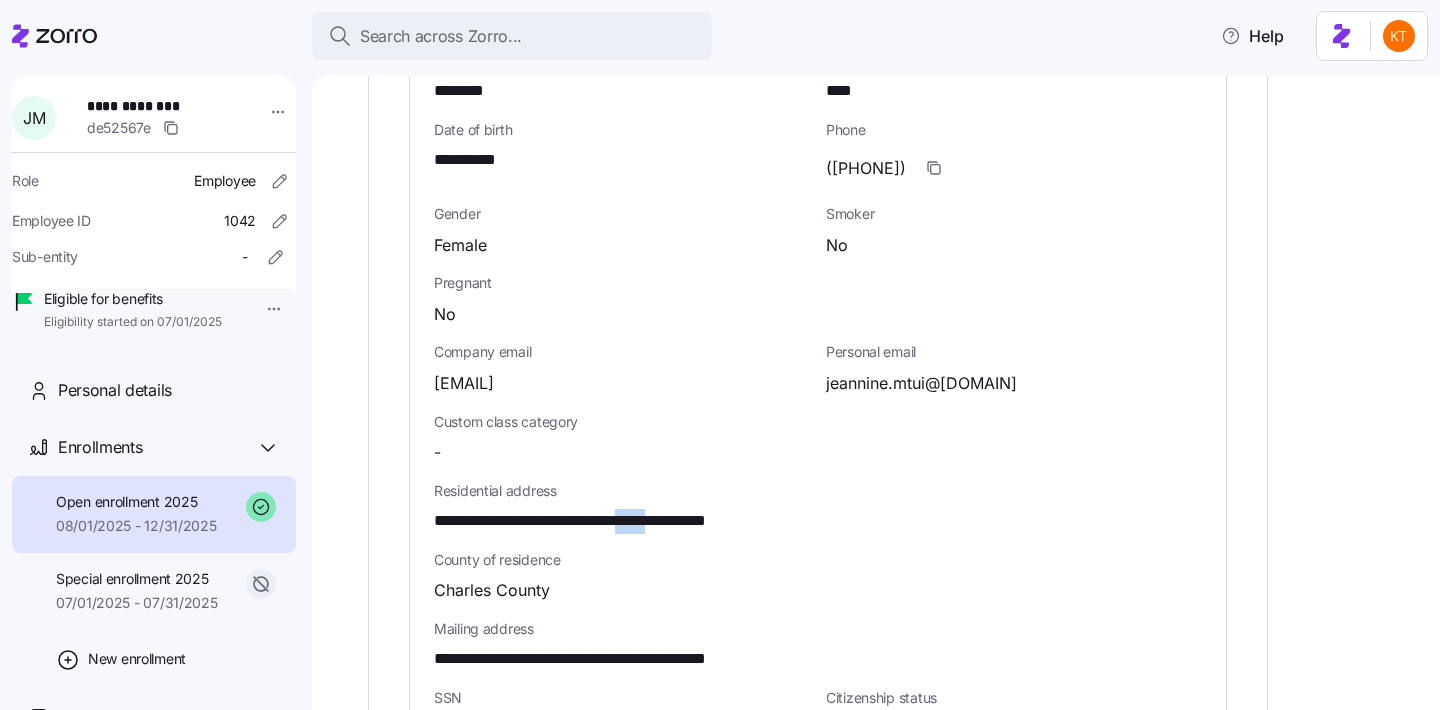 drag, startPoint x: 720, startPoint y: 501, endPoint x: 675, endPoint y: 501, distance: 45 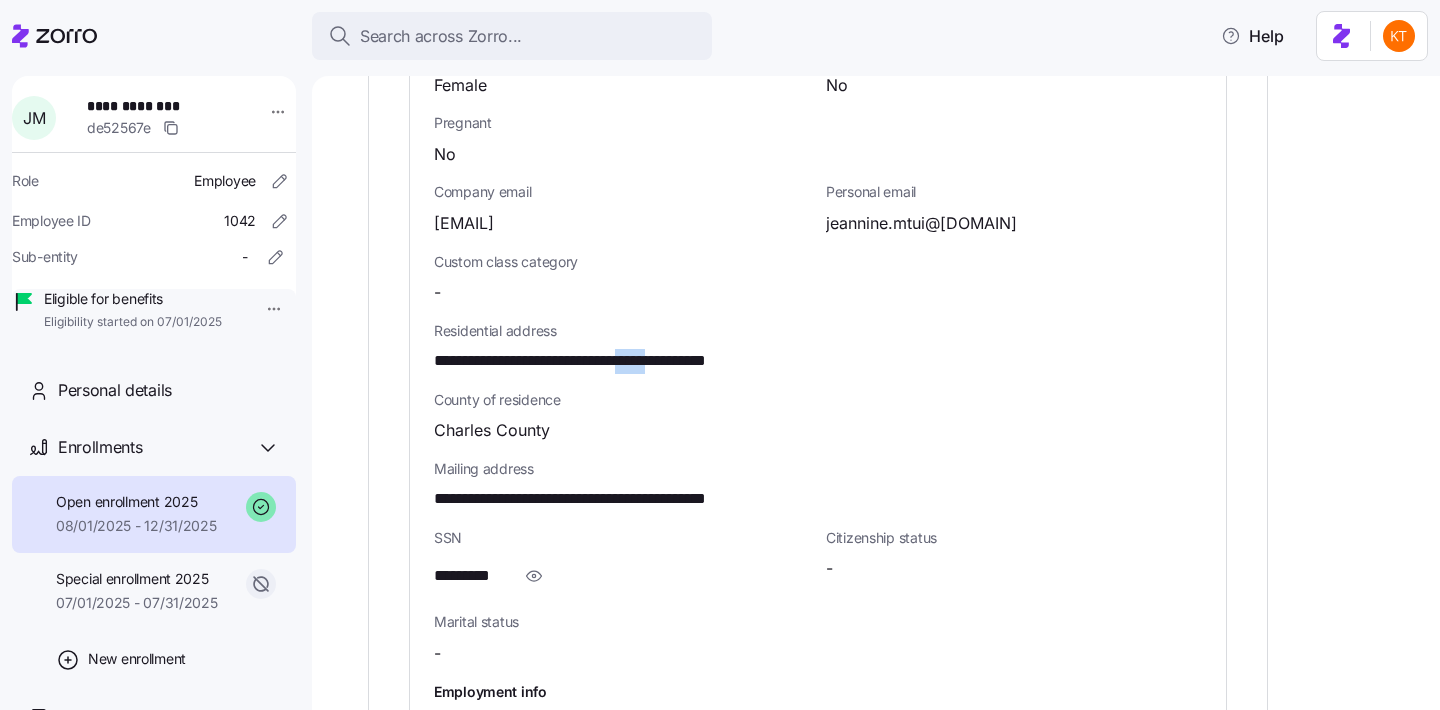 scroll, scrollTop: 1179, scrollLeft: 0, axis: vertical 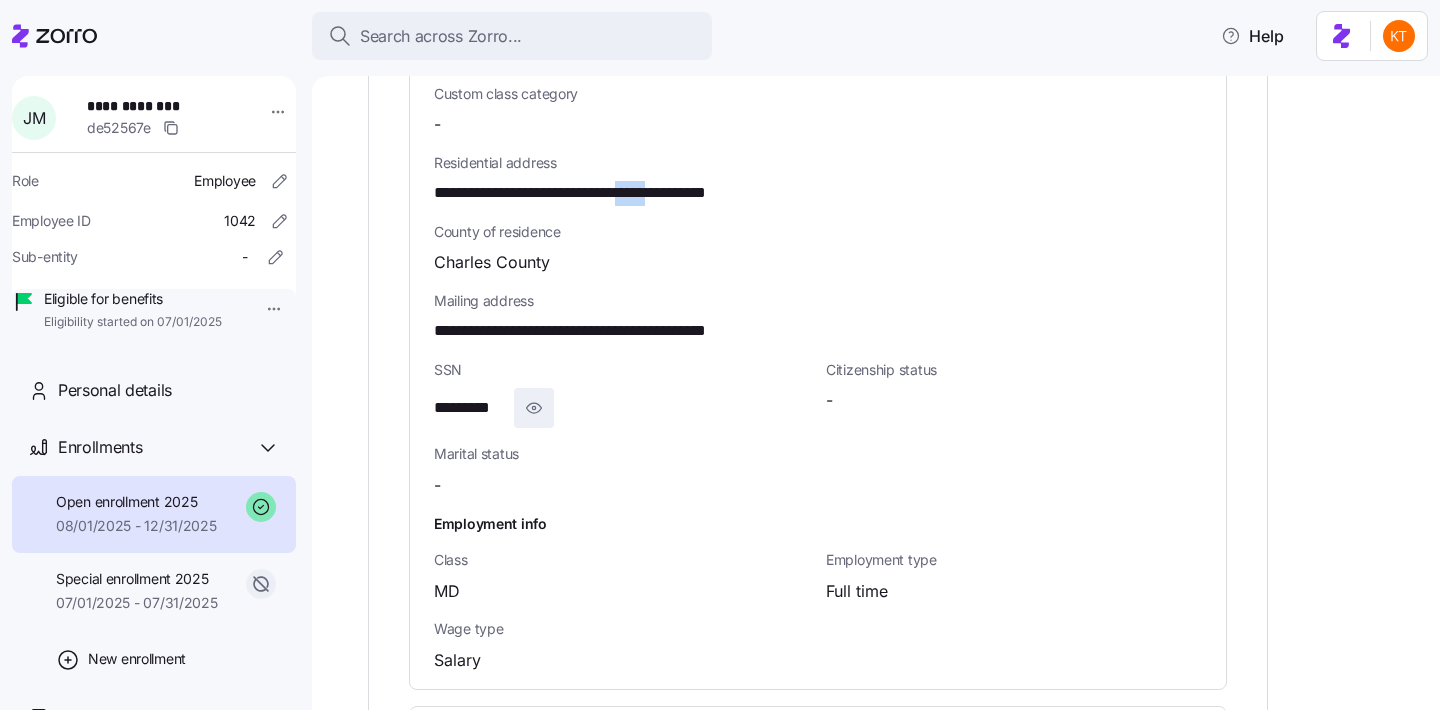 click at bounding box center (534, 408) 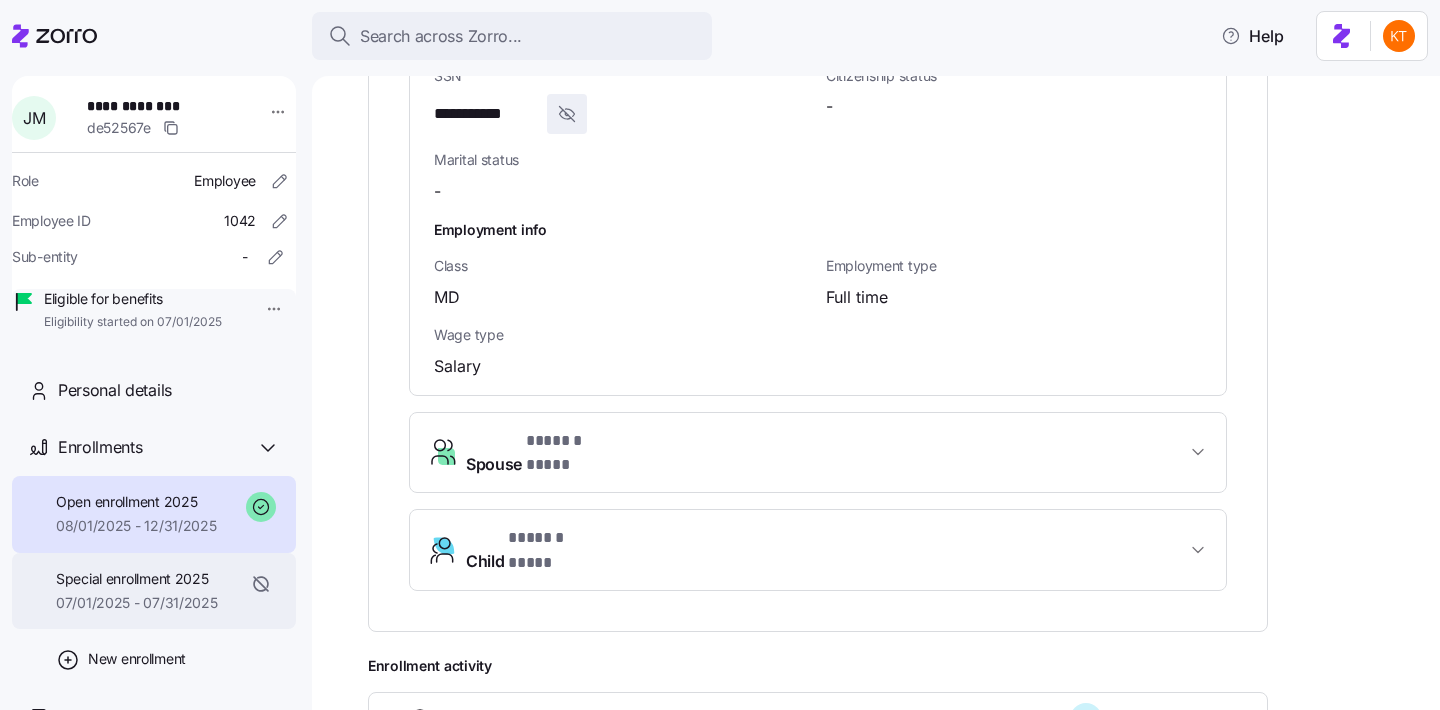 scroll, scrollTop: 1768, scrollLeft: 0, axis: vertical 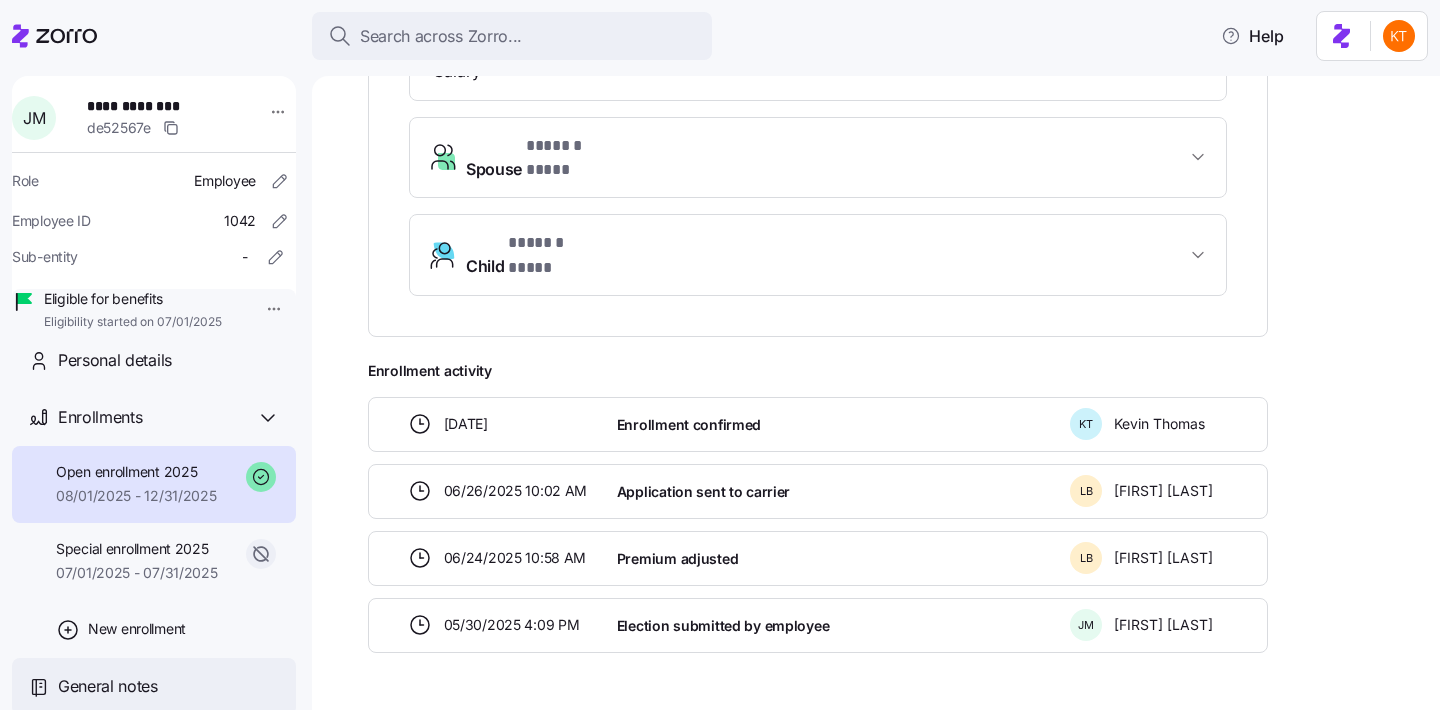 drag, startPoint x: 166, startPoint y: 673, endPoint x: 174, endPoint y: 666, distance: 10.630146 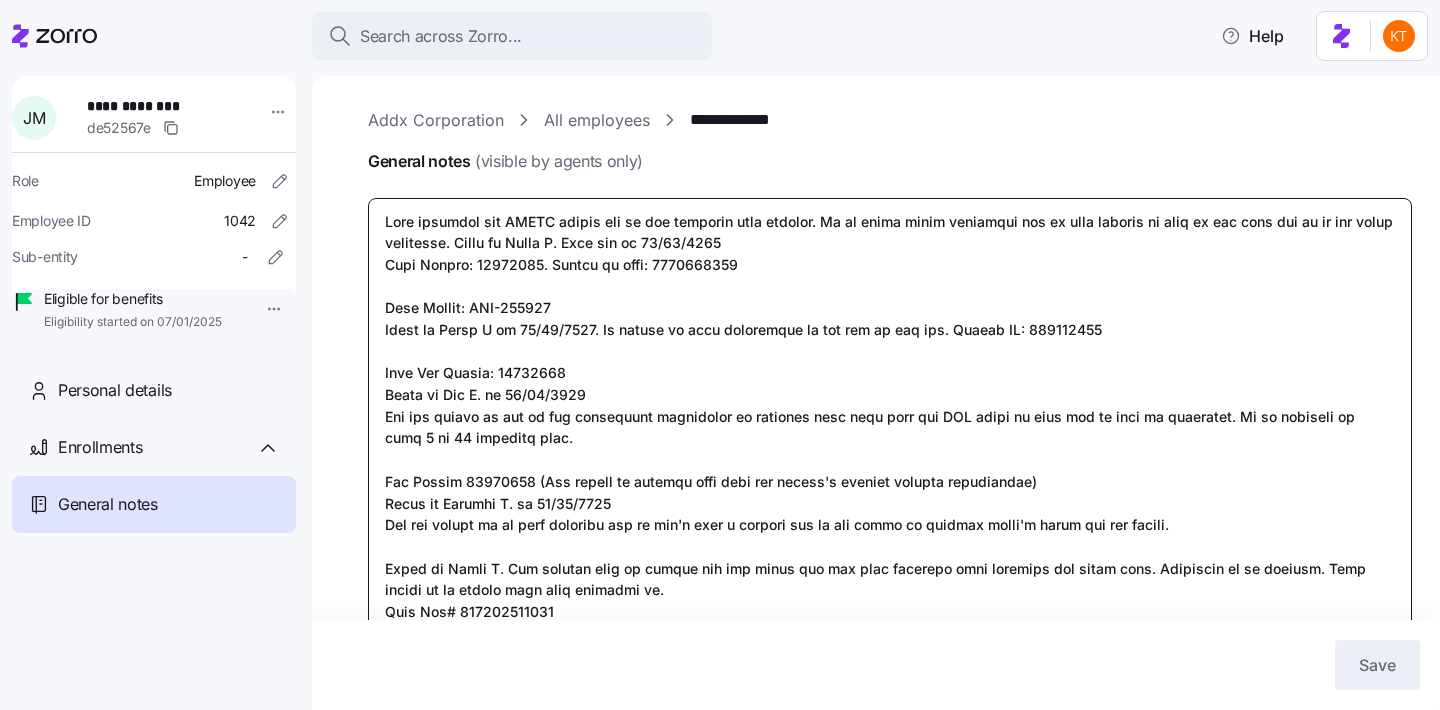 drag, startPoint x: 1135, startPoint y: 330, endPoint x: 1049, endPoint y: 325, distance: 86.145226 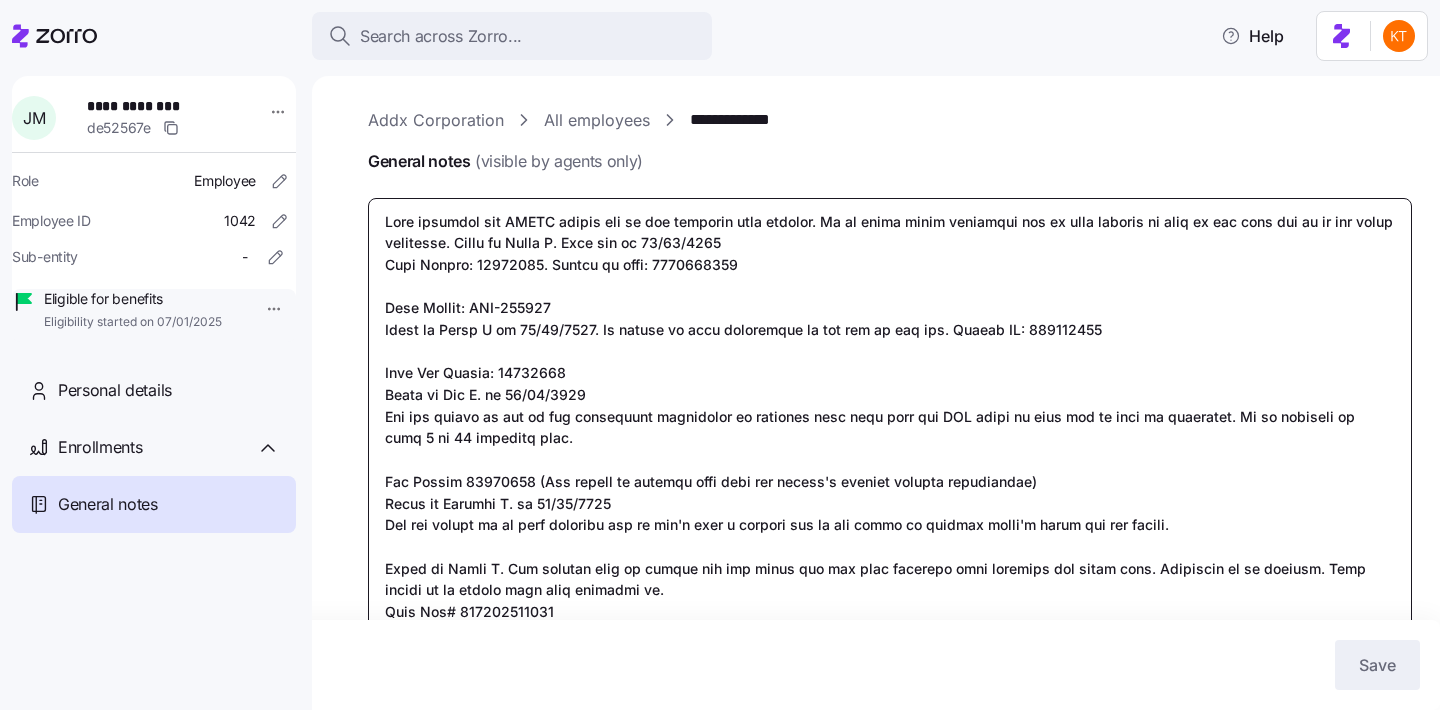 click on "General notes (visible by agents only)" at bounding box center [890, 482] 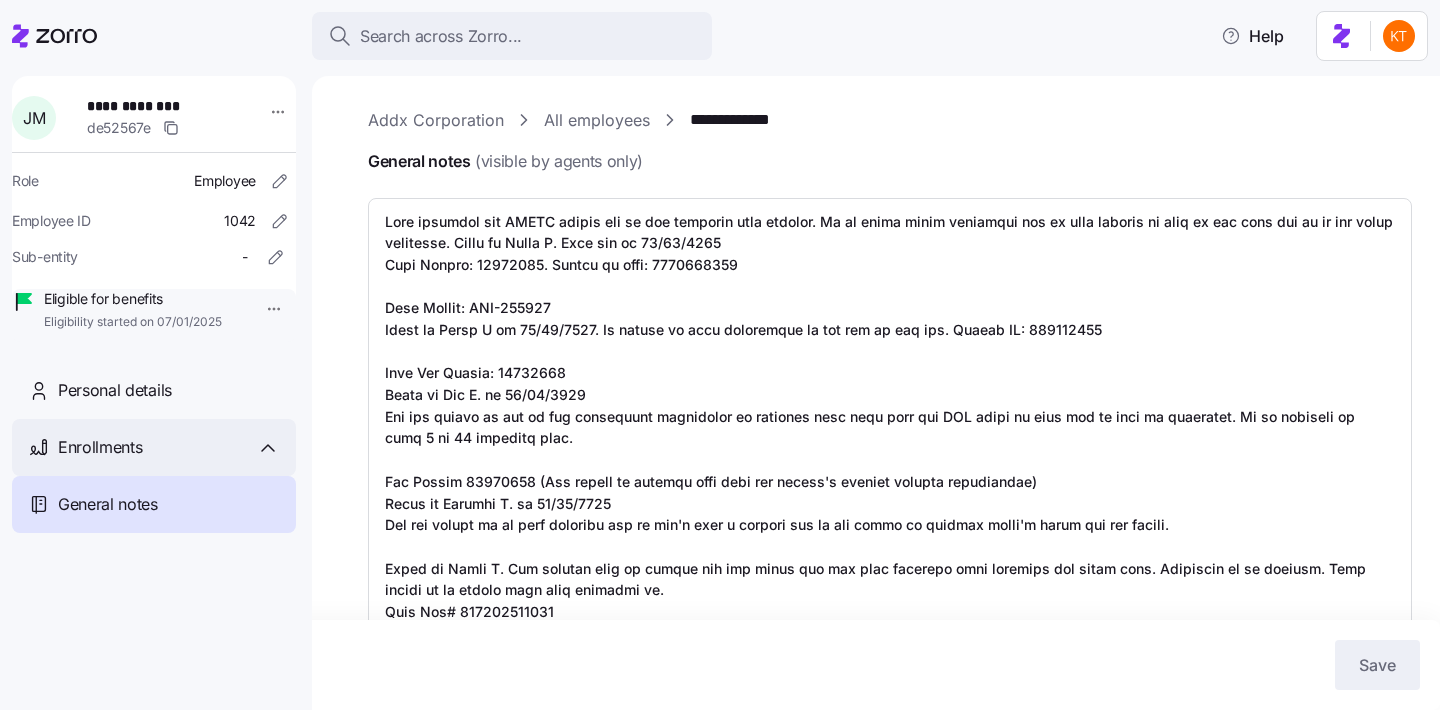 click on "Enrollments" at bounding box center [154, 447] 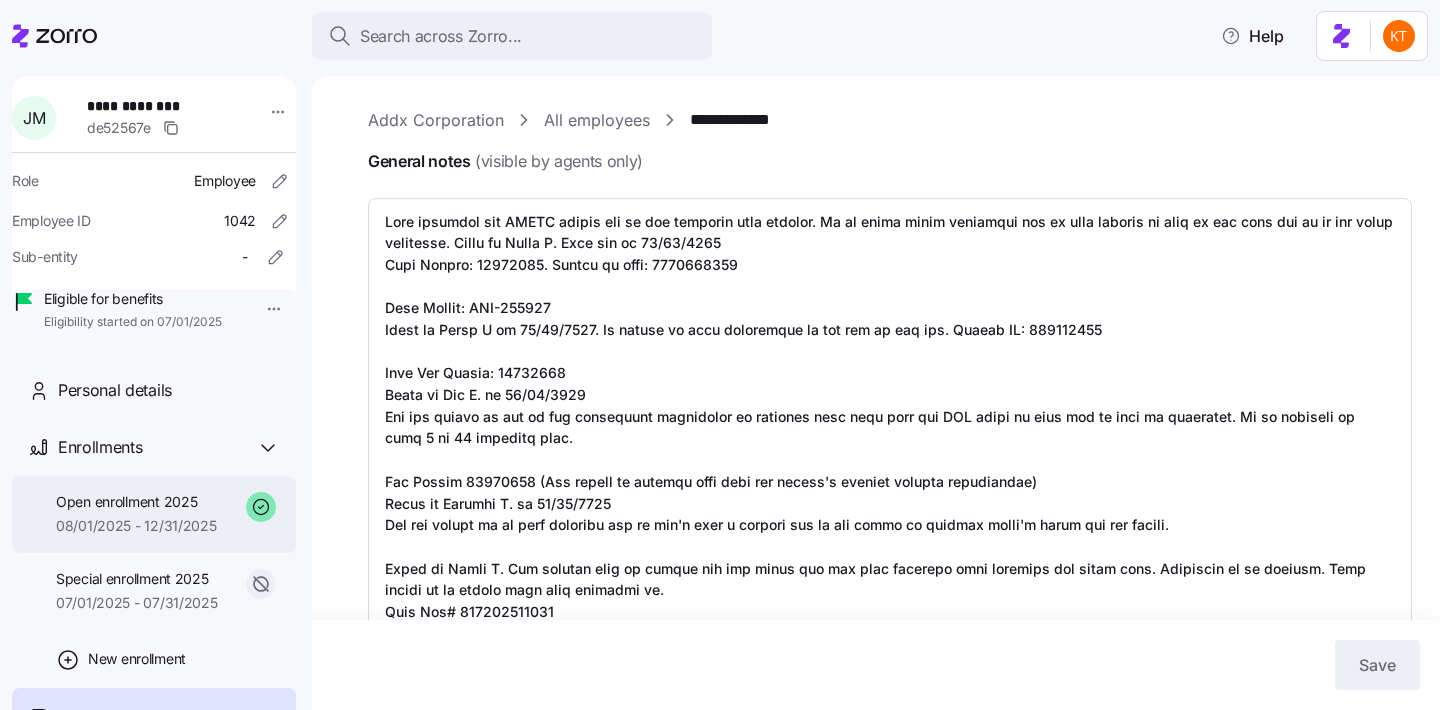 click on "Open enrollment 2025" at bounding box center [136, 502] 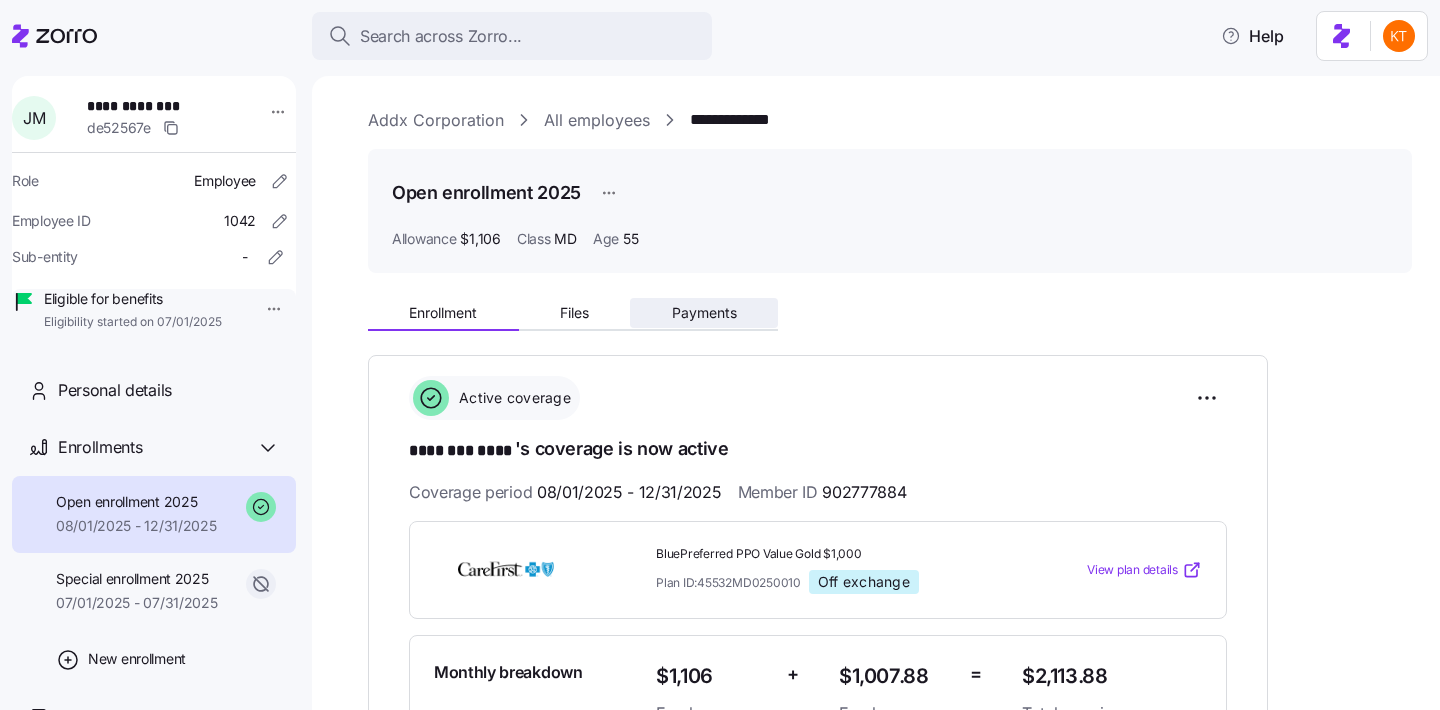 click on "Payments" at bounding box center [704, 313] 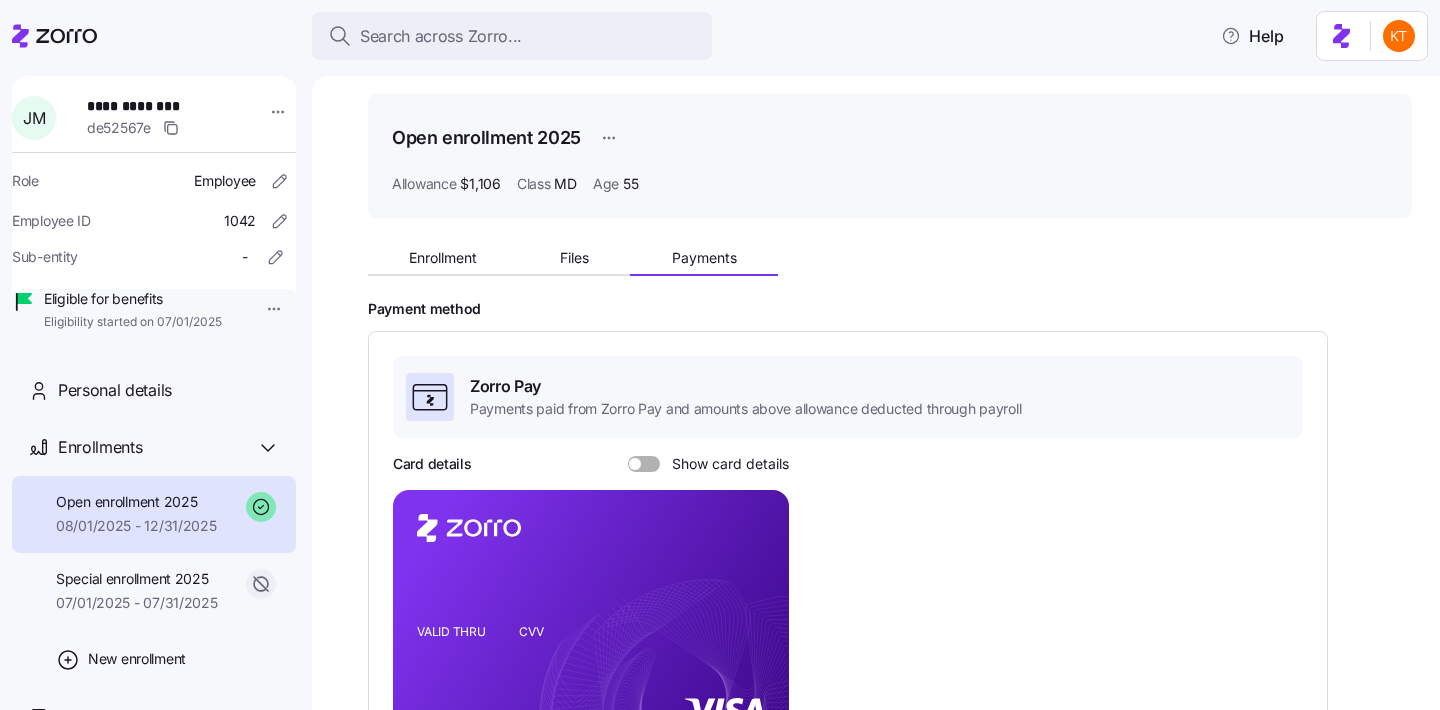 scroll, scrollTop: 206, scrollLeft: 0, axis: vertical 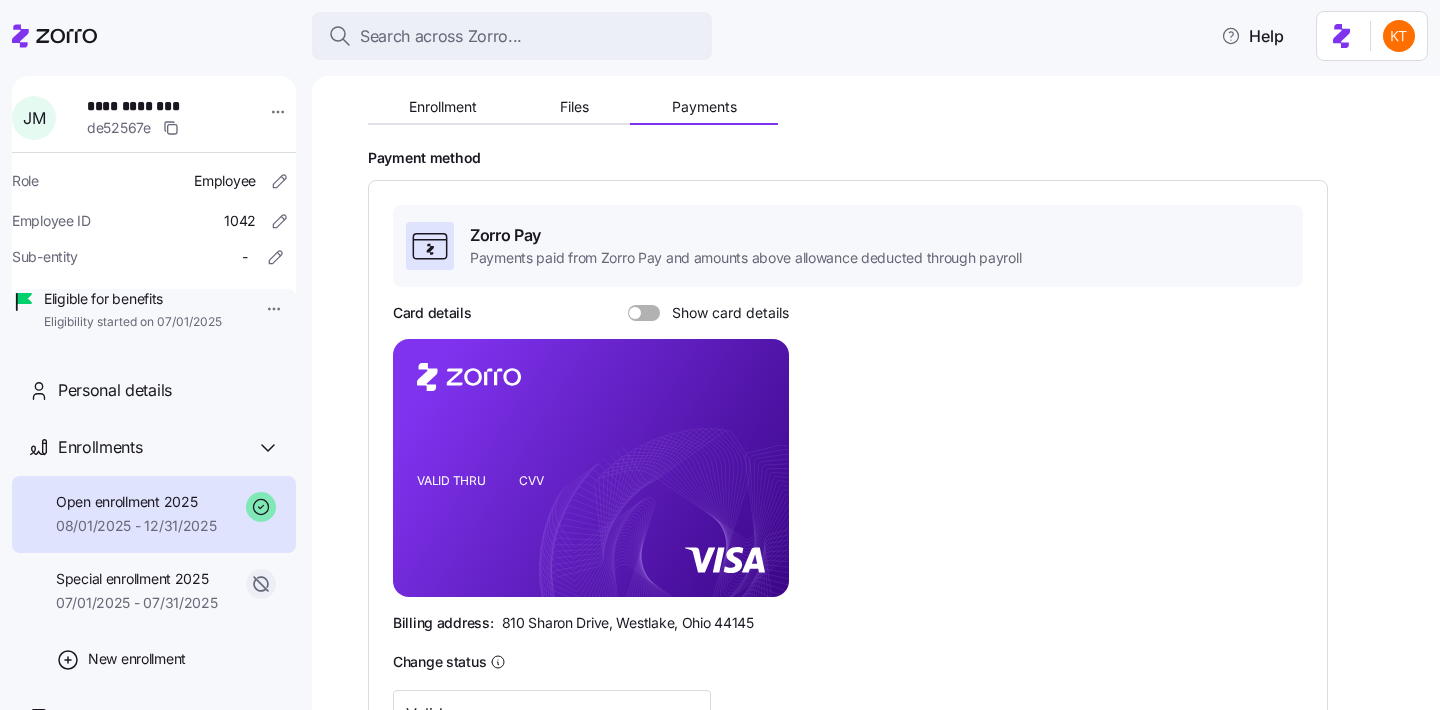 click at bounding box center (651, 313) 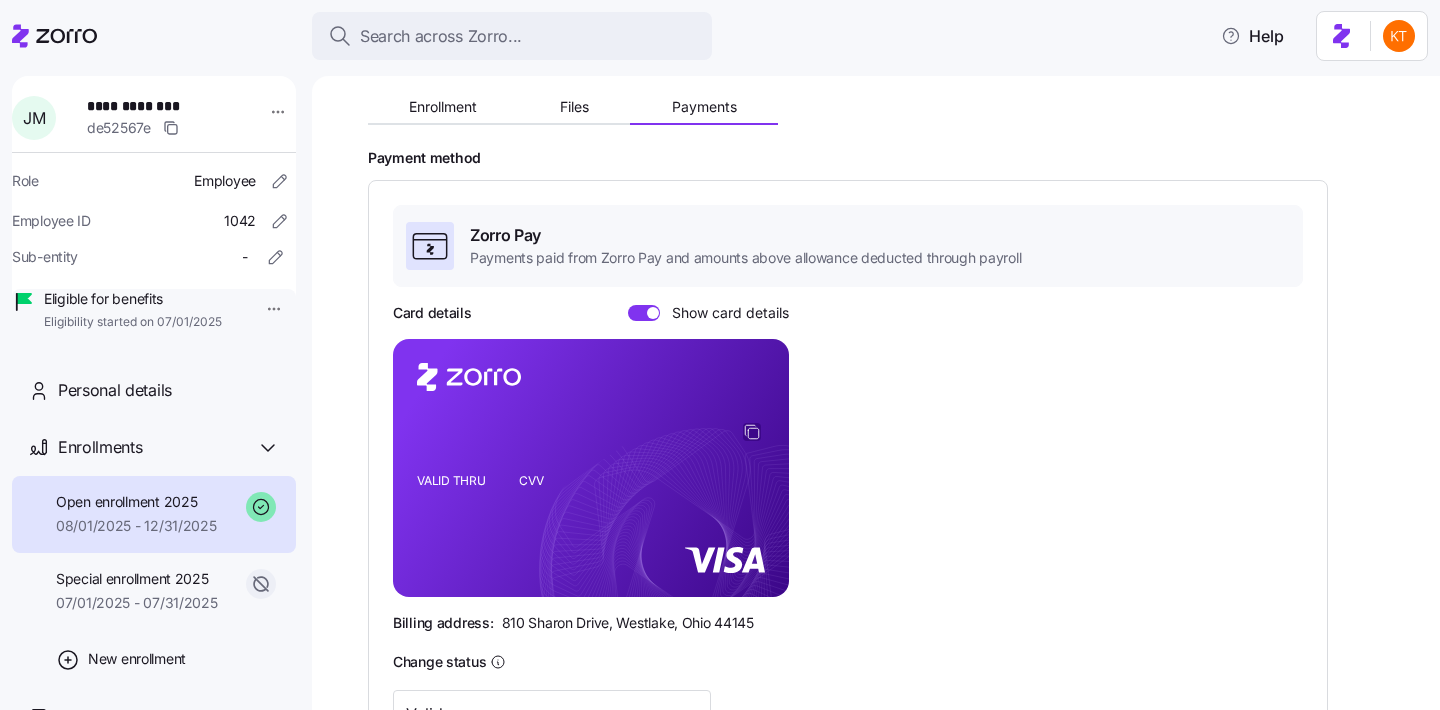 click 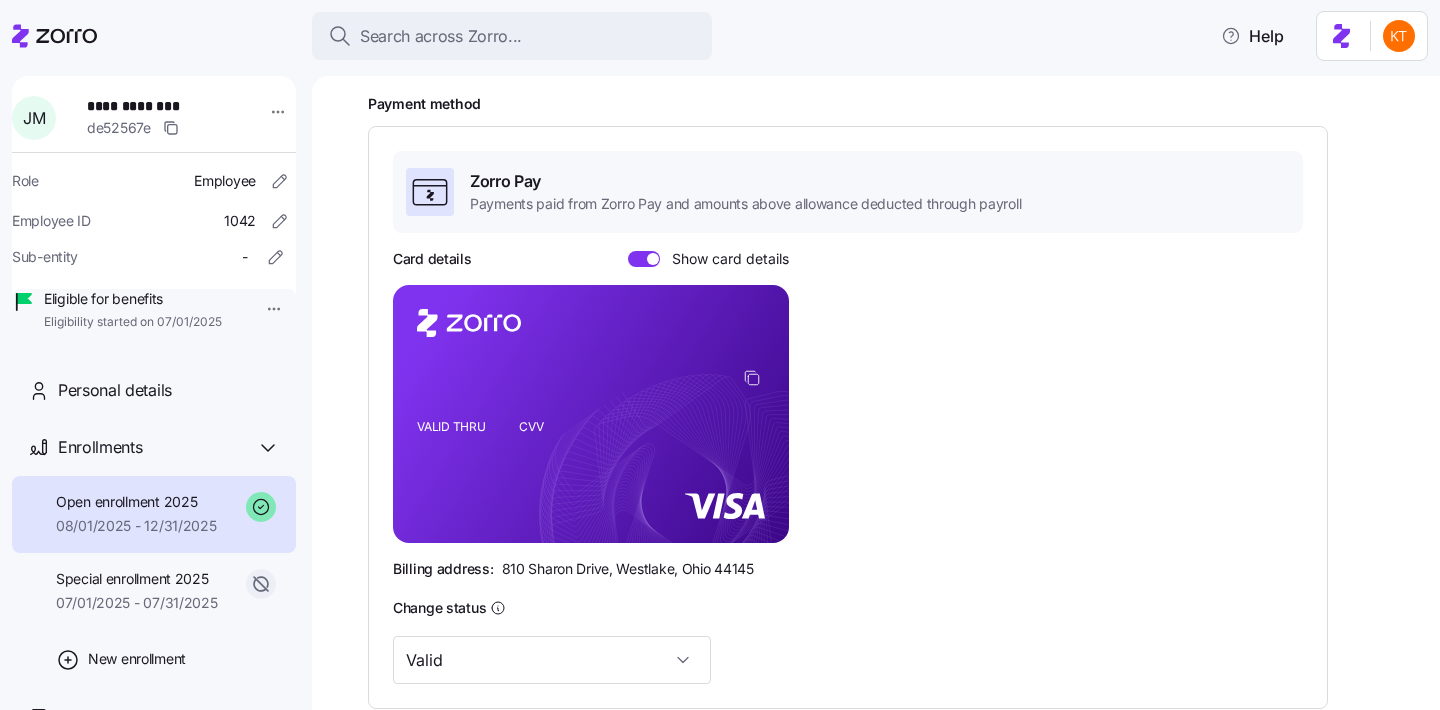 scroll, scrollTop: 266, scrollLeft: 0, axis: vertical 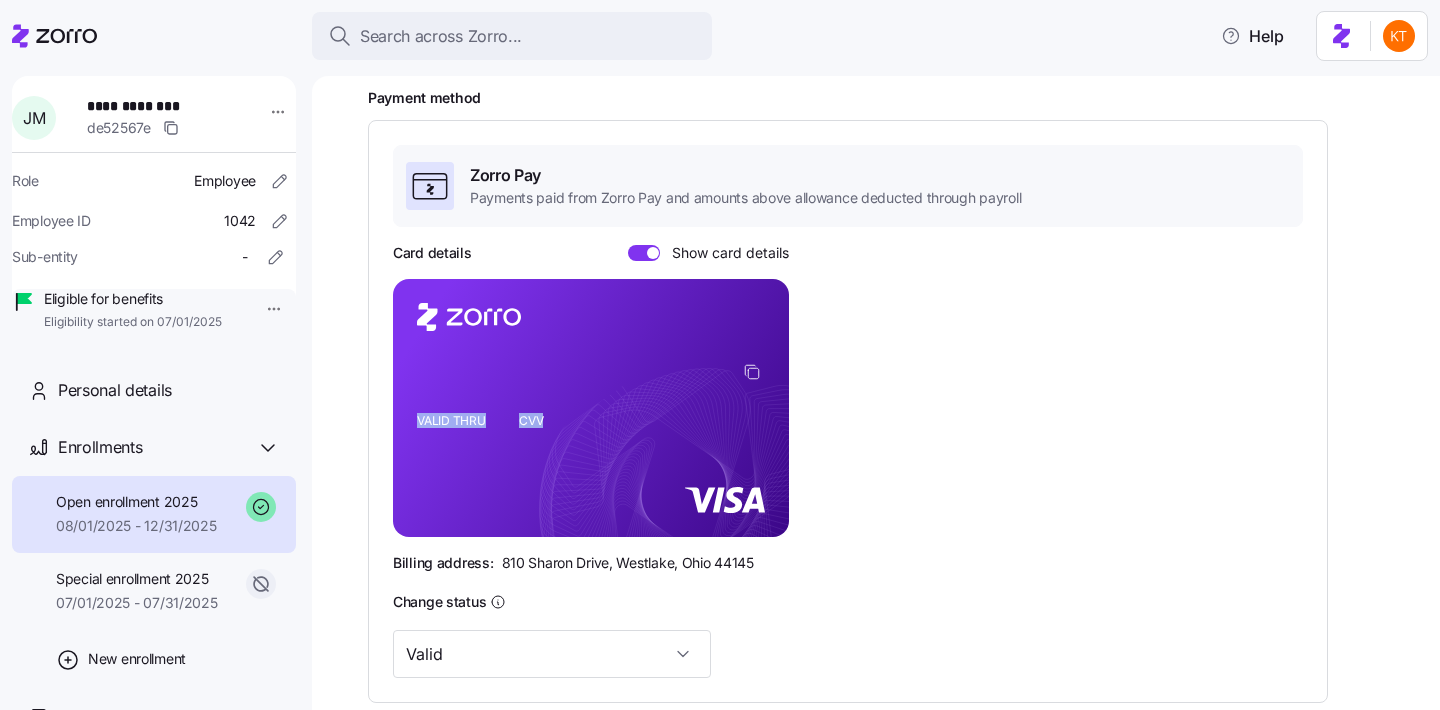 click on "VALID THRU CVV" 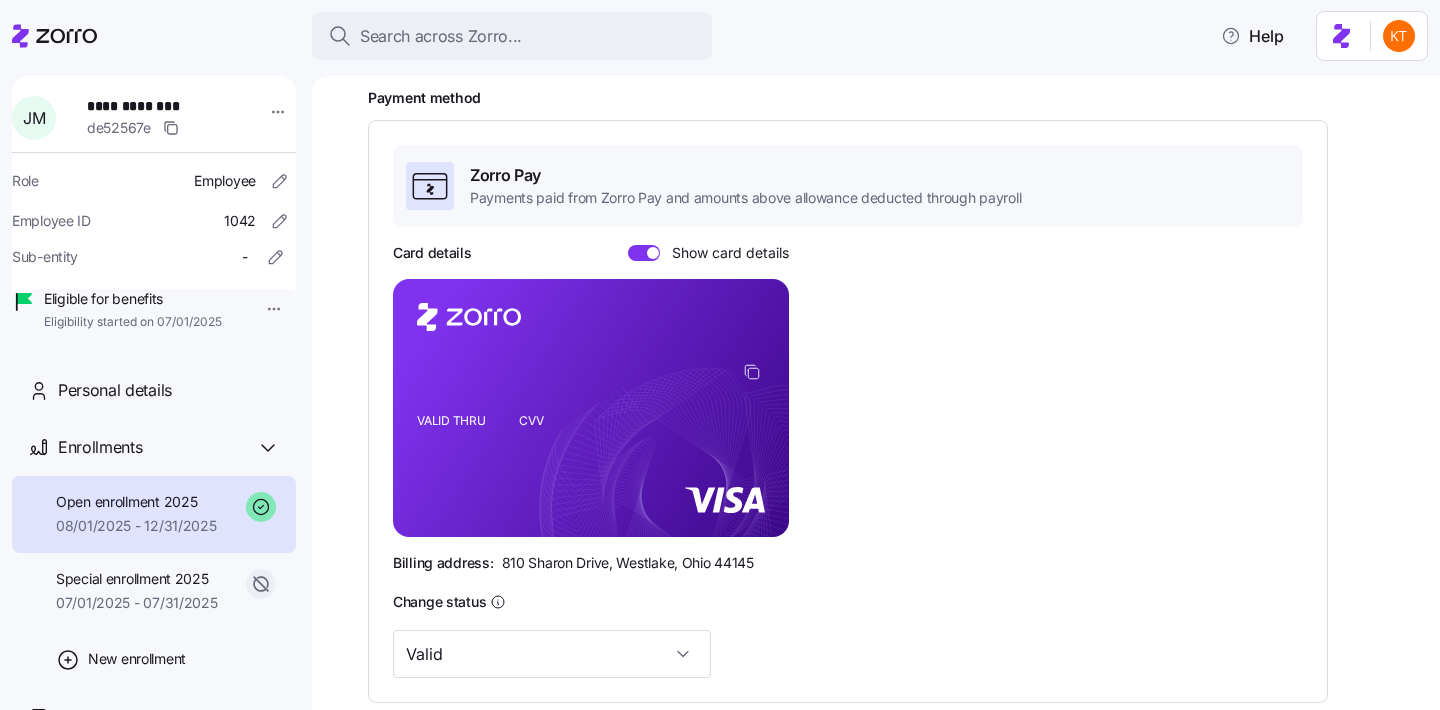 click 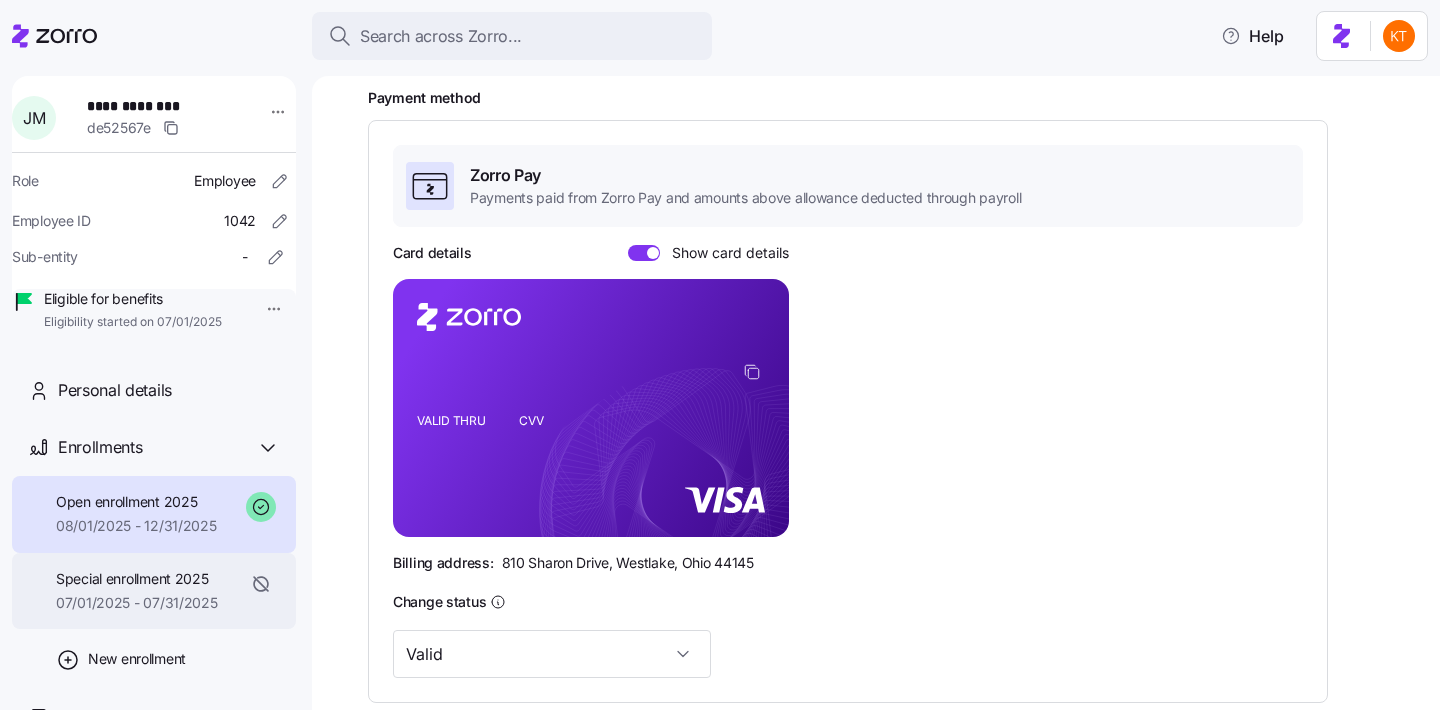 scroll, scrollTop: 58, scrollLeft: 0, axis: vertical 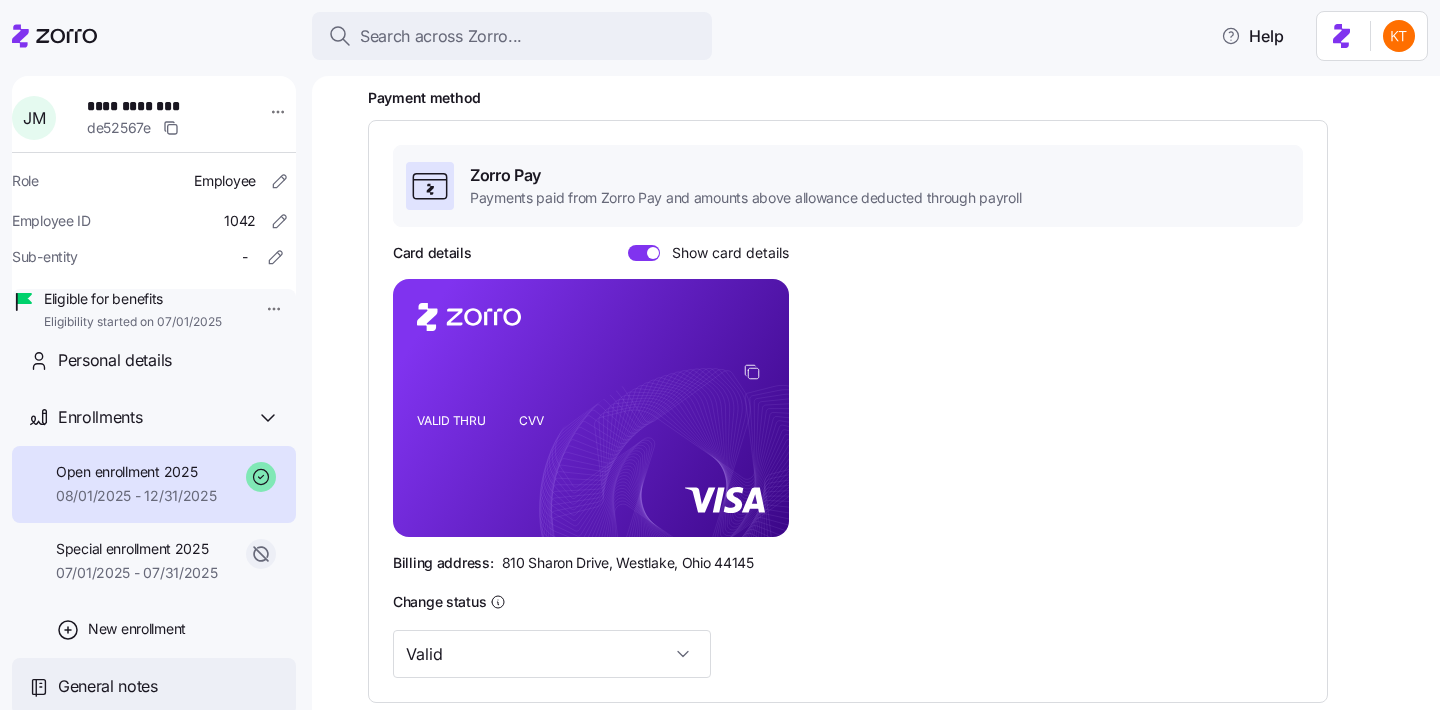 click on "General notes" at bounding box center [108, 686] 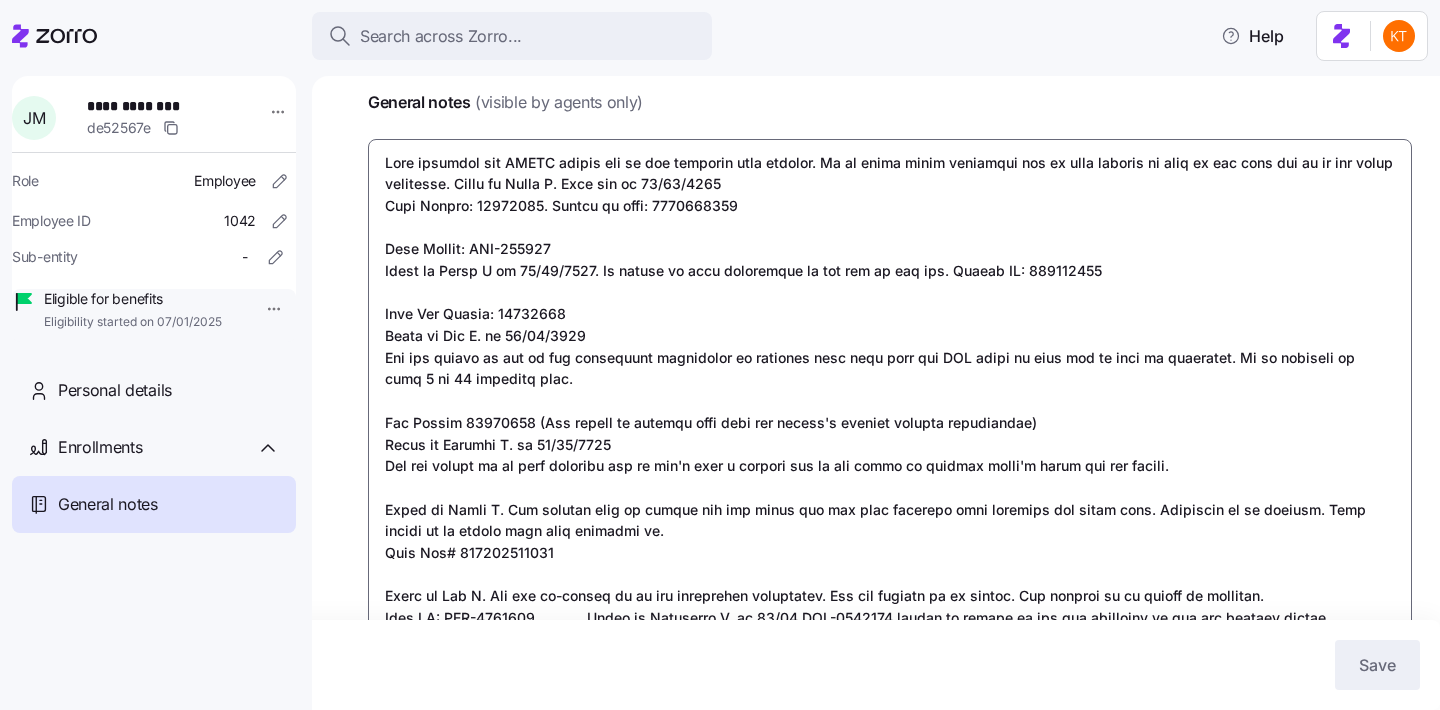scroll, scrollTop: 80, scrollLeft: 0, axis: vertical 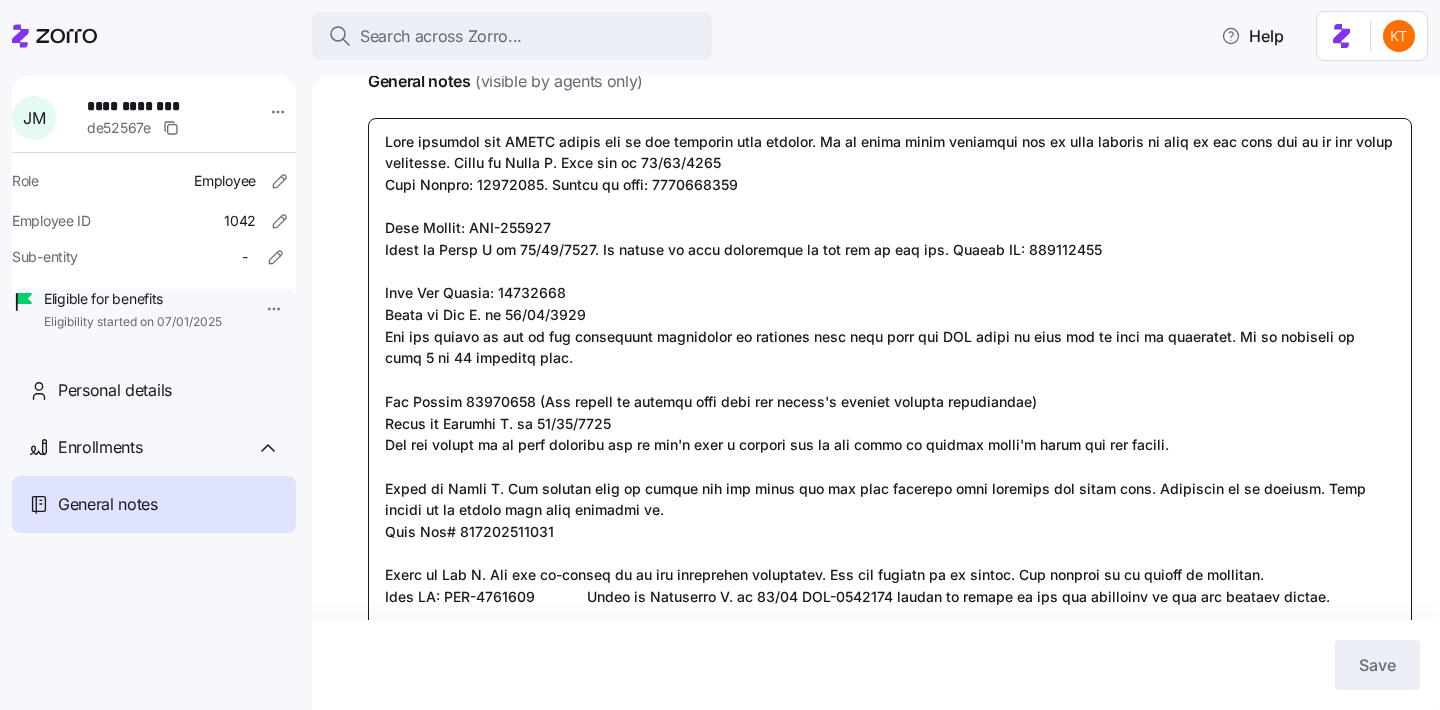 click on "General notes (visible by agents only)" at bounding box center [890, 402] 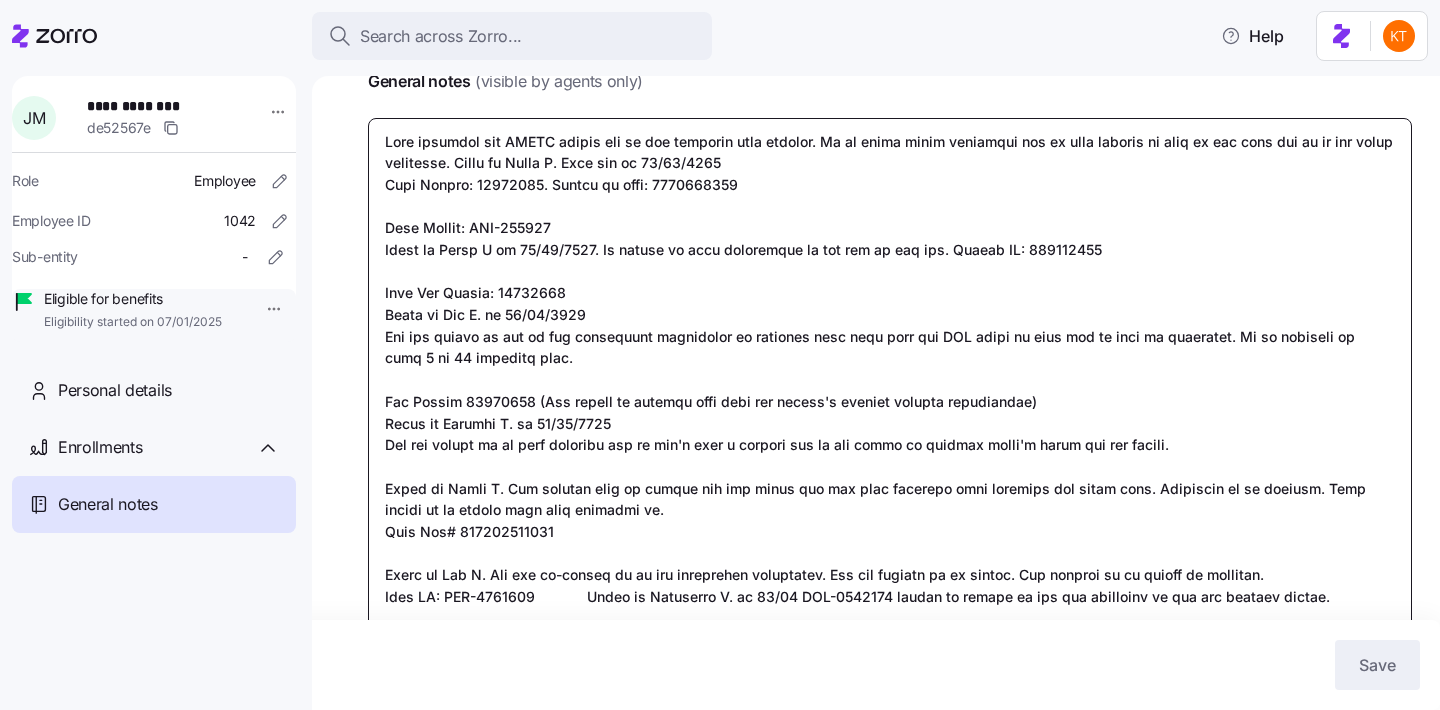 click on "General notes (visible by agents only)" at bounding box center (890, 402) 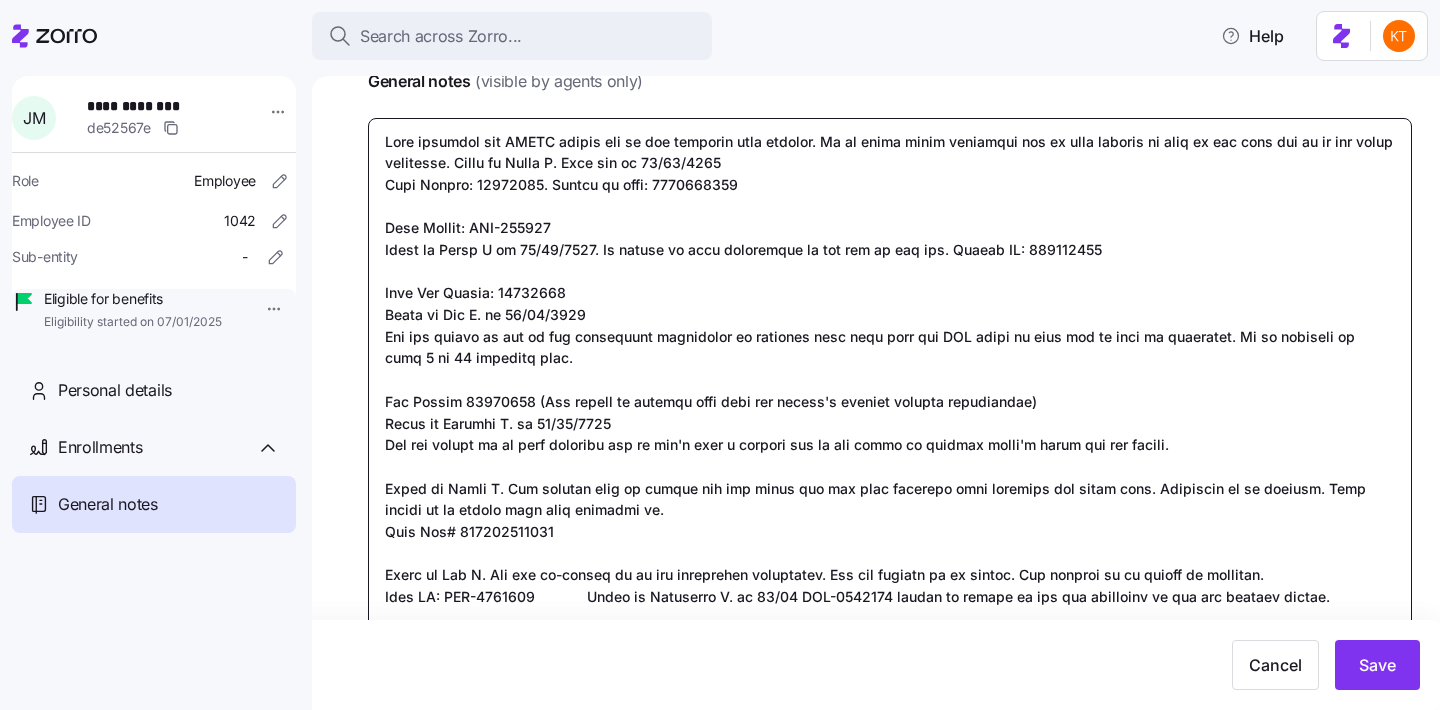 click on "General notes (visible by agents only)" at bounding box center [890, 413] 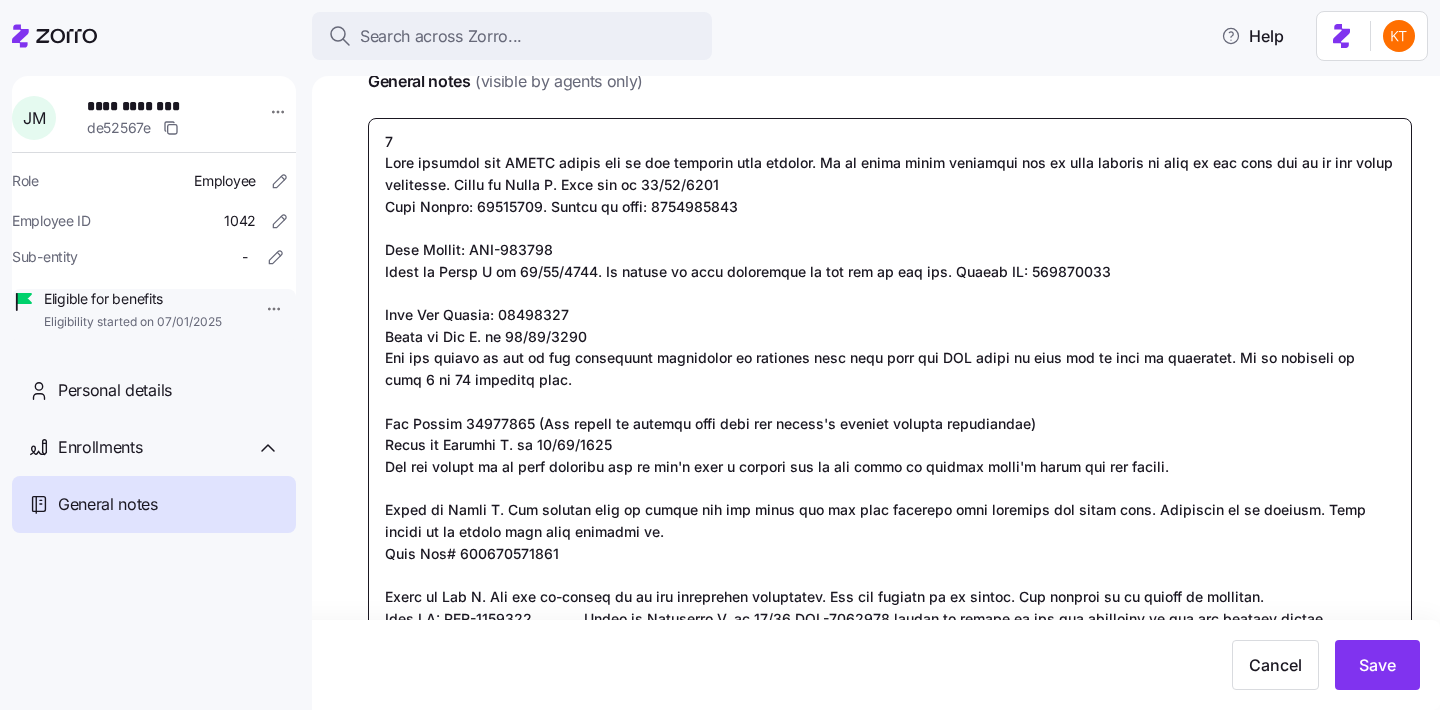 type on "x" 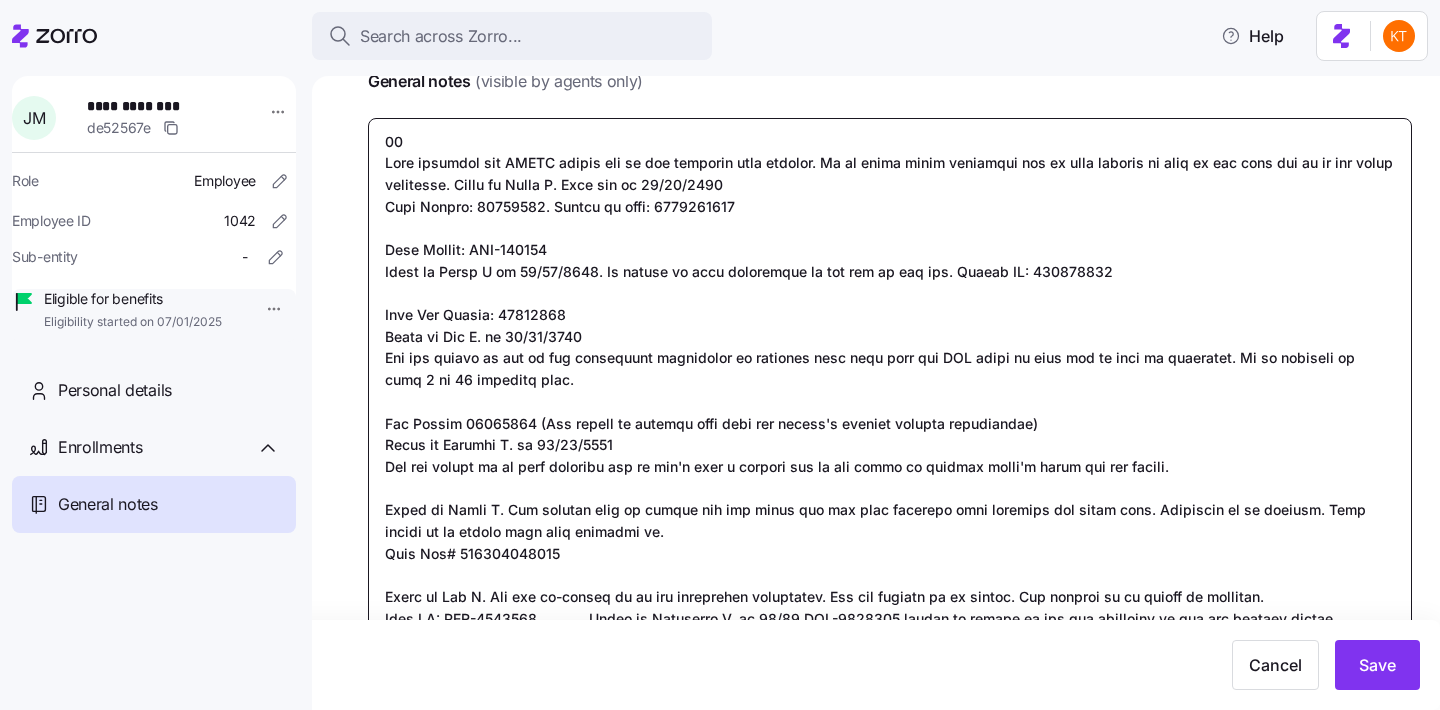 type on "x" 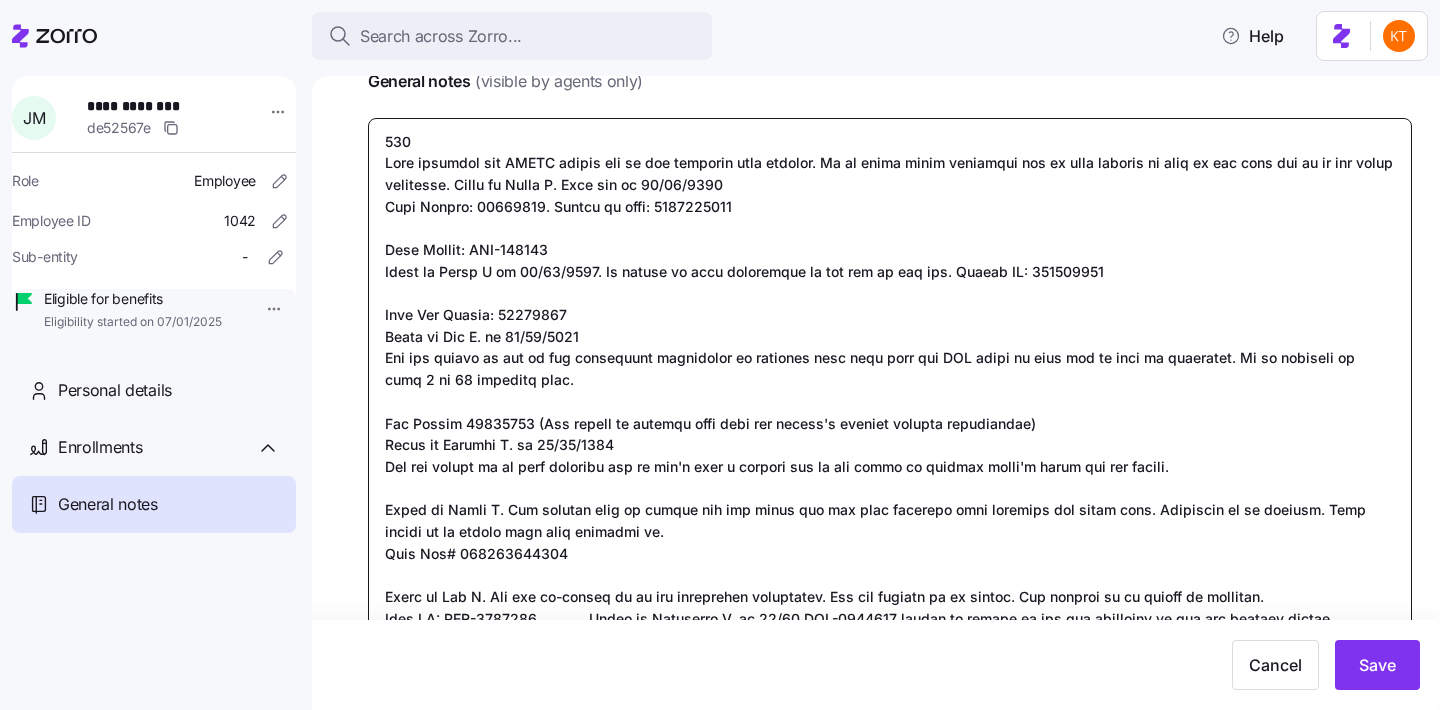 type on "x" 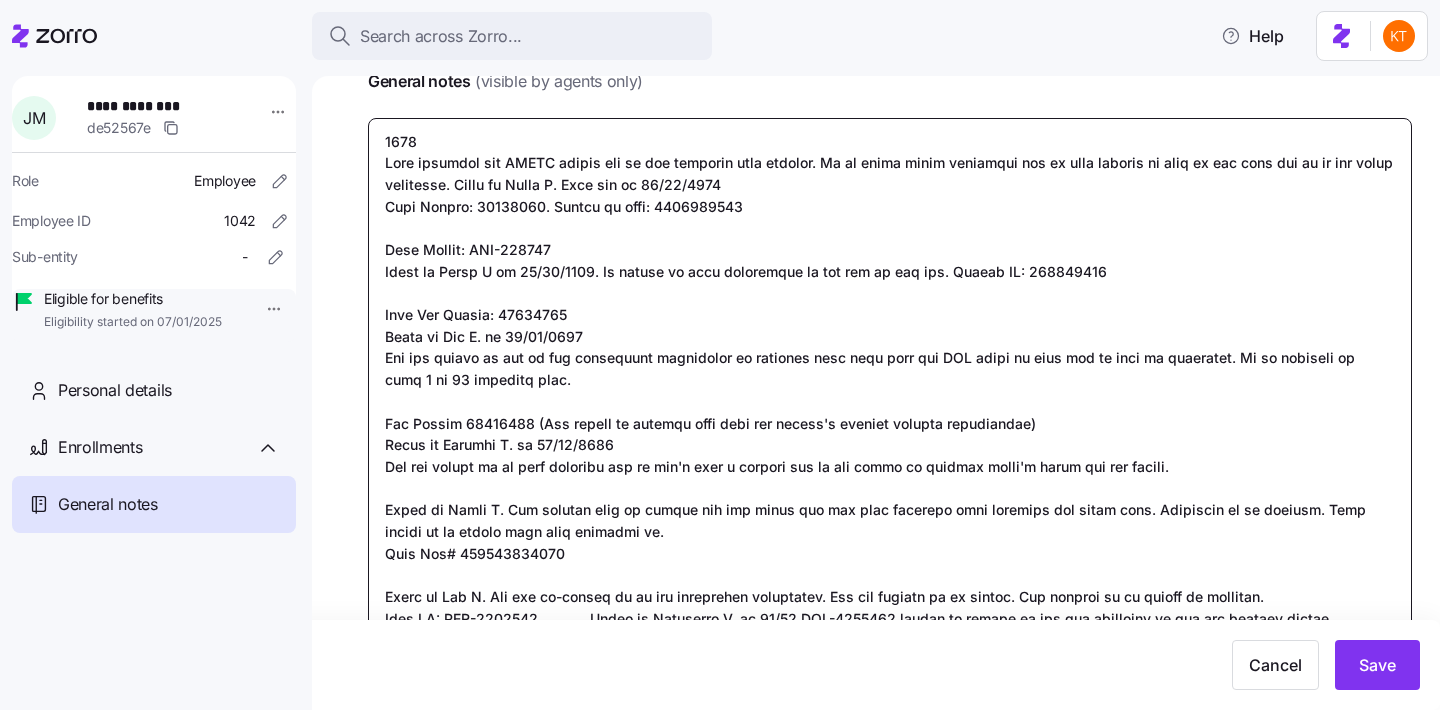 type on "x" 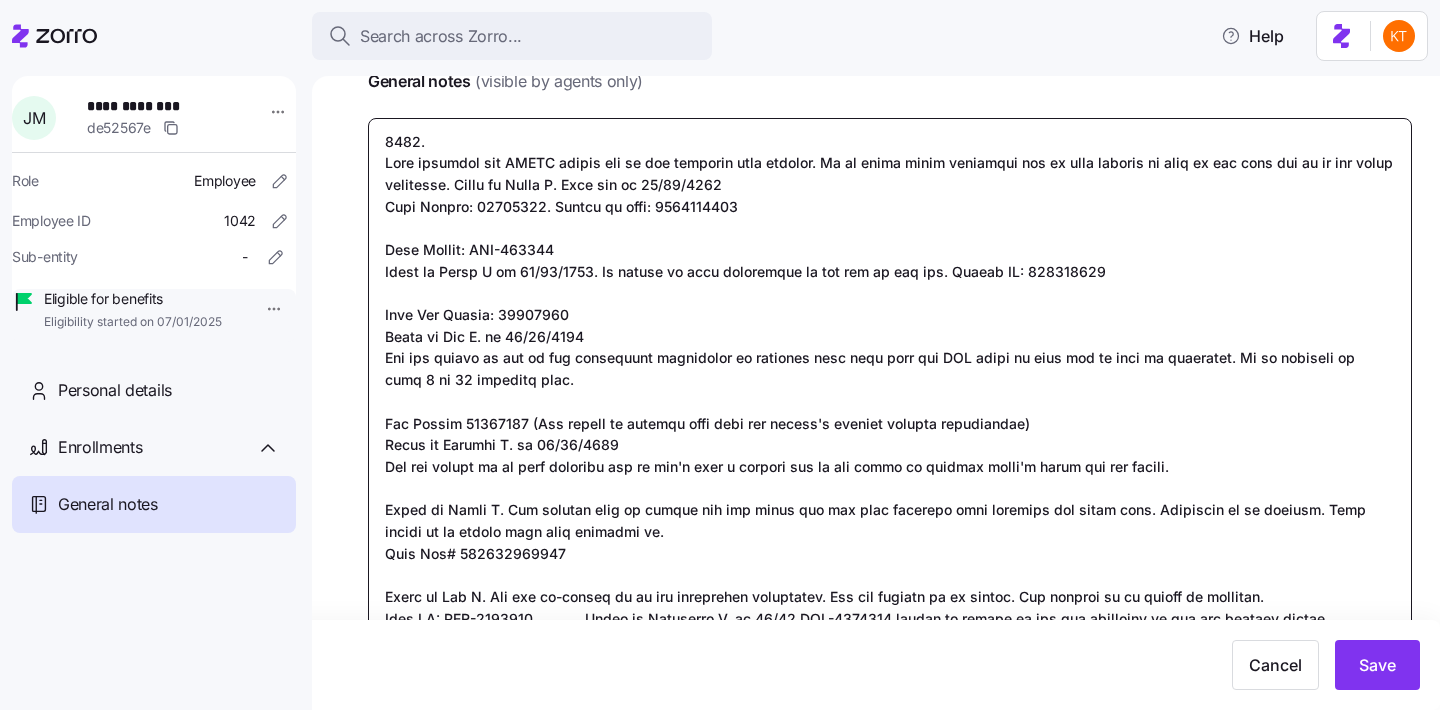type on "x" 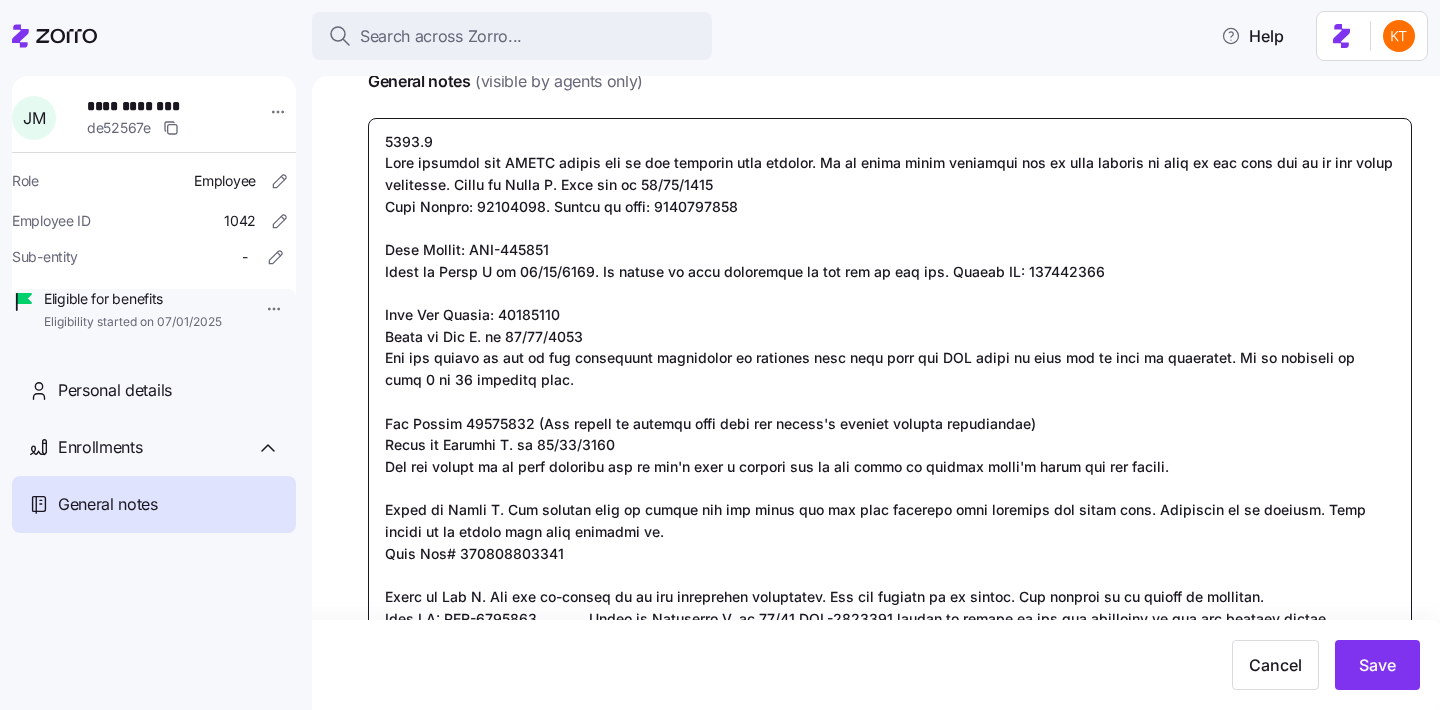 type on "x" 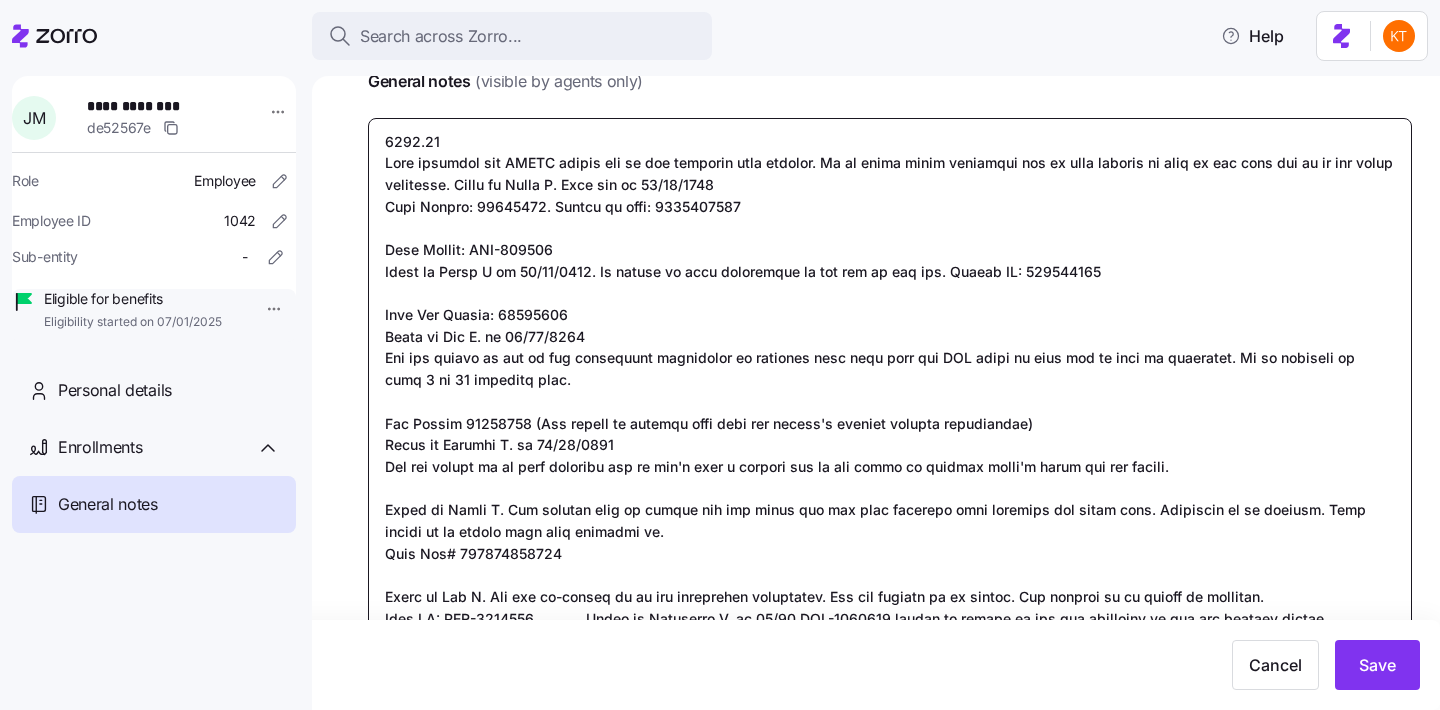 type on "x" 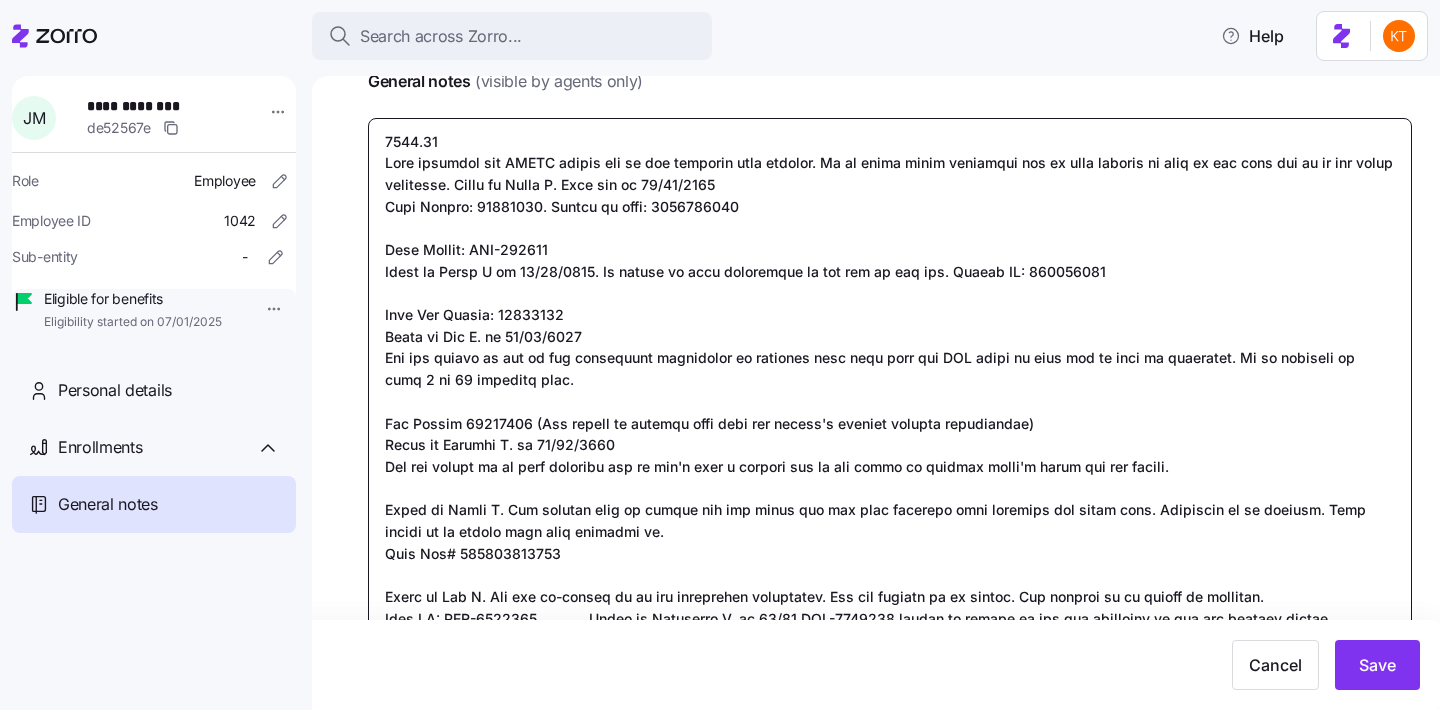 type on "x" 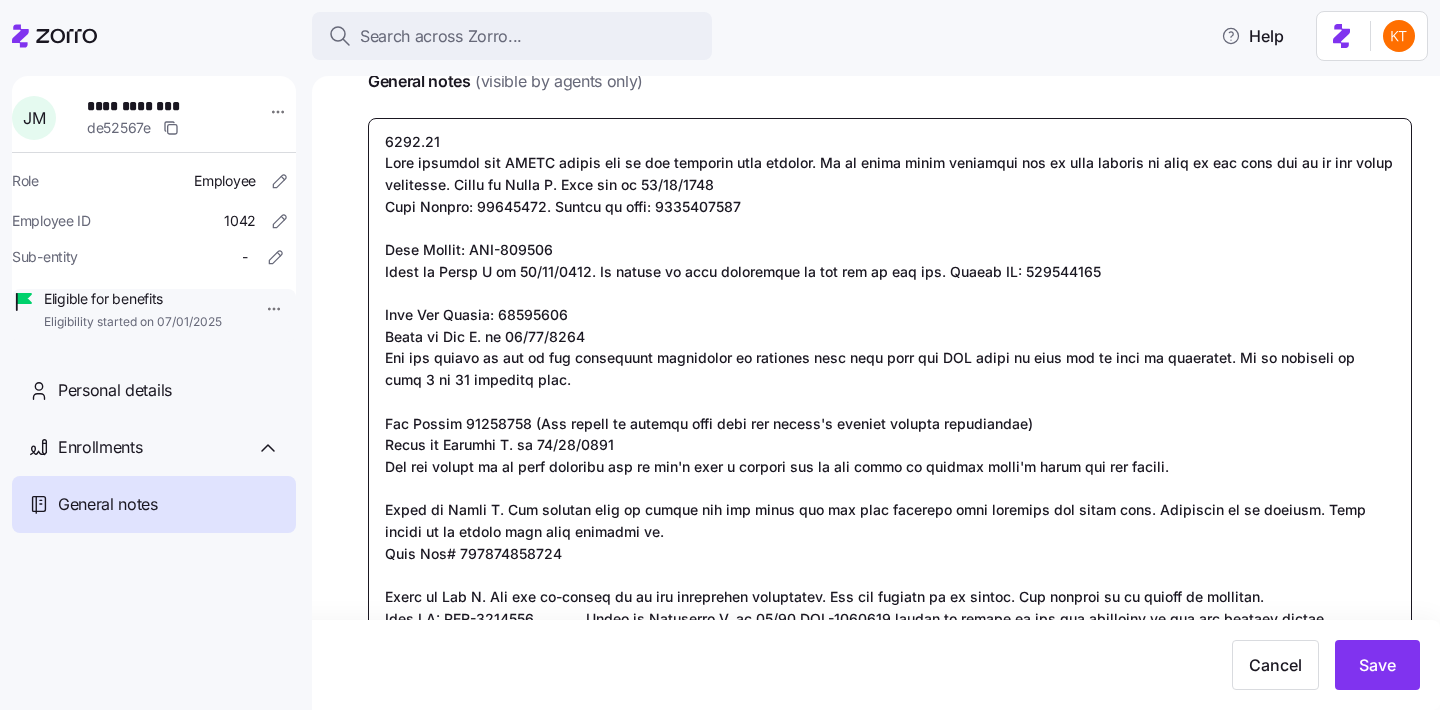 type on "x" 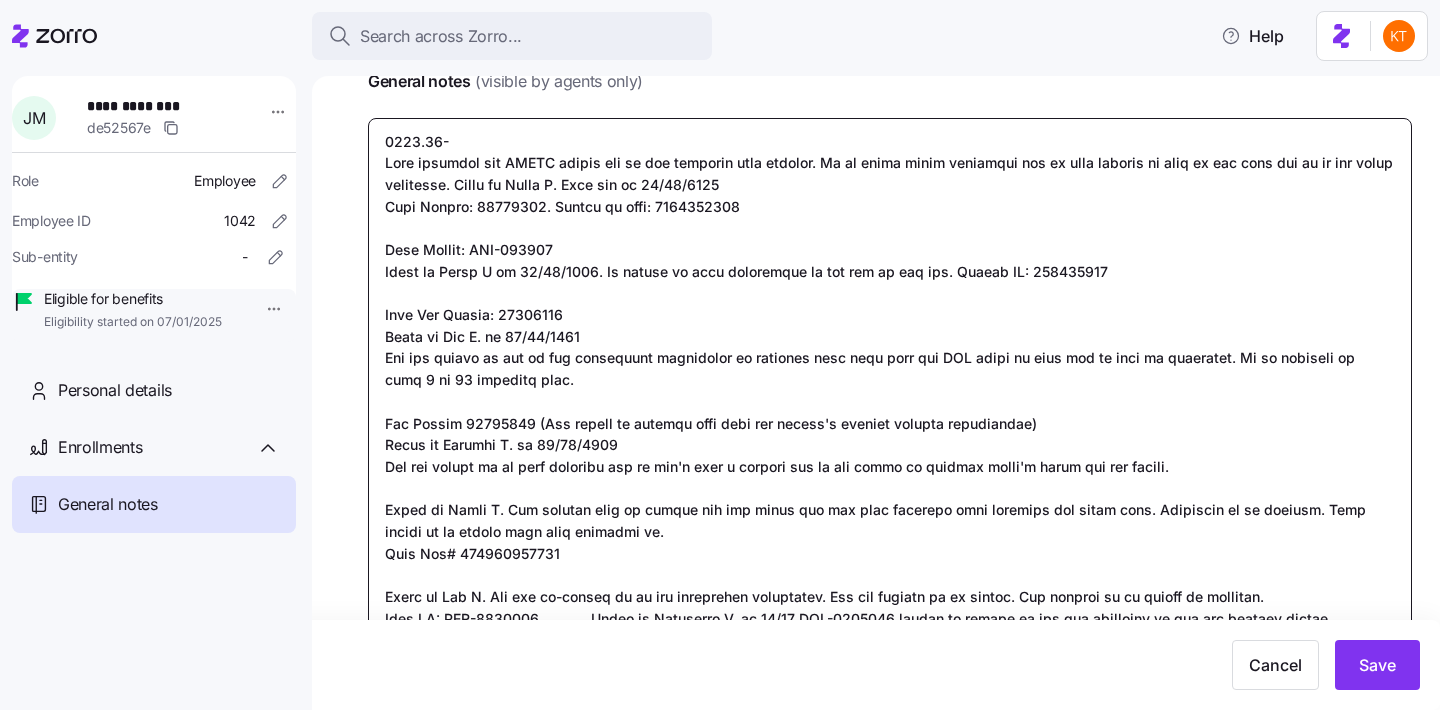 type on "x" 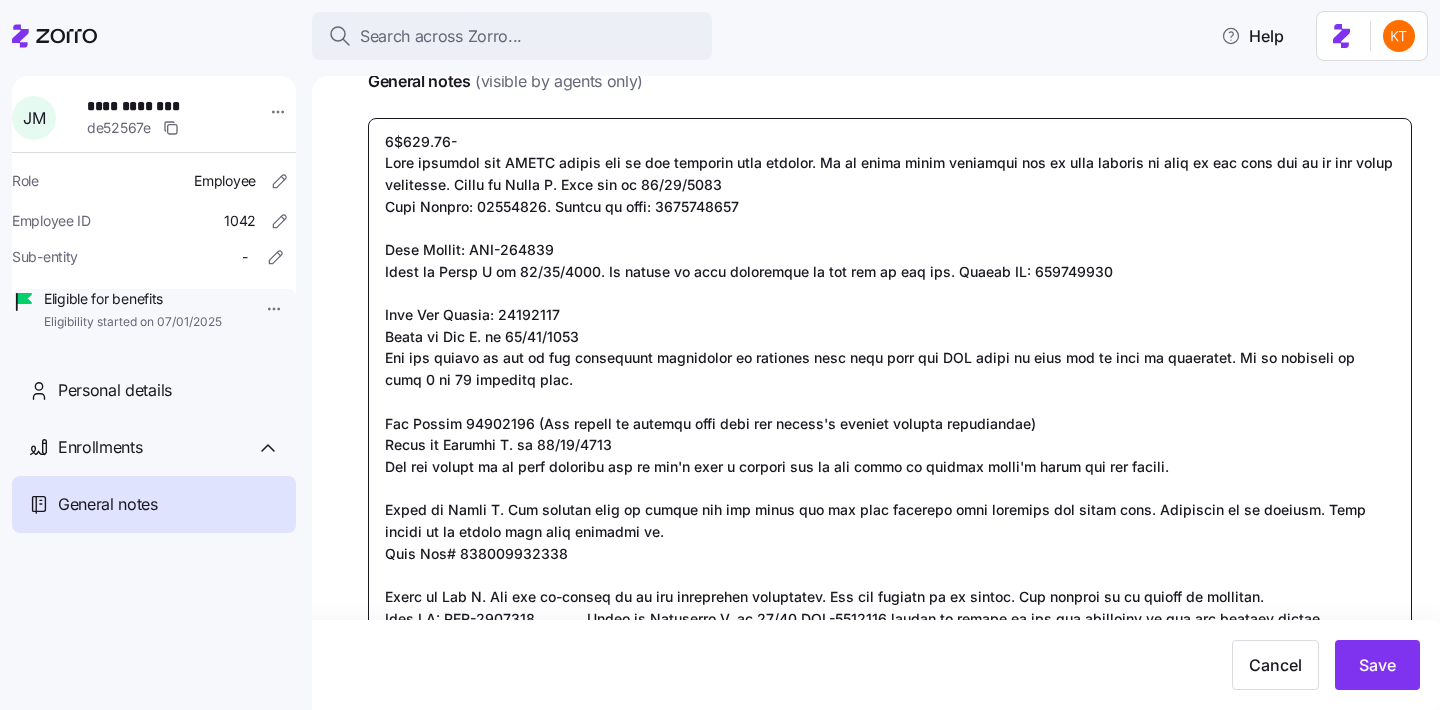 type on "x" 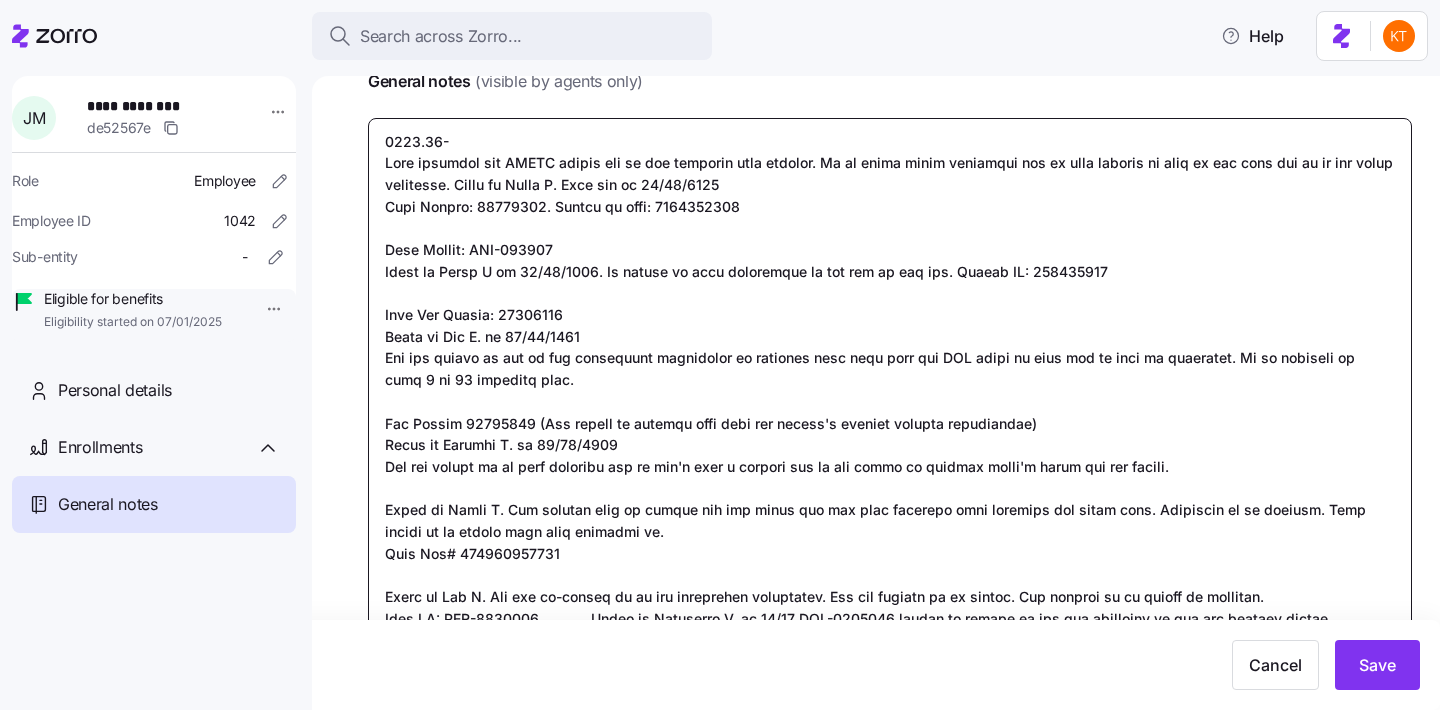 click on "General notes (visible by agents only)" at bounding box center (890, 413) 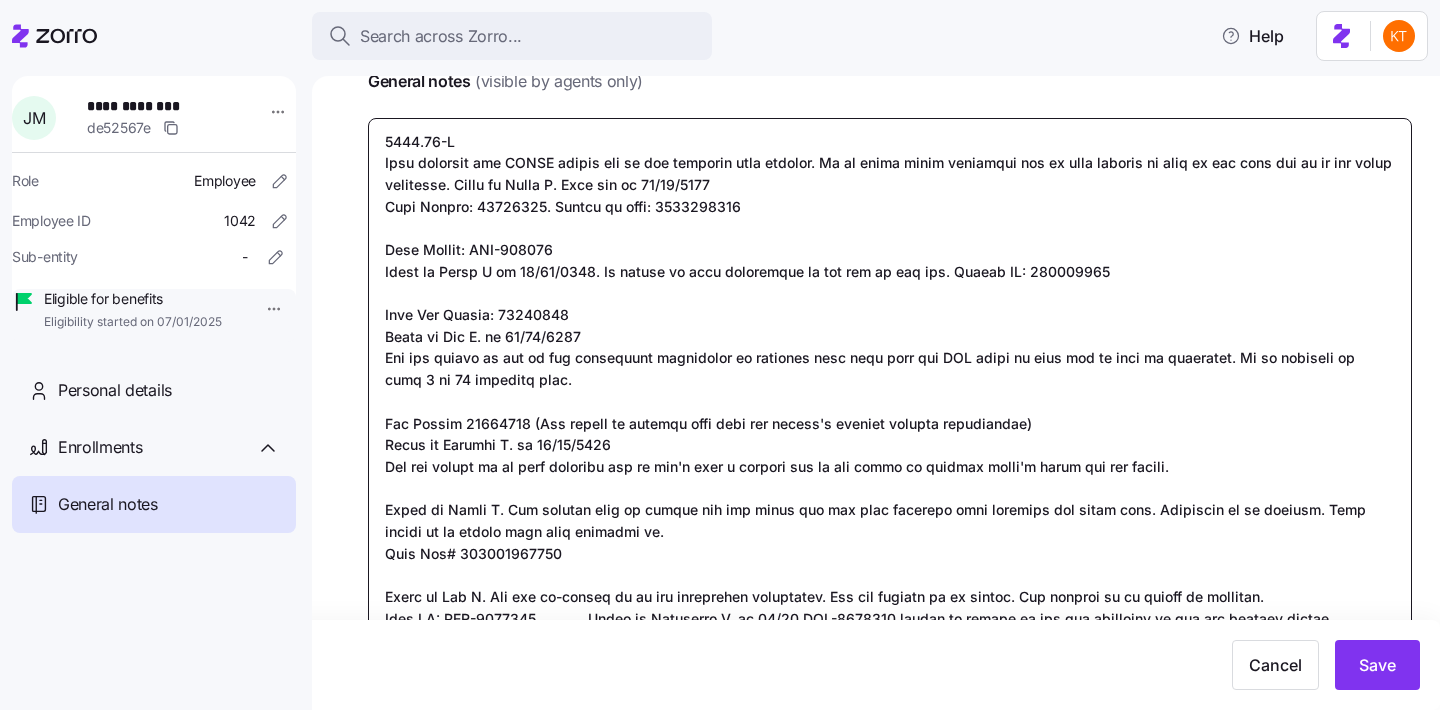 type on "x" 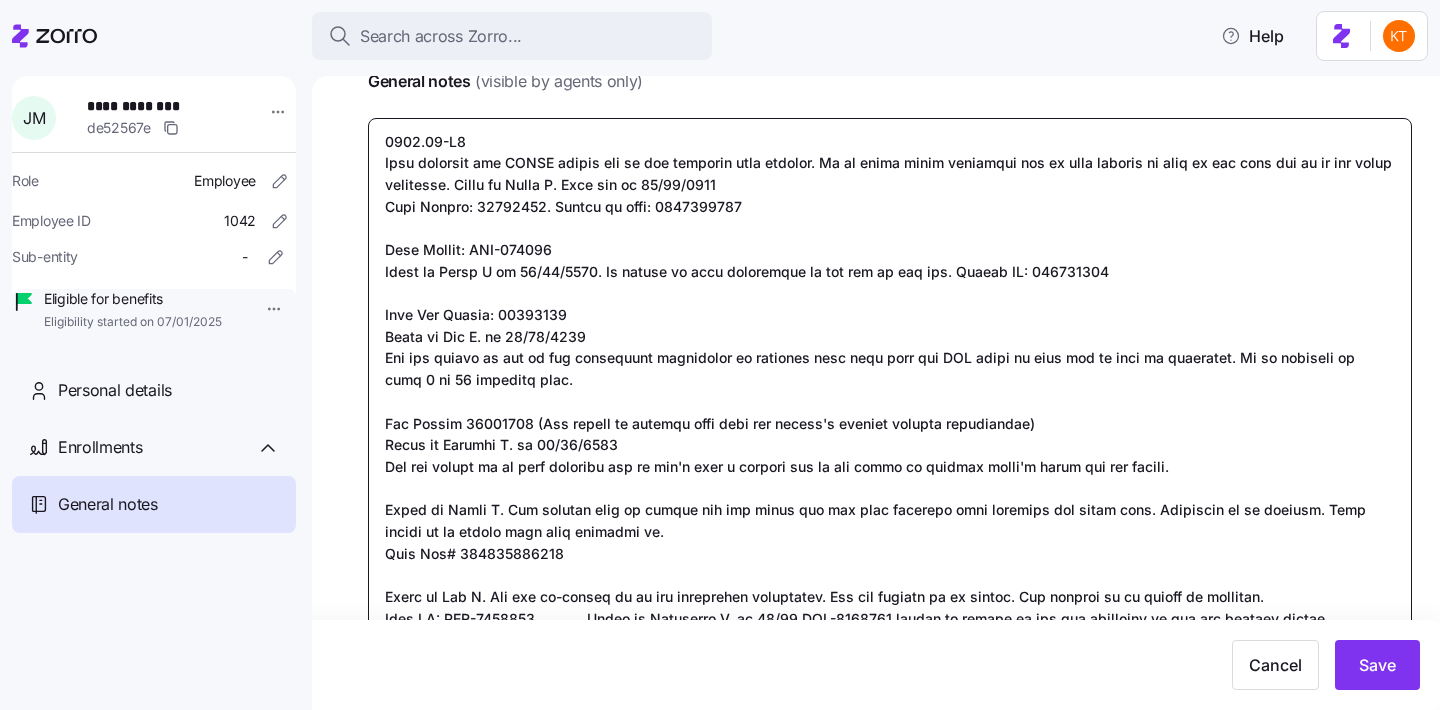 type on "x" 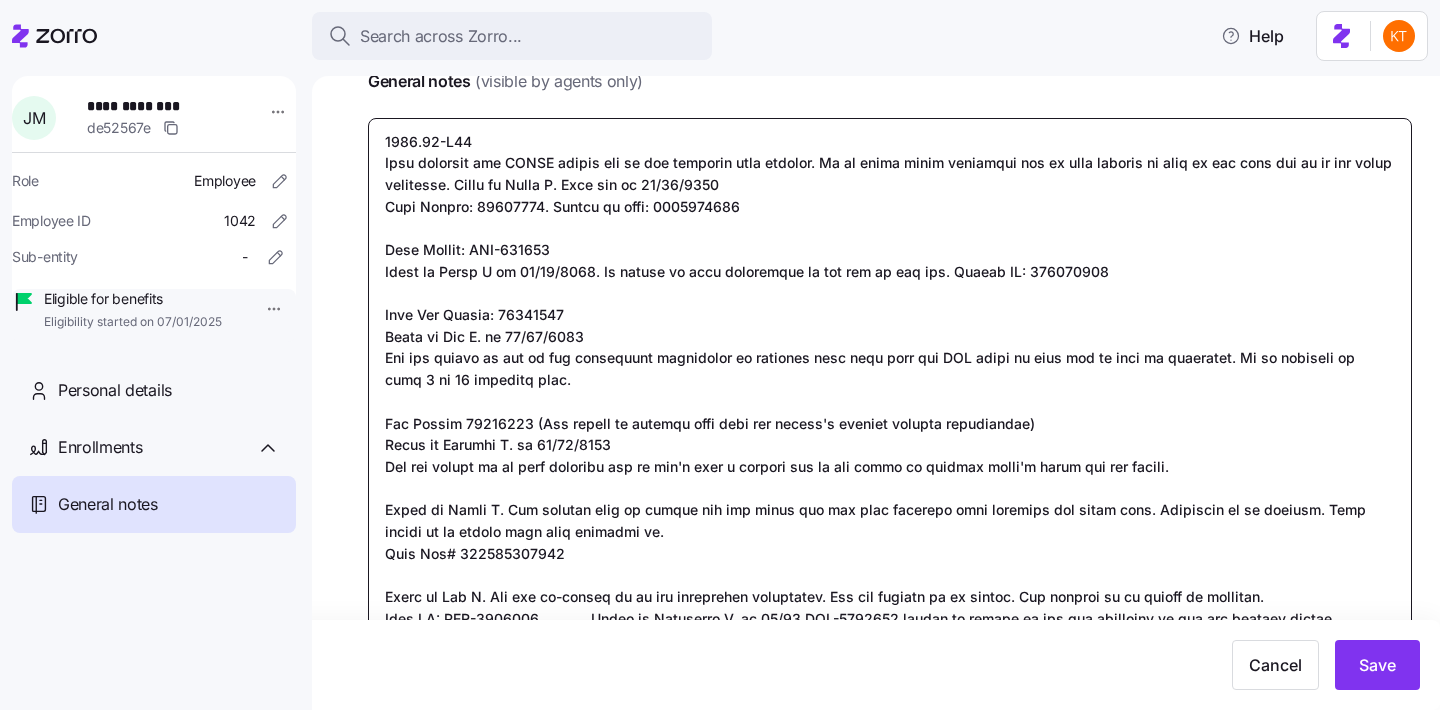 type on "x" 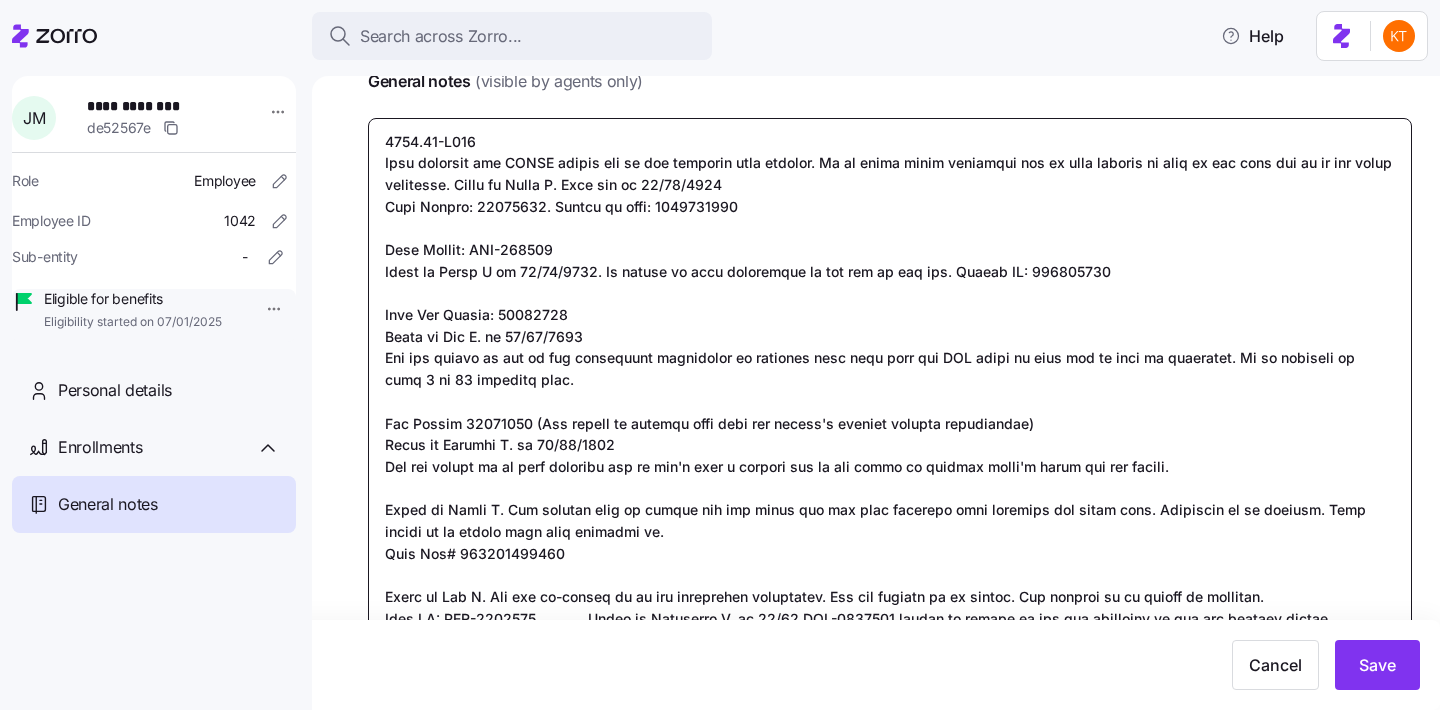 type on "x" 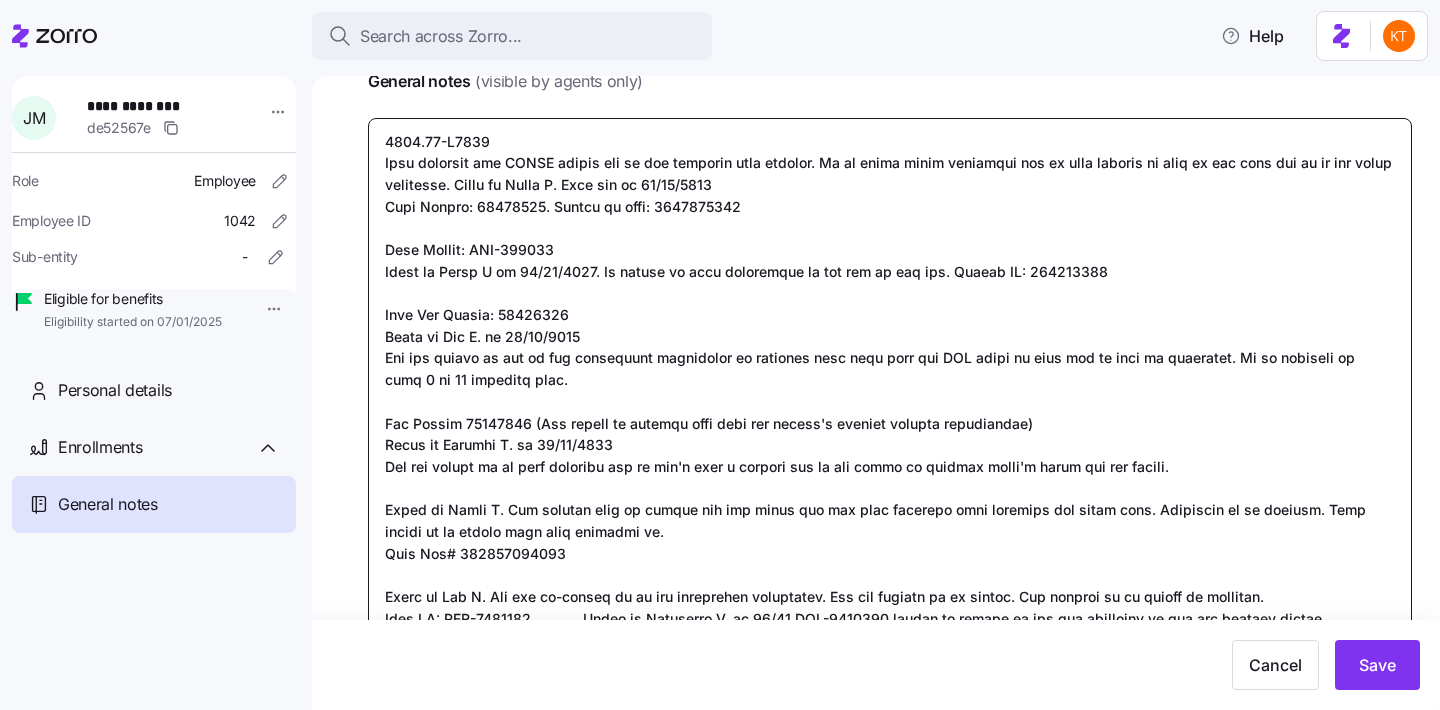 type on "x" 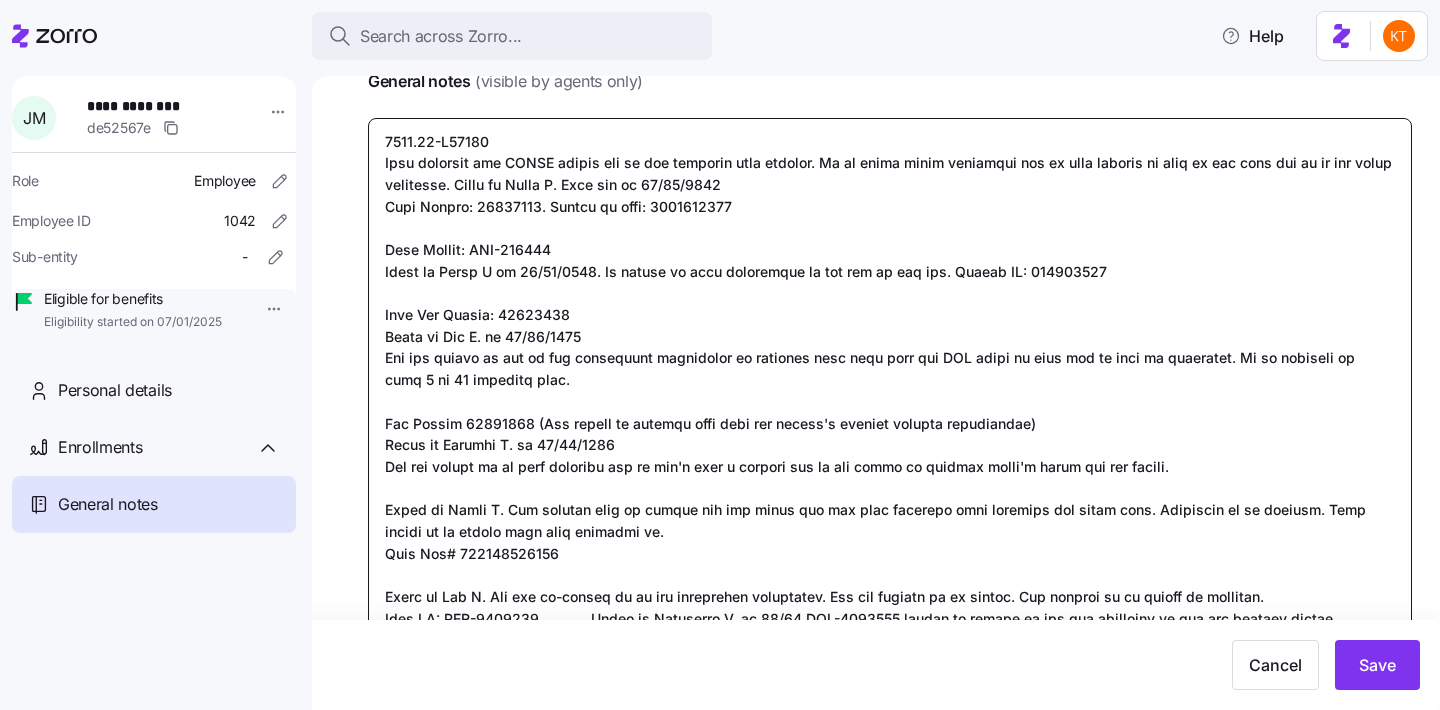 type on "x" 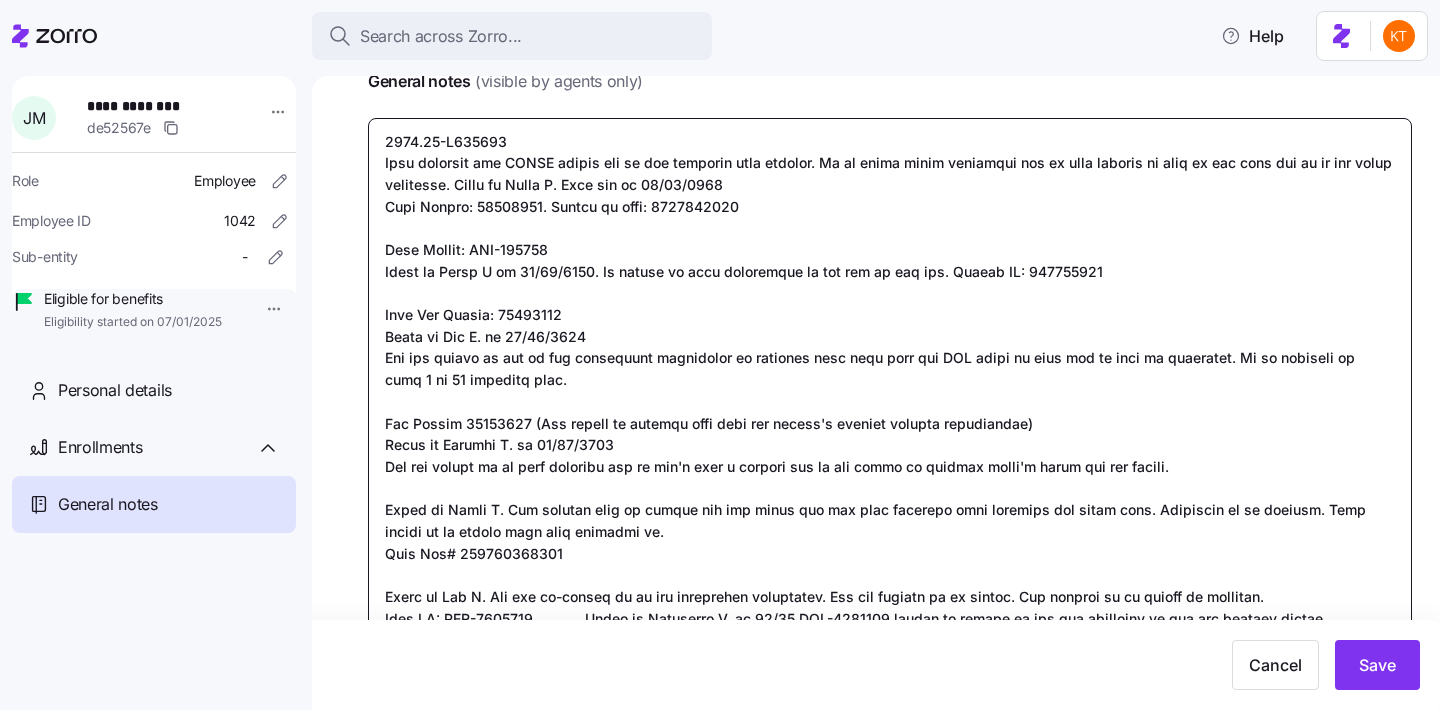 type on "x" 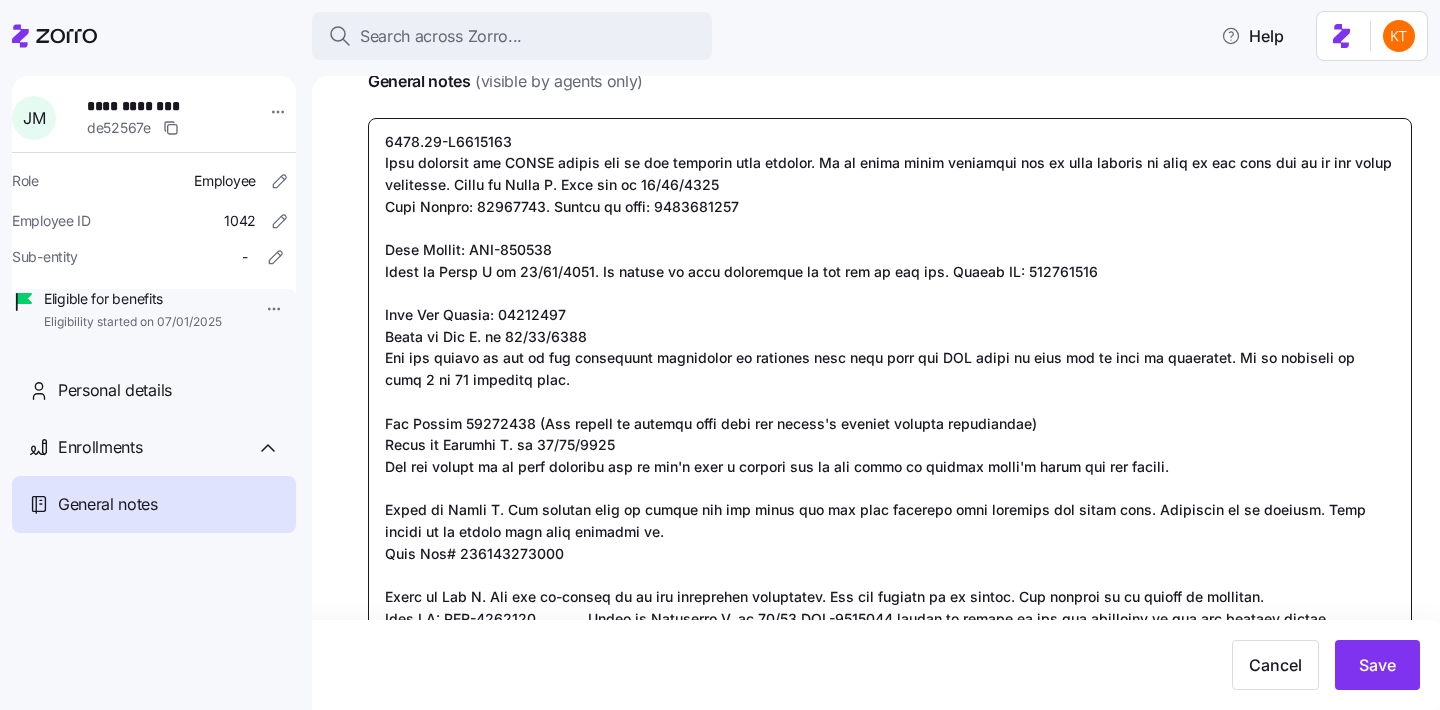 type on "x" 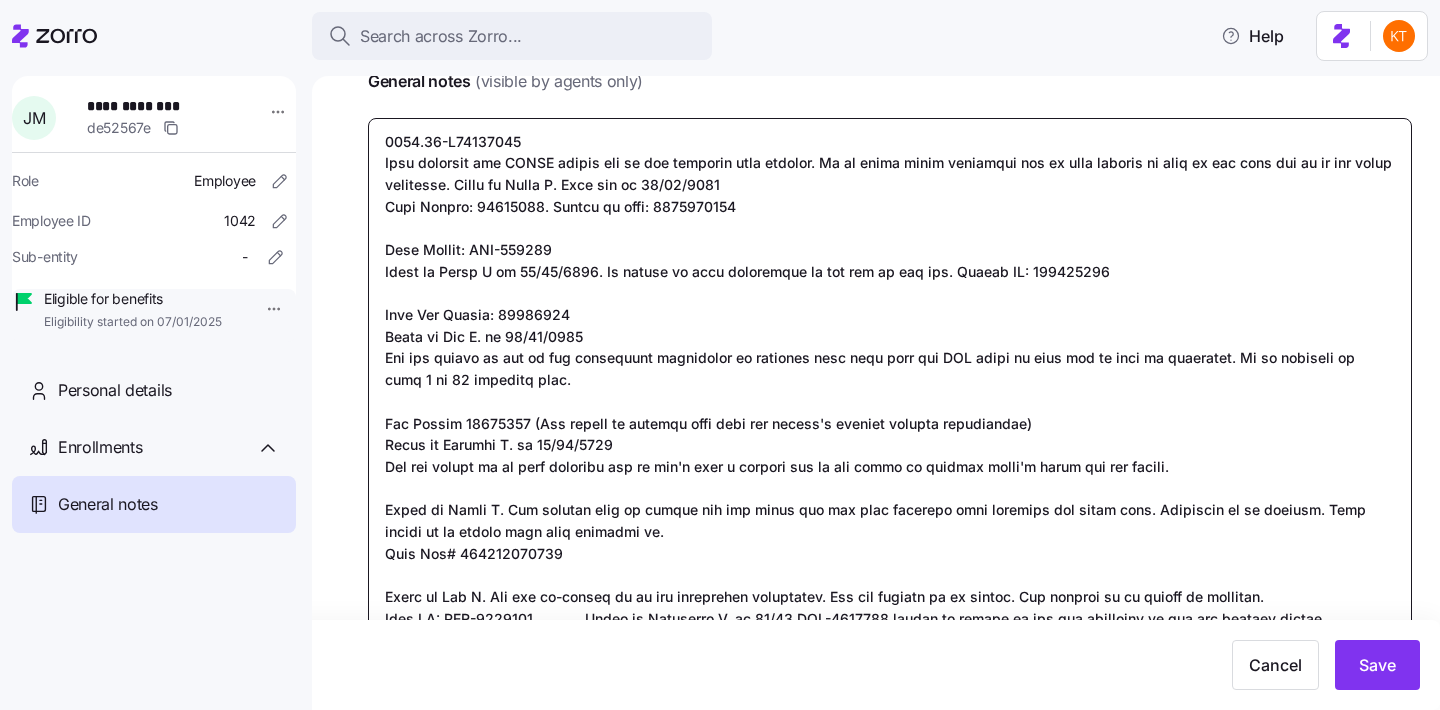 click on "General notes (visible by agents only)" at bounding box center (890, 413) 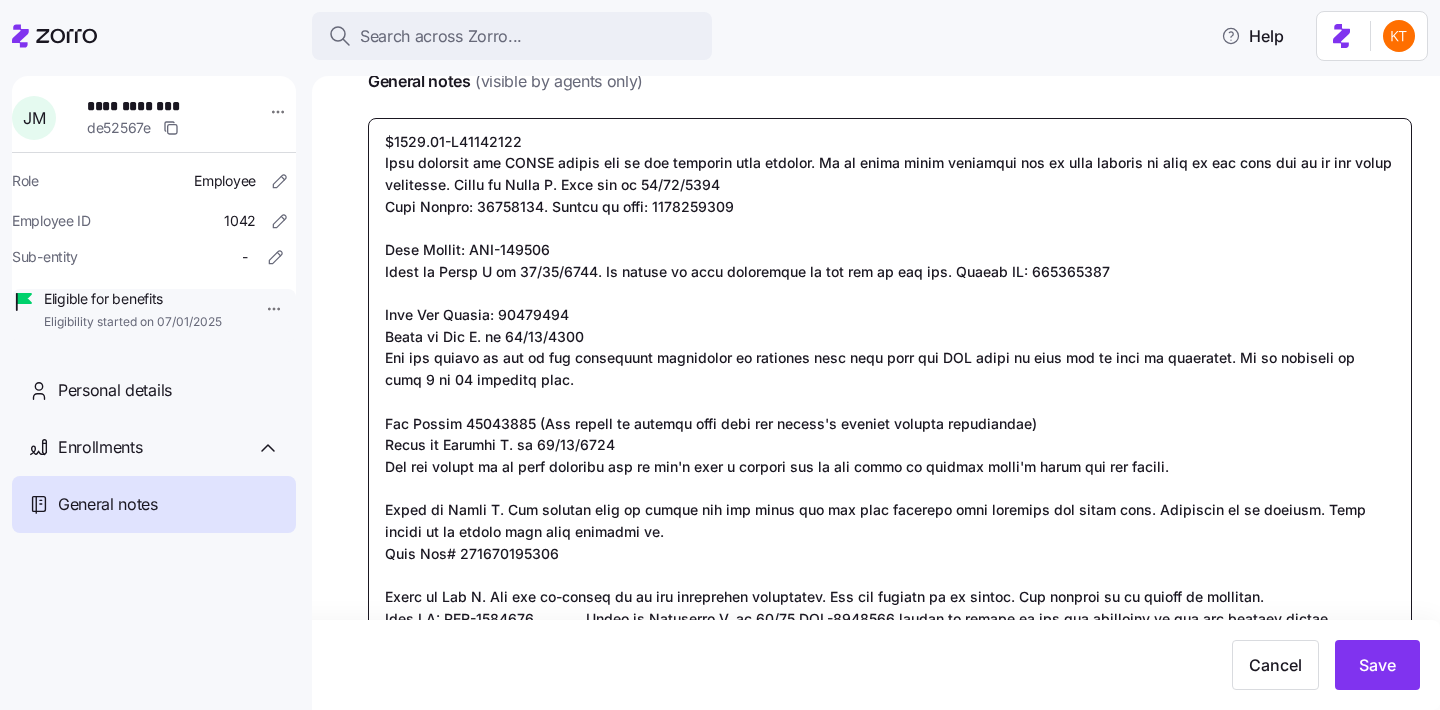 click on "General notes (visible by agents only)" at bounding box center [890, 413] 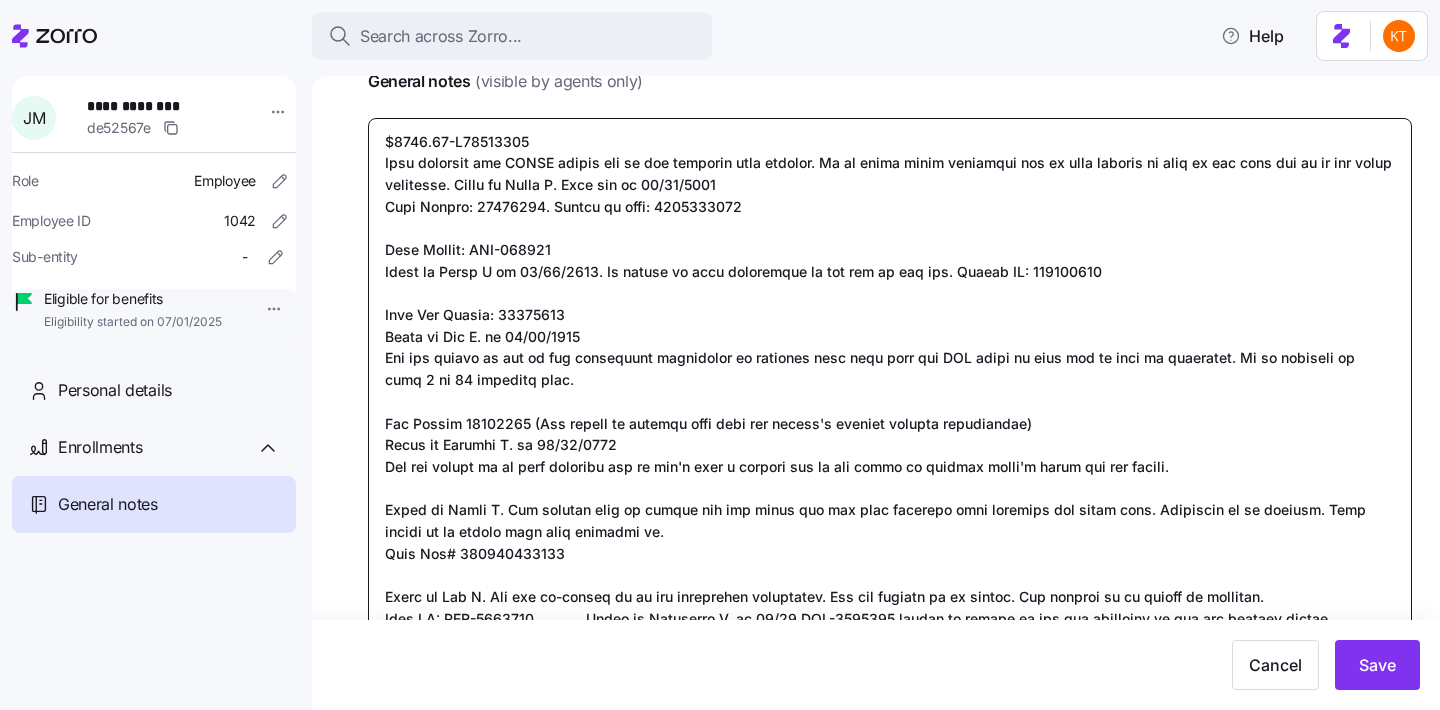 type on "x" 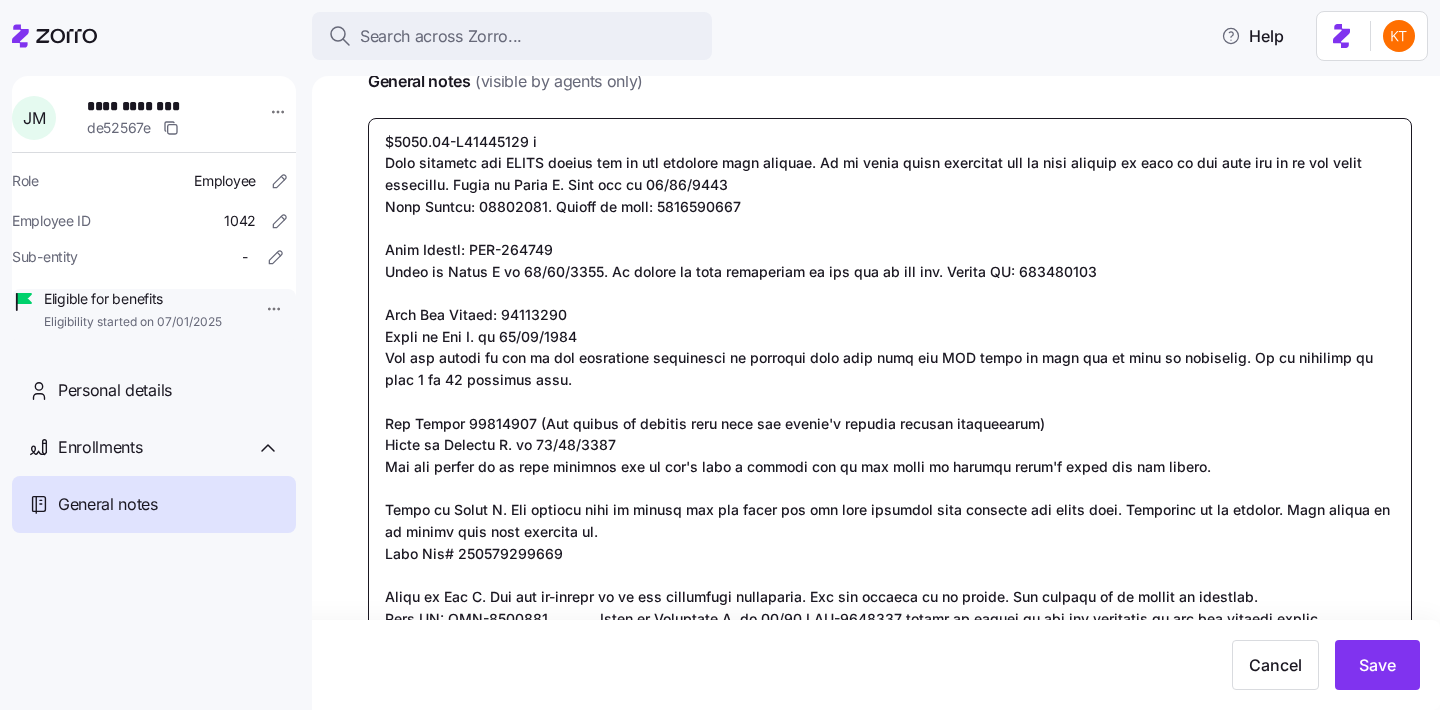 type on "x" 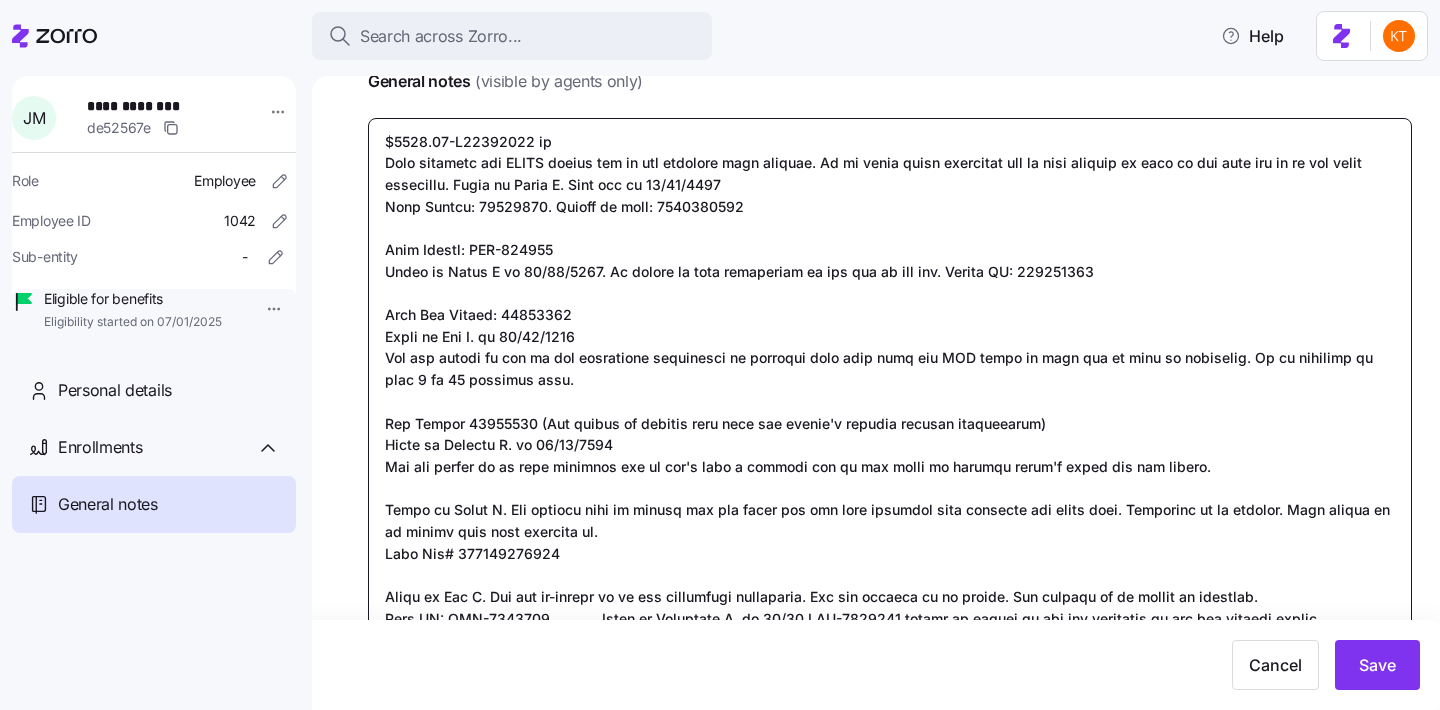 type on "x" 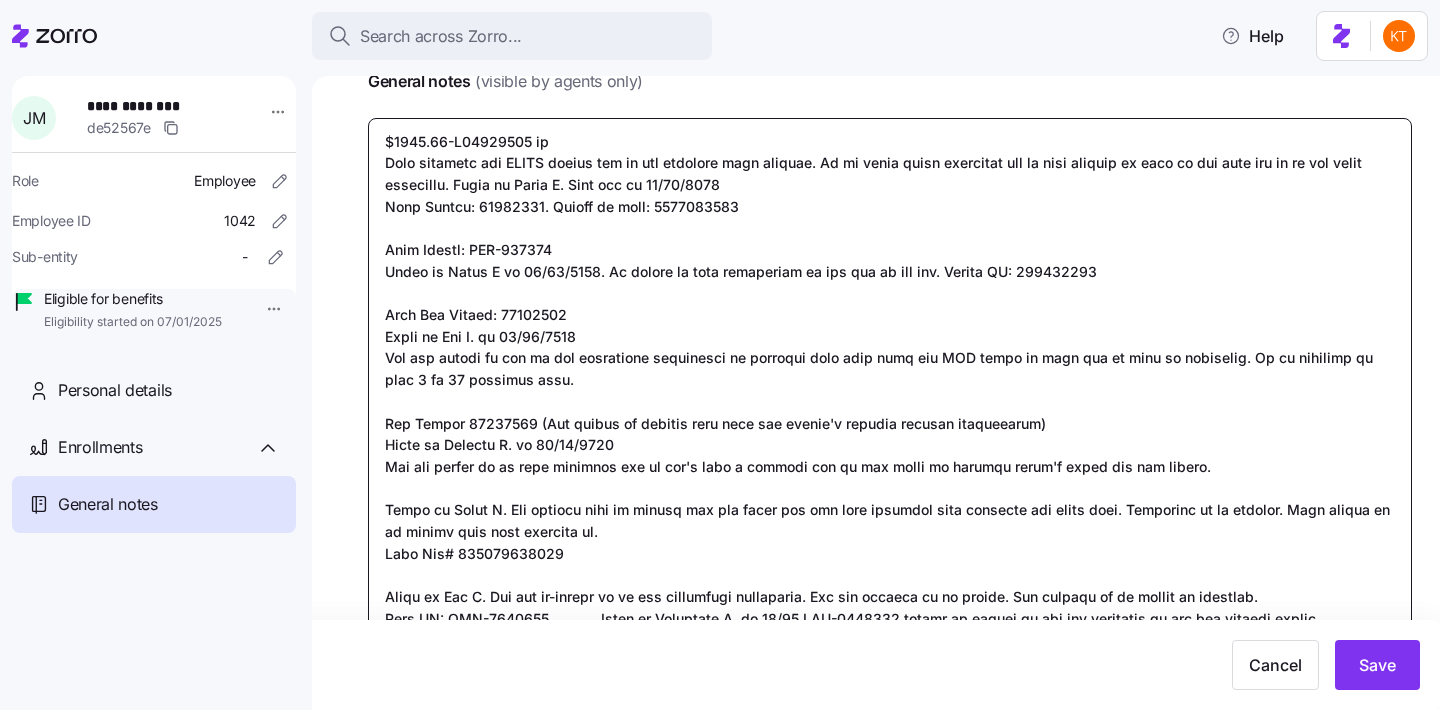 type on "$2113.88-N50053070 is t
They received the ICHRA notice and it was uploaded this morning. It is still being processed and we were advised to give it two days for it to get fully processed. Spoke to Karen P. This was on 07/28/2025
Case Number: 00741343. Number to call: 8554443122
Case Number: INT-919767
Spoke to Jimmy M on 07/29/2025. It should be done processing by the end of the day. Member ID: 902777884
Case Ref Number: 00758723
Spoke to Ana P. on 07/30/2025
She has routed it out to her enrollment department to indicate that they have the QLE proof on file and to have it processed. It is supposed to take 7 to 10 business days.
Ref Number 00759345 (Had called to provide them with the member's payment account information)
Spoke to Crystal R. on 07/30/2025
She has marked it as high priority and we can't make a payment for it yet since an account doesn't exist for the member.
Spoke to Myena E. She advised that we resend the fax since the one they received only includes the cover page. Resending it as ad..." 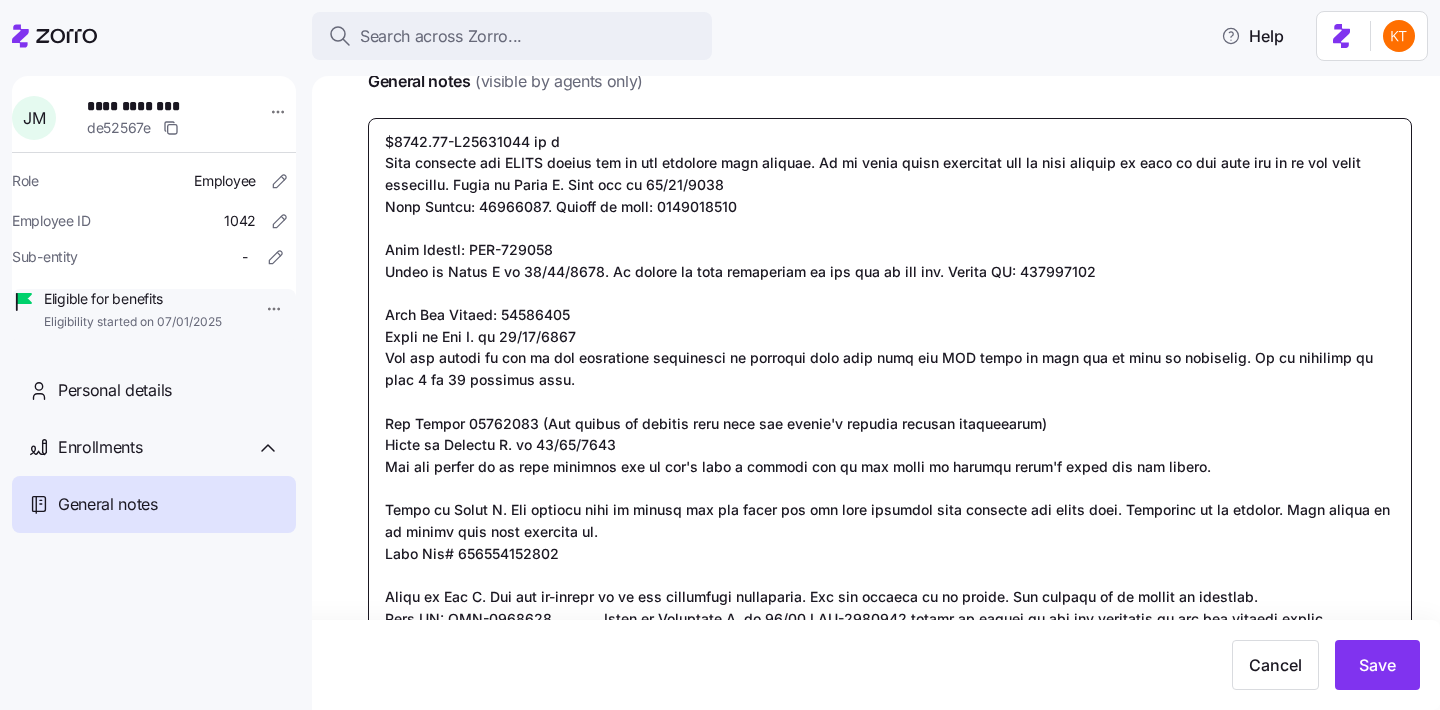type on "x" 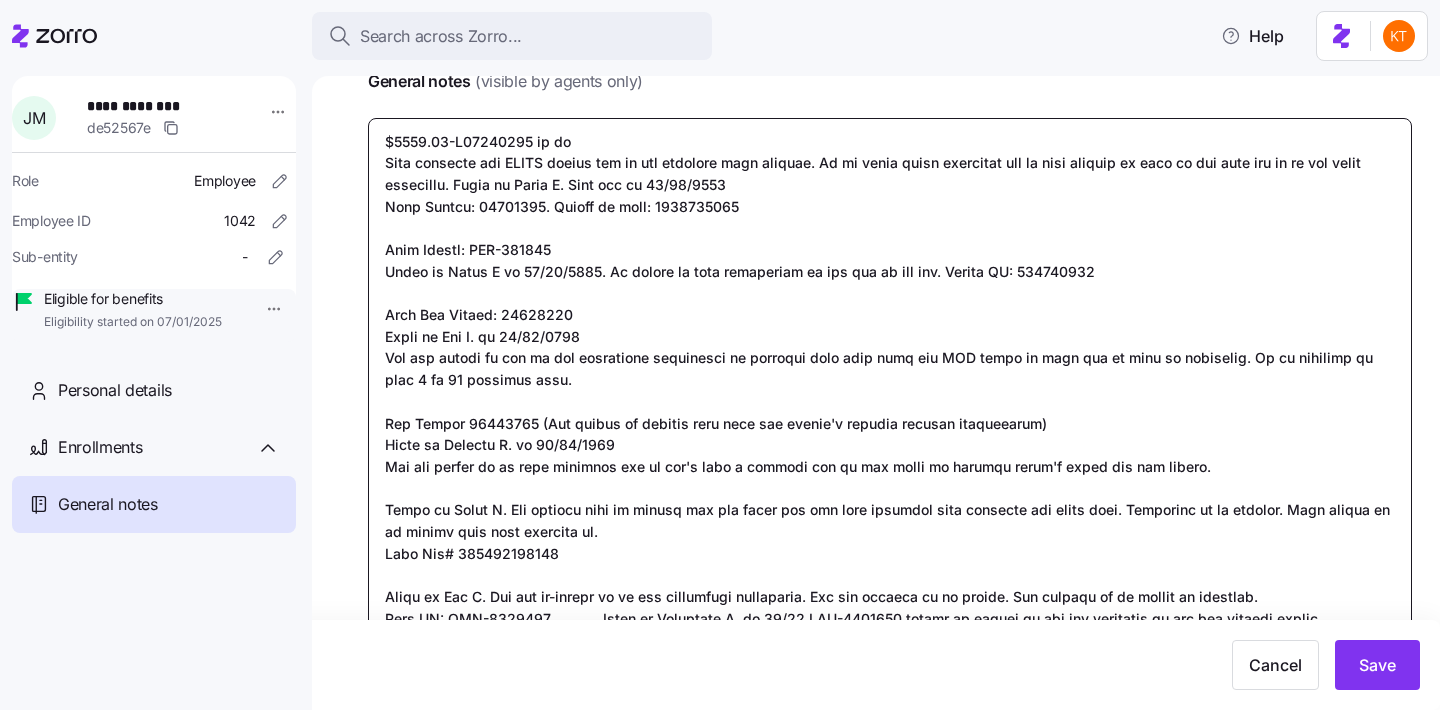 type on "x" 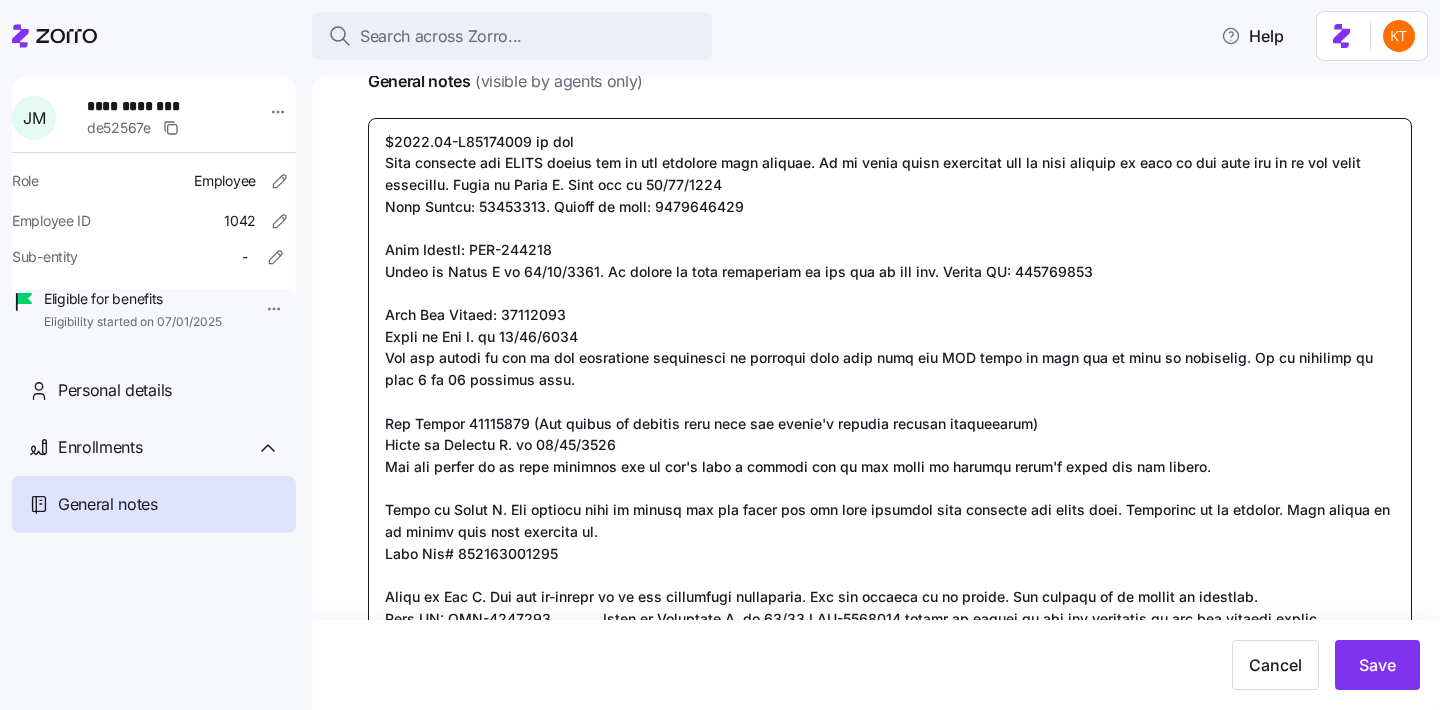 type on "x" 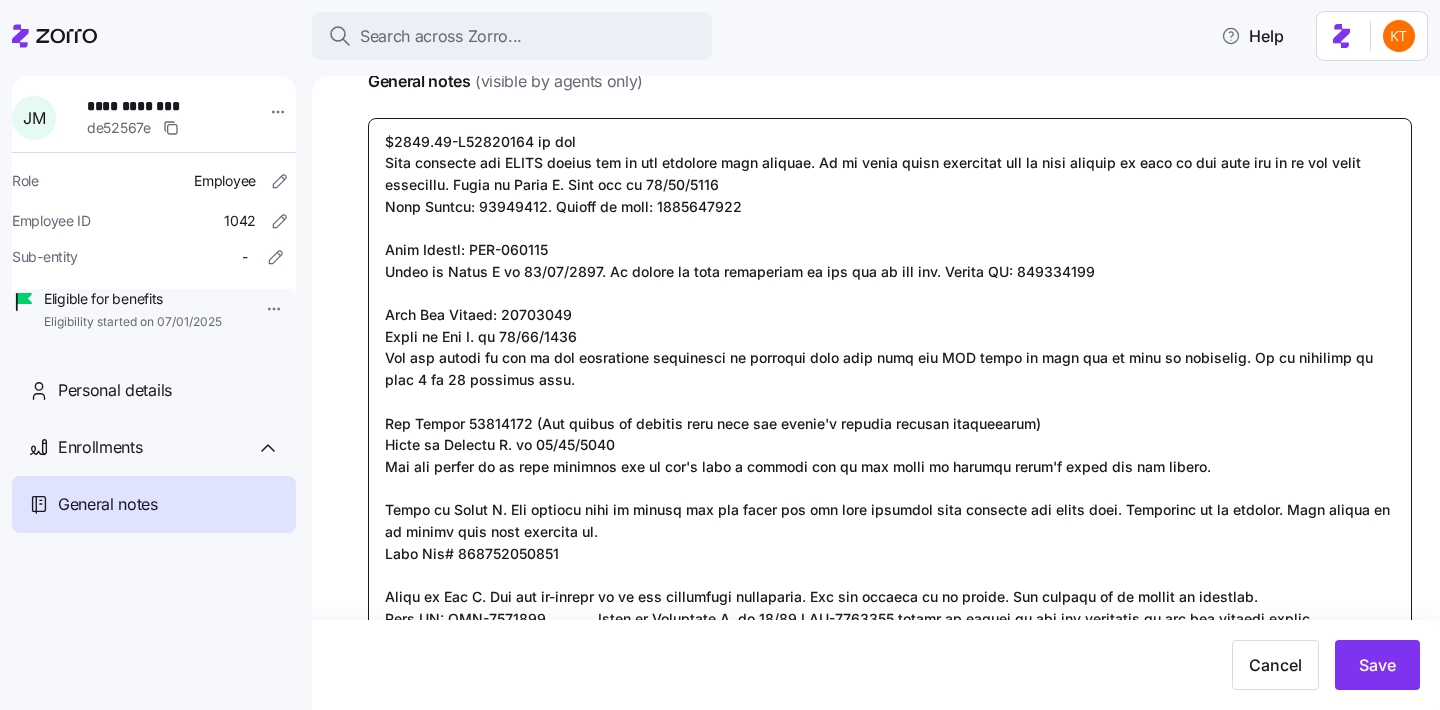 type on "$2113.88-N50053070 is the c
They received the ICHRA notice and it was uploaded this morning. It is still being processed and we were advised to give it two days for it to get fully processed. Spoke to Karen P. This was on 07/28/2025
Case Number: 00741343. Number to call: 8554443122
Case Number: INT-919767
Spoke to Jimmy M on 07/29/2025. It should be done processing by the end of the day. Member ID: 902777884
Case Ref Number: 00758723
Spoke to Ana P. on 07/30/2025
She has routed it out to her enrollment department to indicate that they have the QLE proof on file and to have it processed. It is supposed to take 7 to 10 business days.
Ref Number 00759345 (Had called to provide them with the member's payment account information)
Spoke to Crystal R. on 07/30/2025
She has marked it as high priority and we can't make a payment for it yet since an account doesn't exist for the member.
Spoke to Myena E. She advised that we resend the fax since the one they received only includes the cover page. Resending it a..." 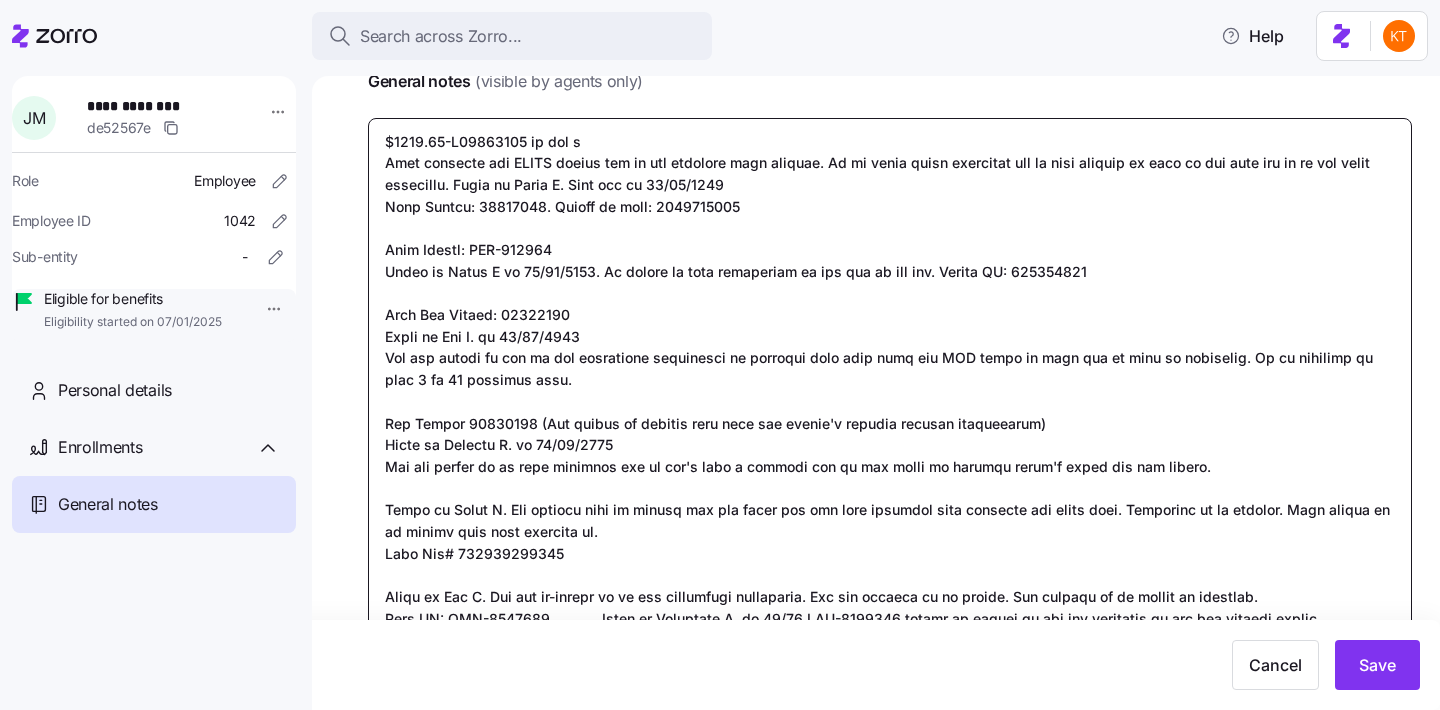 type on "x" 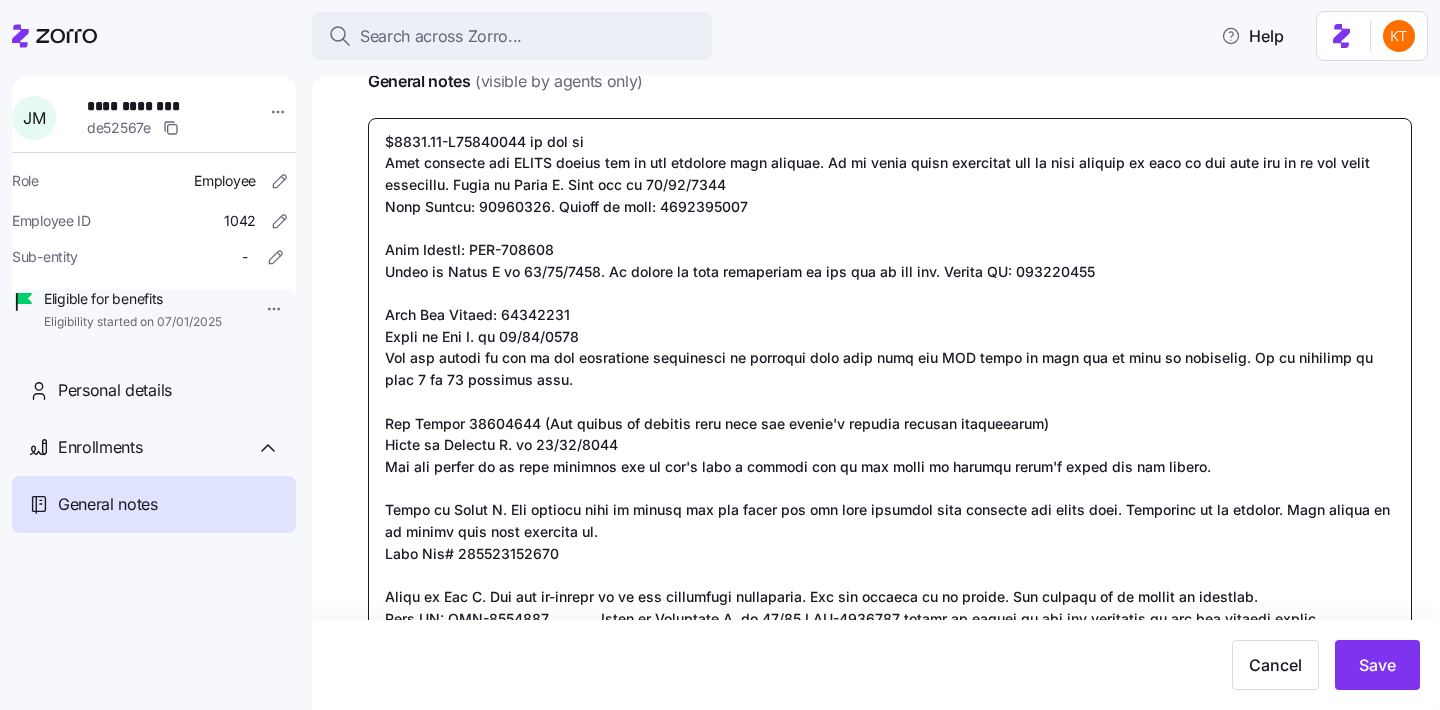 type on "x" 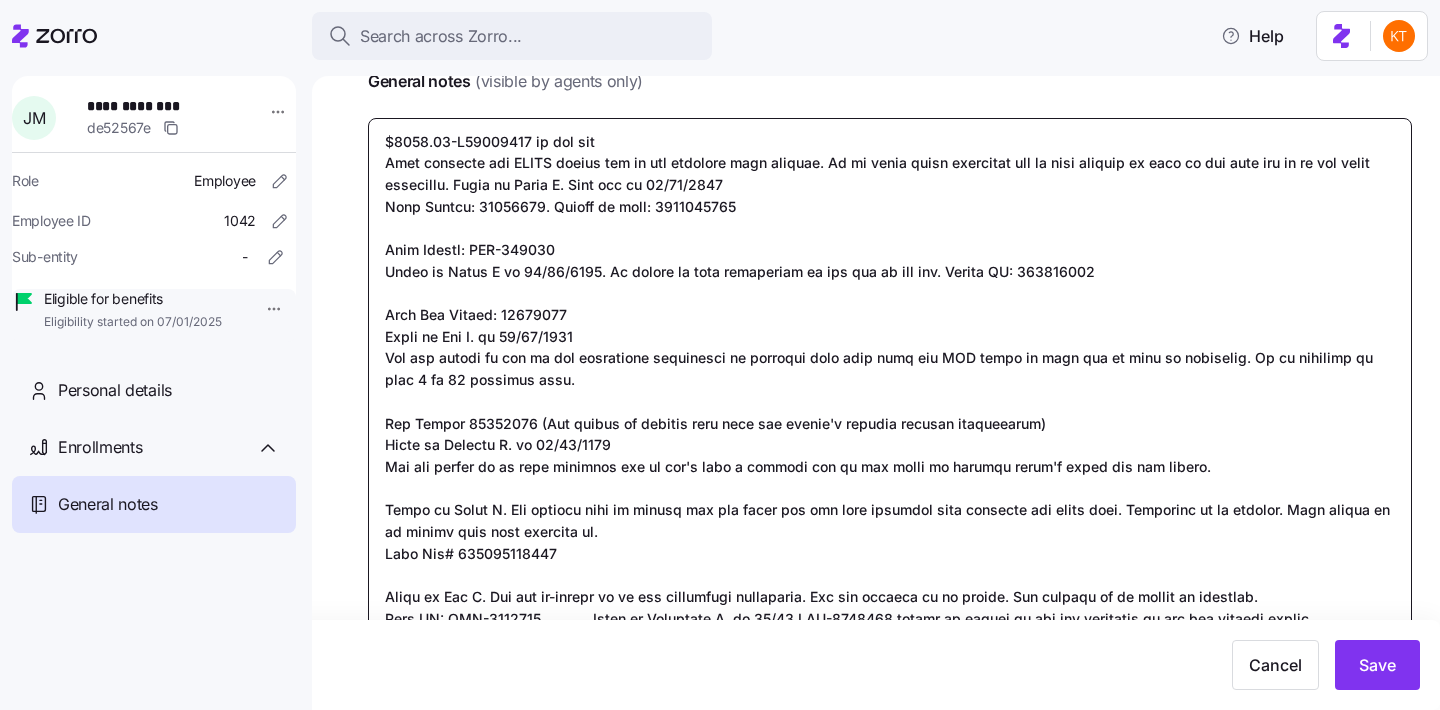 type on "x" 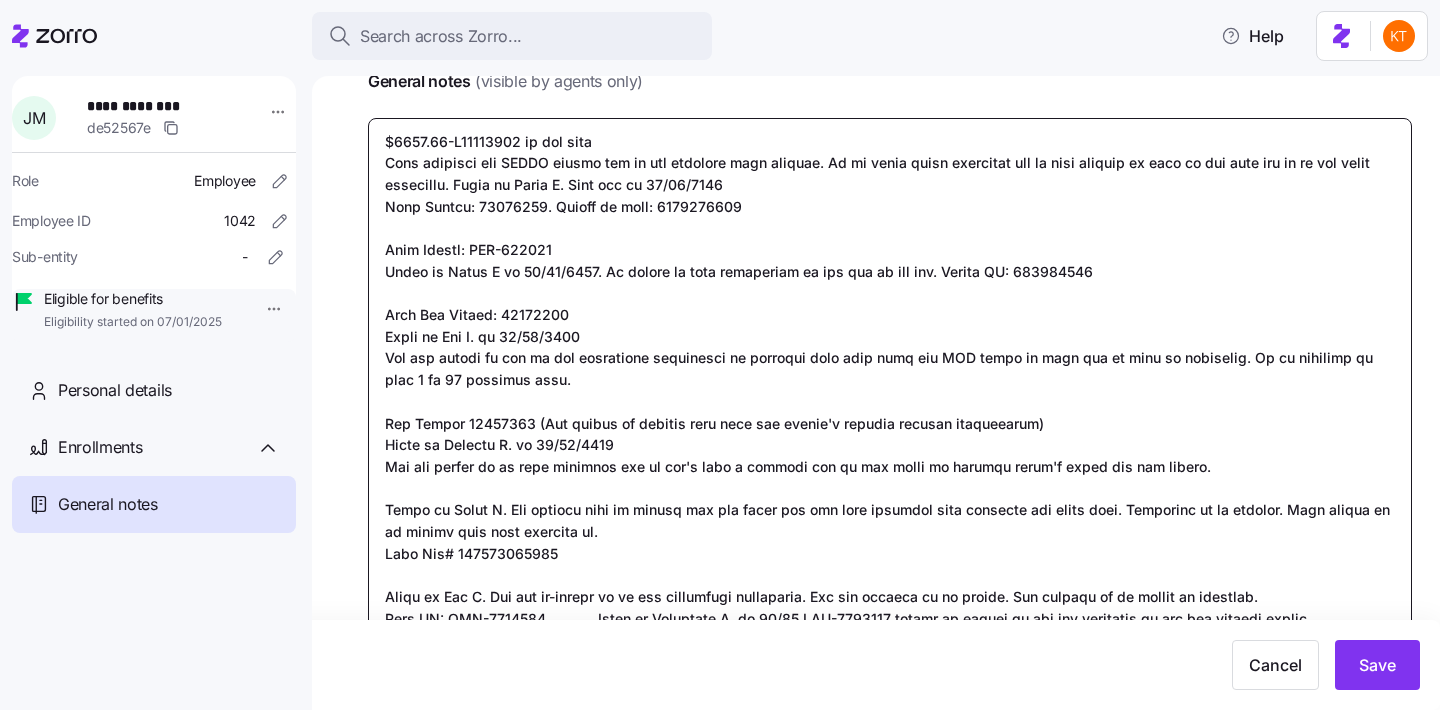 type on "x" 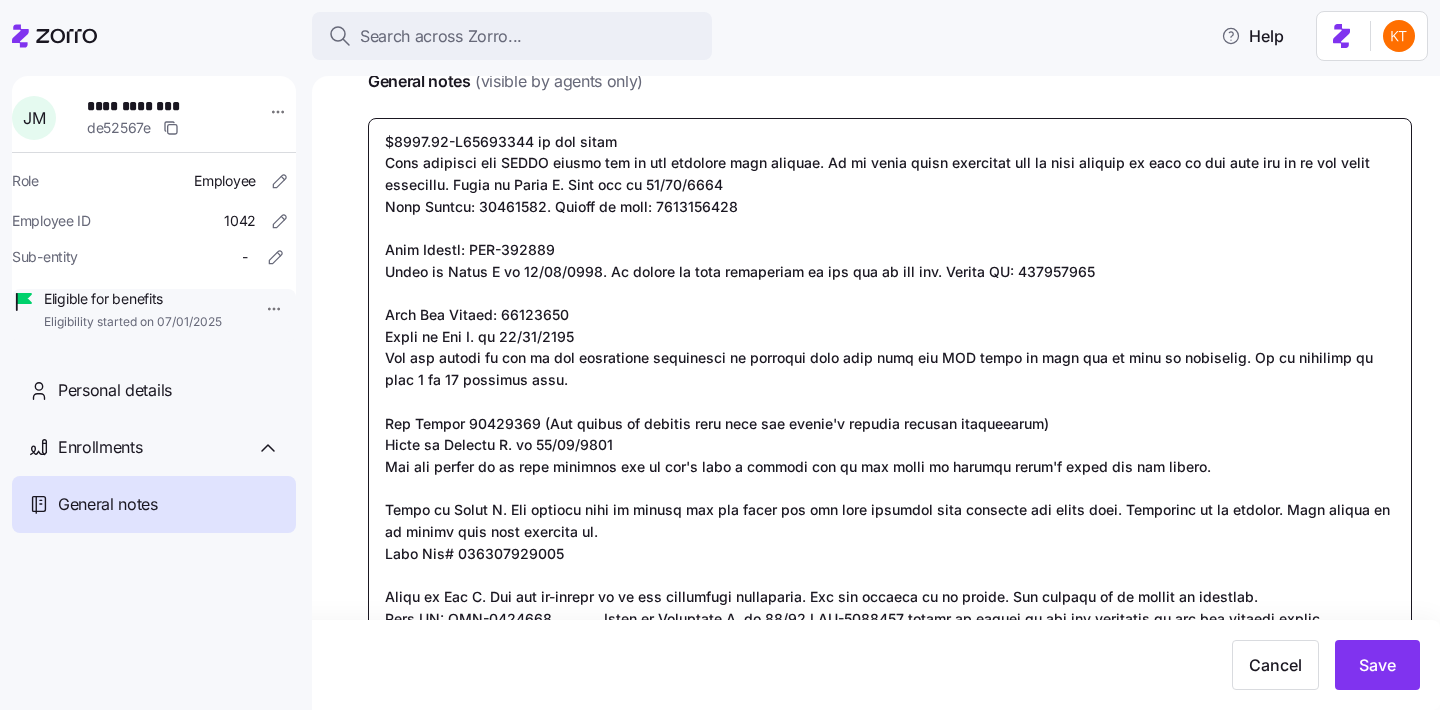 type on "x" 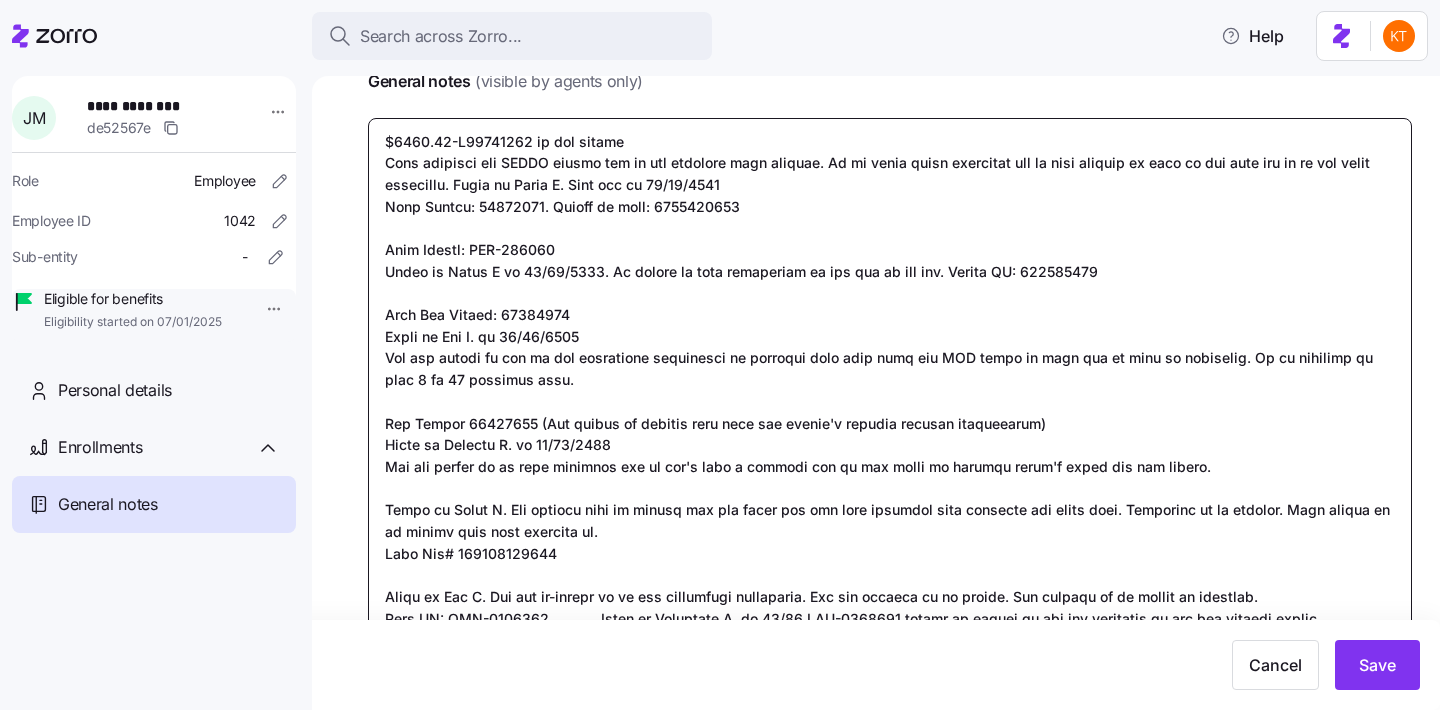 type on "$2113.88-N50053070 is the confirm
They received the ICHRA notice and it was uploaded this morning. It is still being processed and we were advised to give it two days for it to get fully processed. Spoke to Karen P. This was on 07/28/2025
Case Number: 00741343. Number to call: 8554443122
Case Number: INT-919767
Spoke to Jimmy M on 07/29/2025. It should be done processing by the end of the day. Member ID: 902777884
Case Ref Number: 00758723
Spoke to Ana P. on 07/30/2025
She has routed it out to her enrollment department to indicate that they have the QLE proof on file and to have it processed. It is supposed to take 7 to 10 business days.
Ref Number 00759345 (Had called to provide them with the member's payment account information)
Spoke to Crystal R. on 07/30/2025
She has marked it as high priority and we can't make a payment for it yet since an account doesn't exist for the member.
Spoke to Myena E. She advised that we resend the fax since the one they received only includes the cover page. Resendin..." 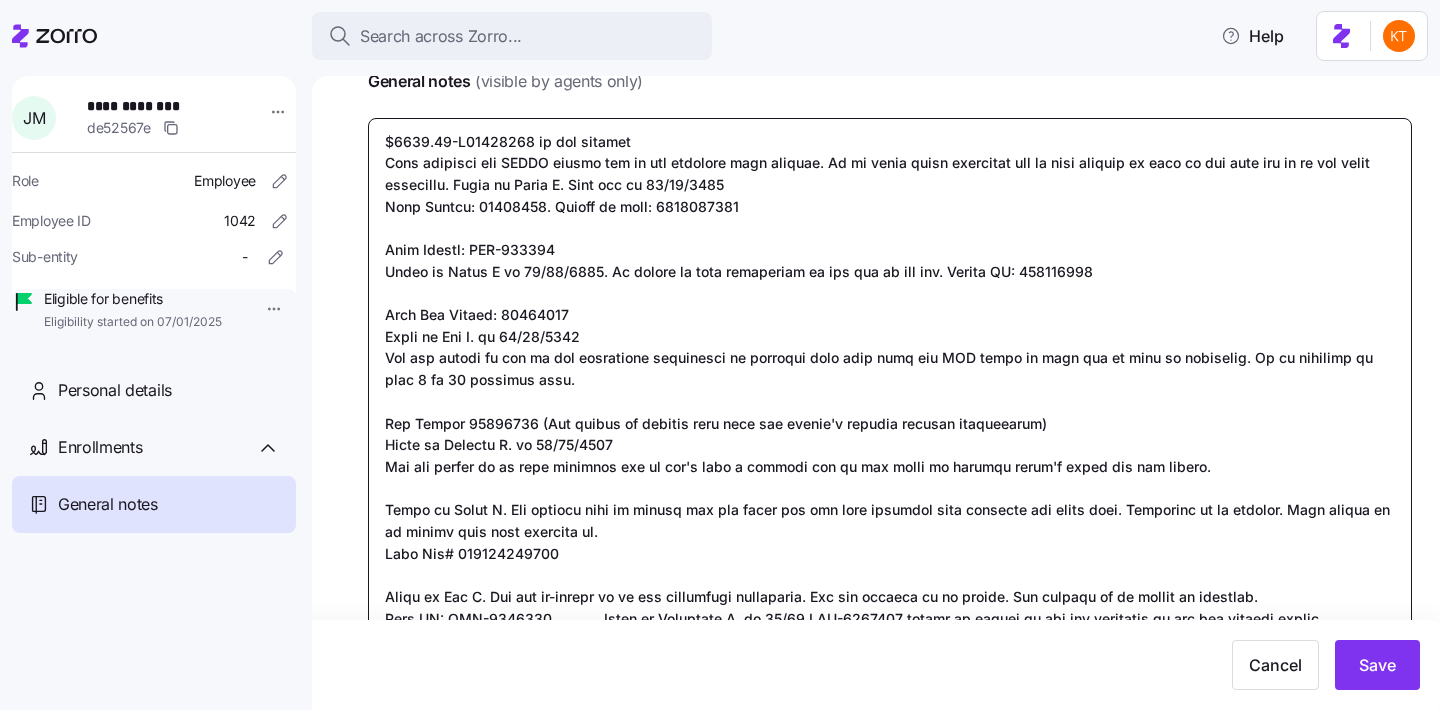 type on "x" 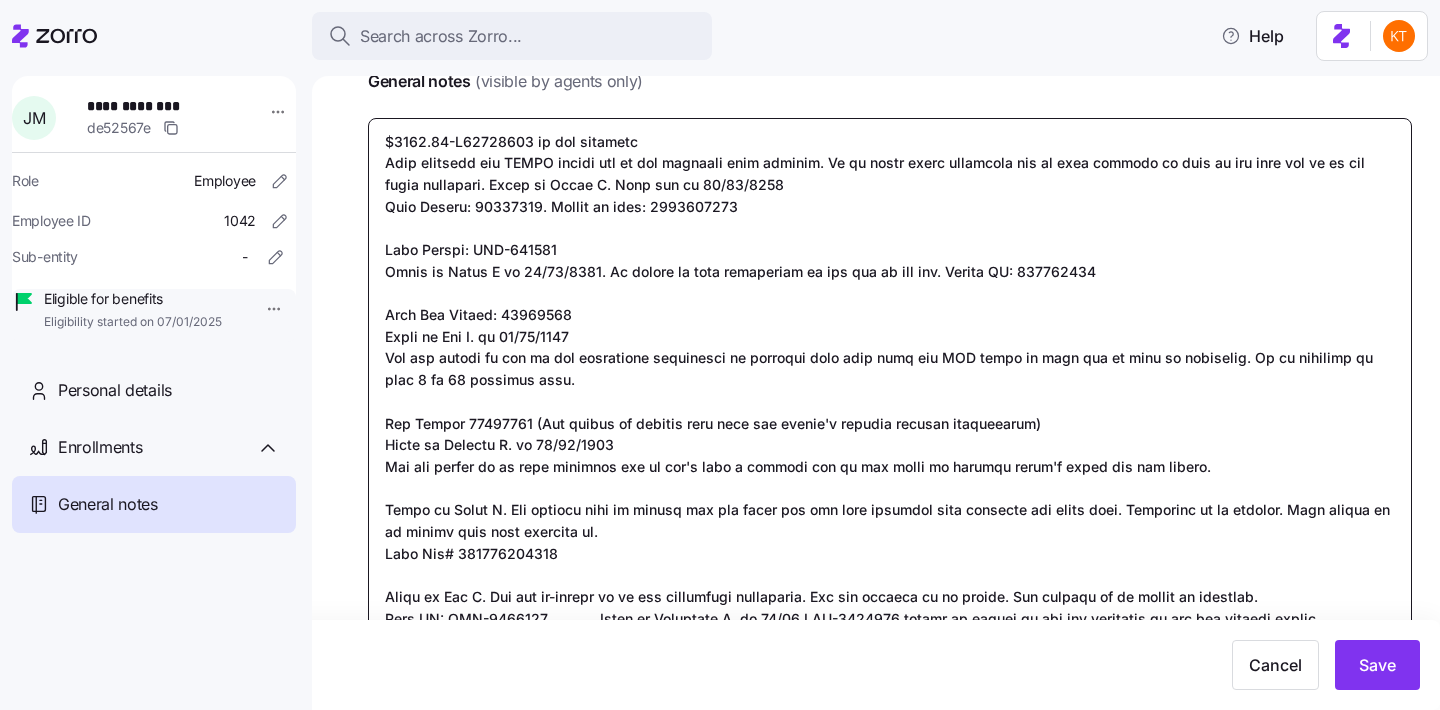 type on "x" 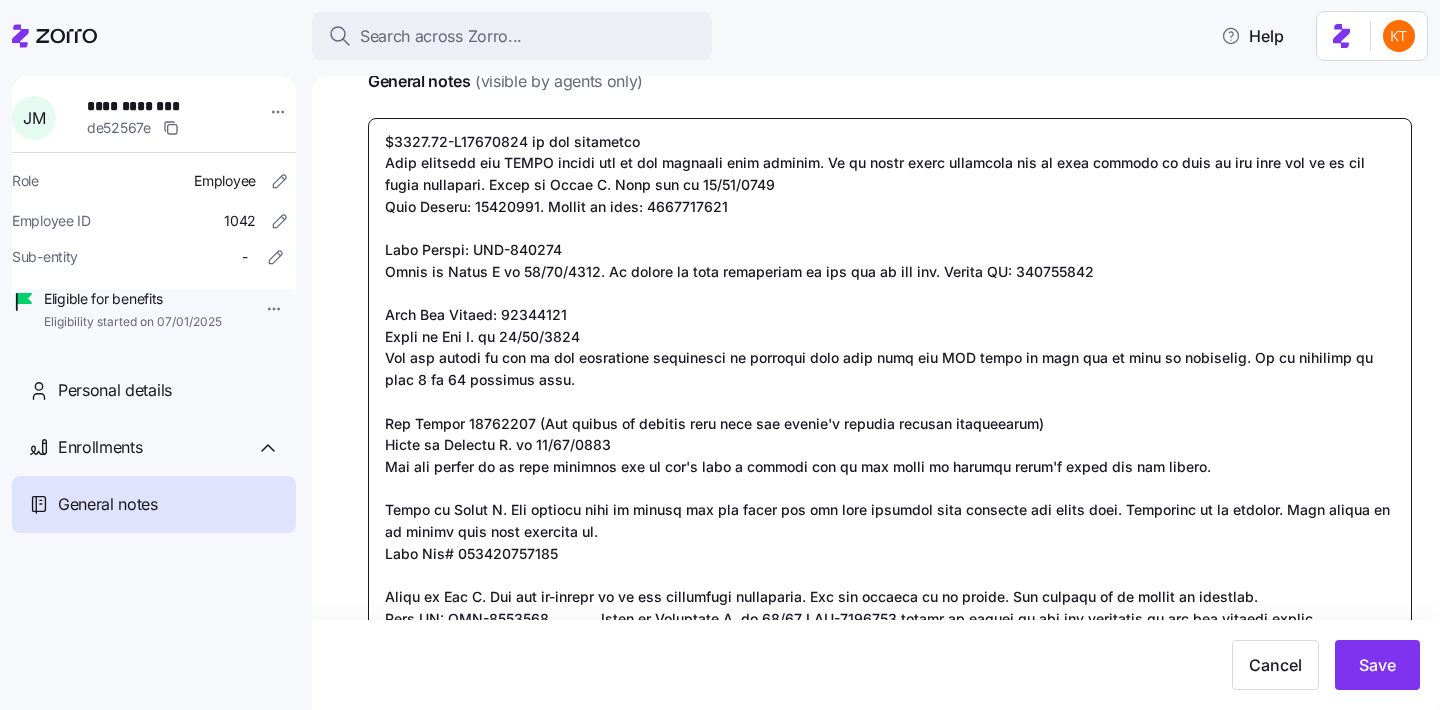 type on "x" 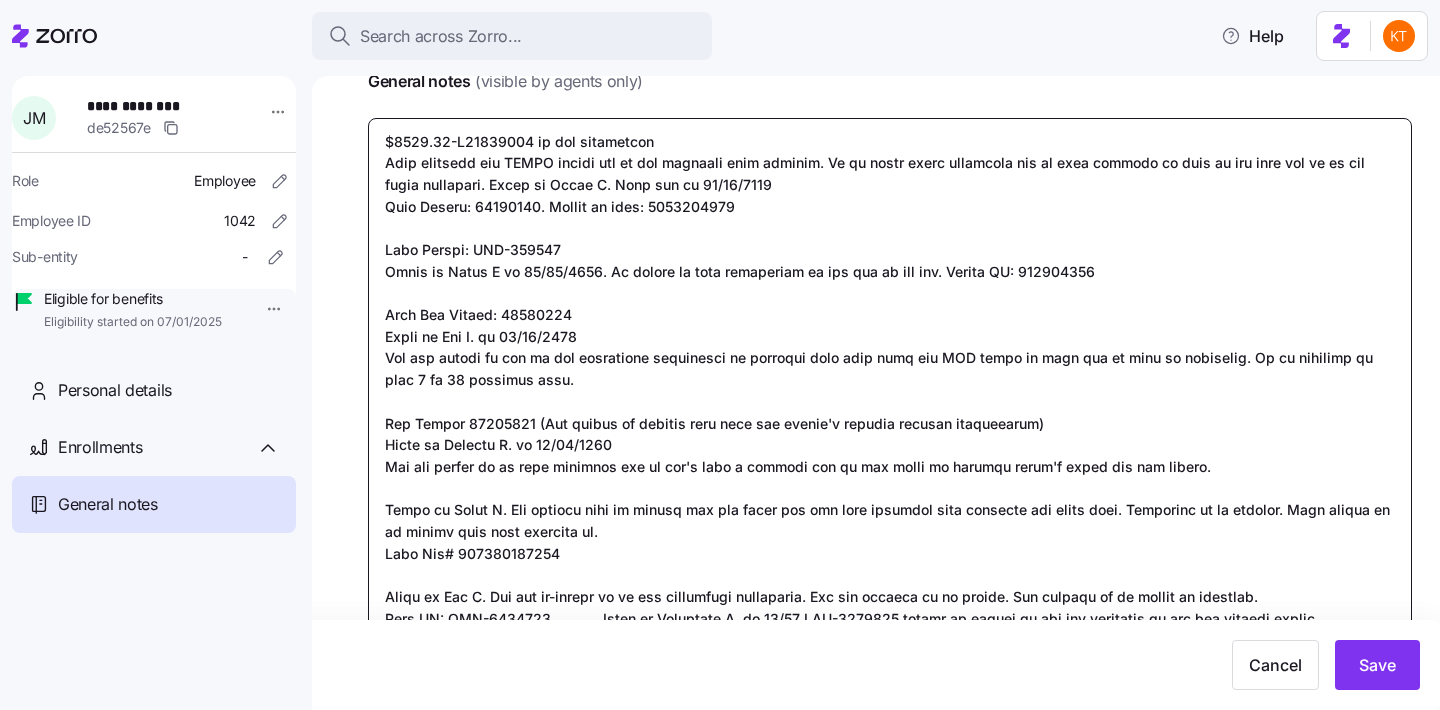 type on "x" 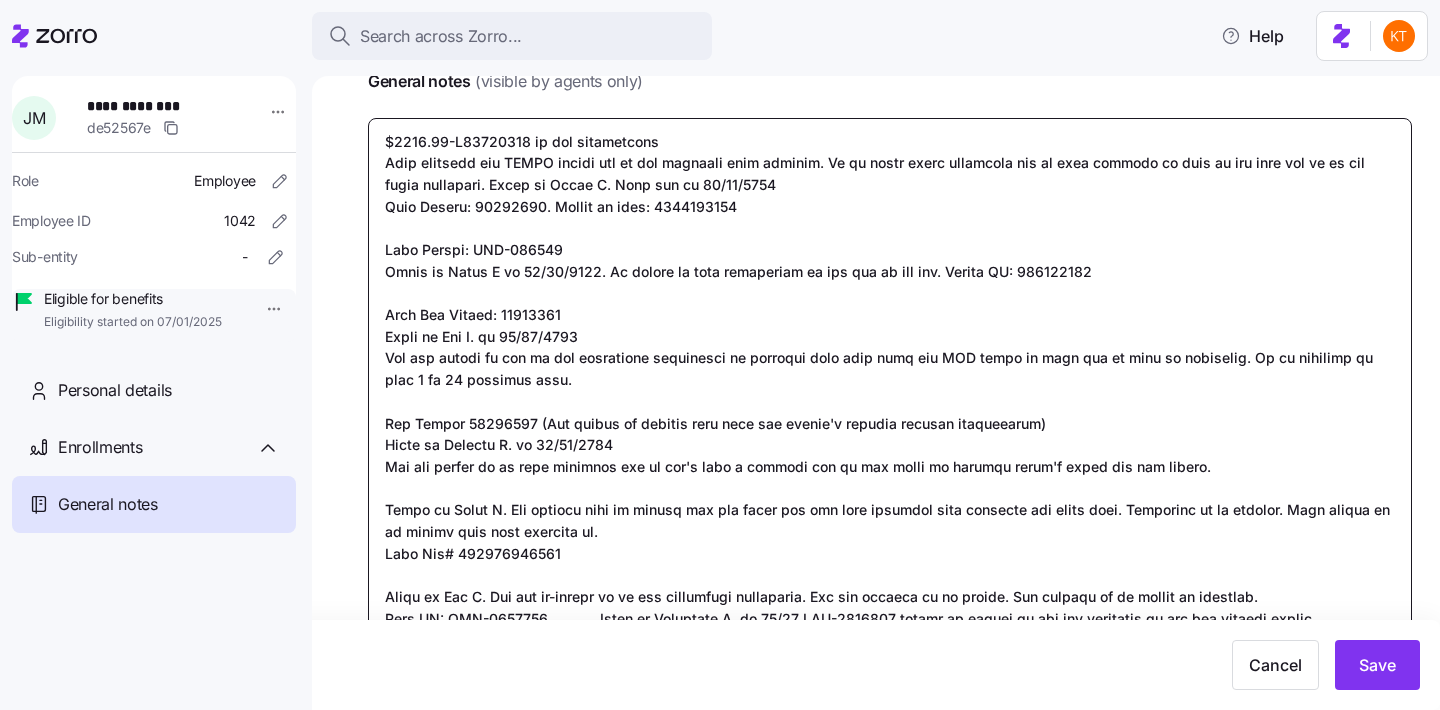 type on "x" 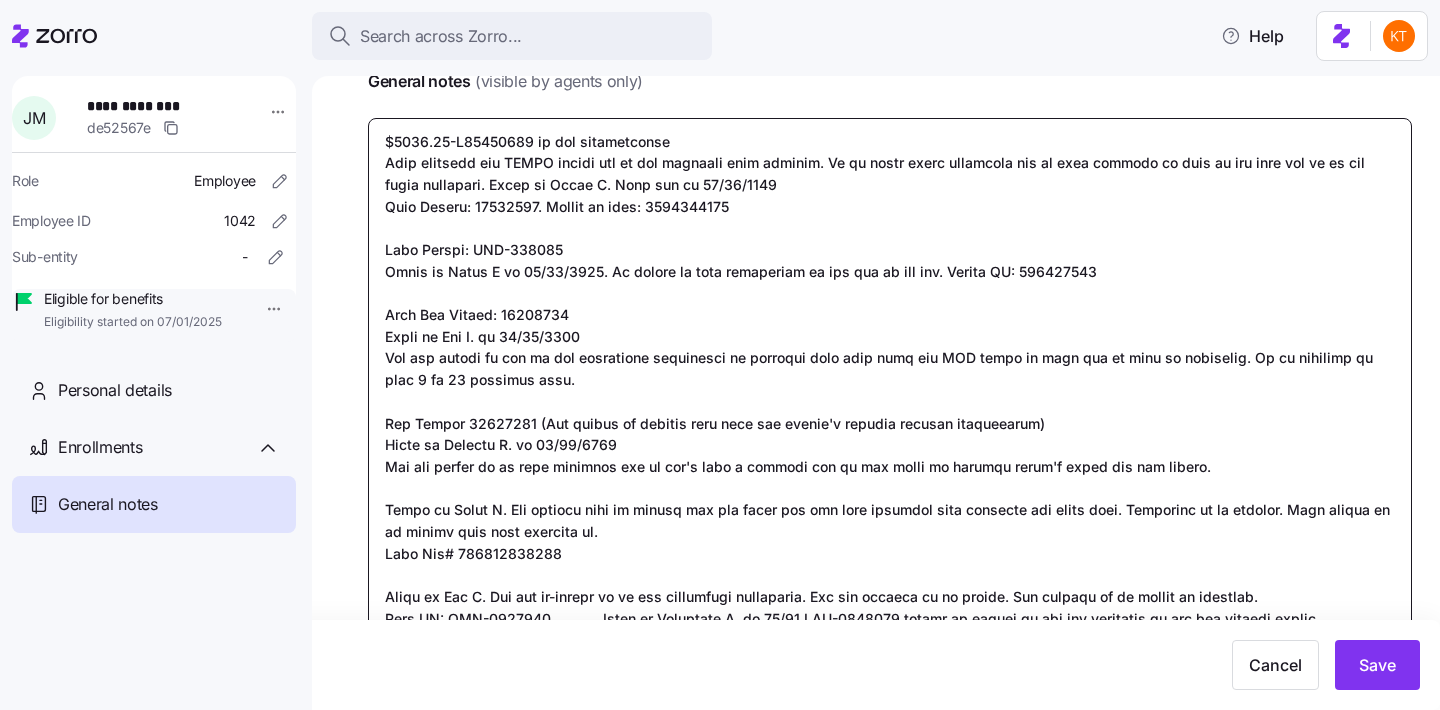 type on "x" 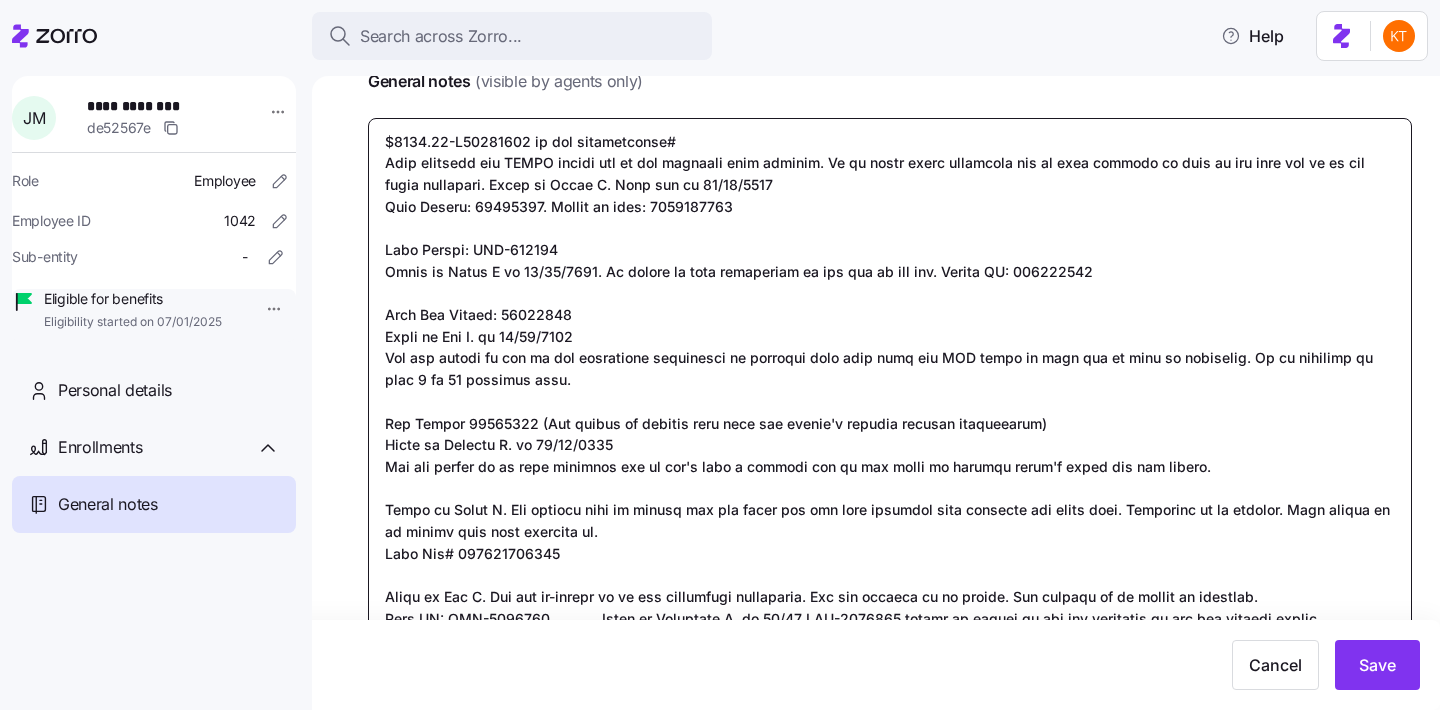 type on "x" 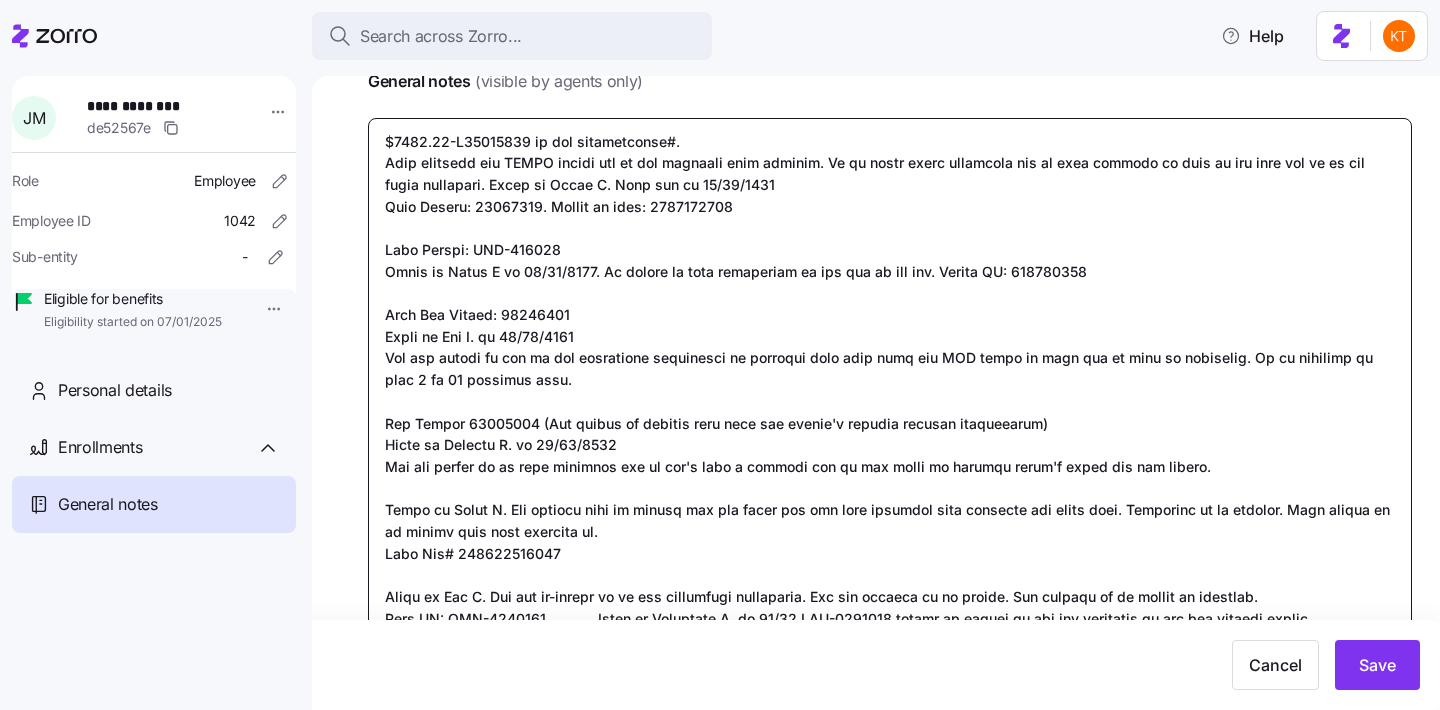 type on "x" 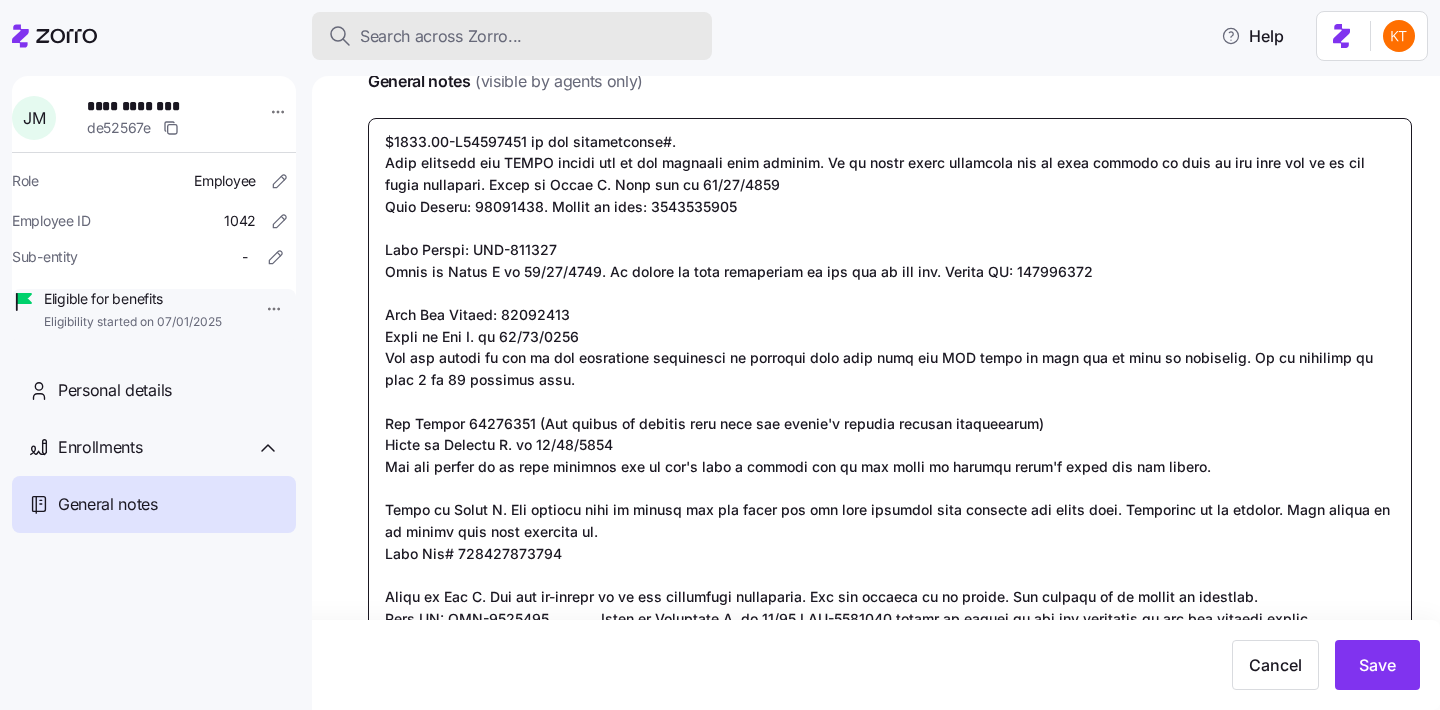 type on "$2113.88-N50053070 is the confirmation#.
They received the ICHRA notice and it was uploaded this morning. It is still being processed and we were advised to give it two days for it to get fully processed. Spoke to Karen P. This was on 07/28/2025
Case Number: 00741343. Number to call: 8554443122
Case Number: INT-919767
Spoke to Jimmy M on 07/29/2025. It should be done processing by the end of the day. Member ID: 902777884
Case Ref Number: 00758723
Spoke to Ana P. on 07/30/2025
She has routed it out to her enrollment department to indicate that they have the QLE proof on file and to have it processed. It is supposed to take 7 to 10 business days.
Ref Number 00759345 (Had called to provide them with the member's payment account information)
Spoke to Crystal R. on 07/30/2025
She has marked it as high priority and we can't make a payment for it yet since an account doesn't exist for the member.
Spoke to Myena E. She advised that we resend the fax since the one they received only includes the cover page. ..." 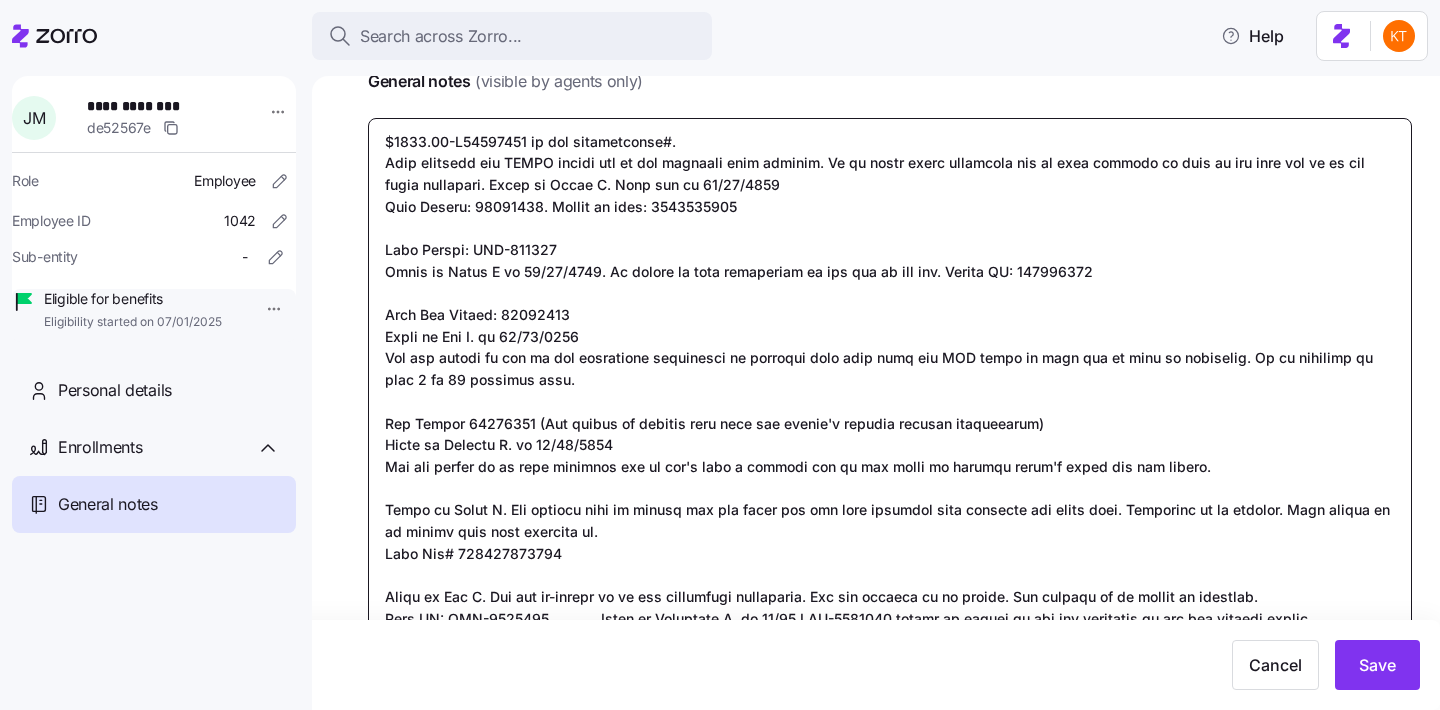 drag, startPoint x: 530, startPoint y: 140, endPoint x: 454, endPoint y: 138, distance: 76.02631 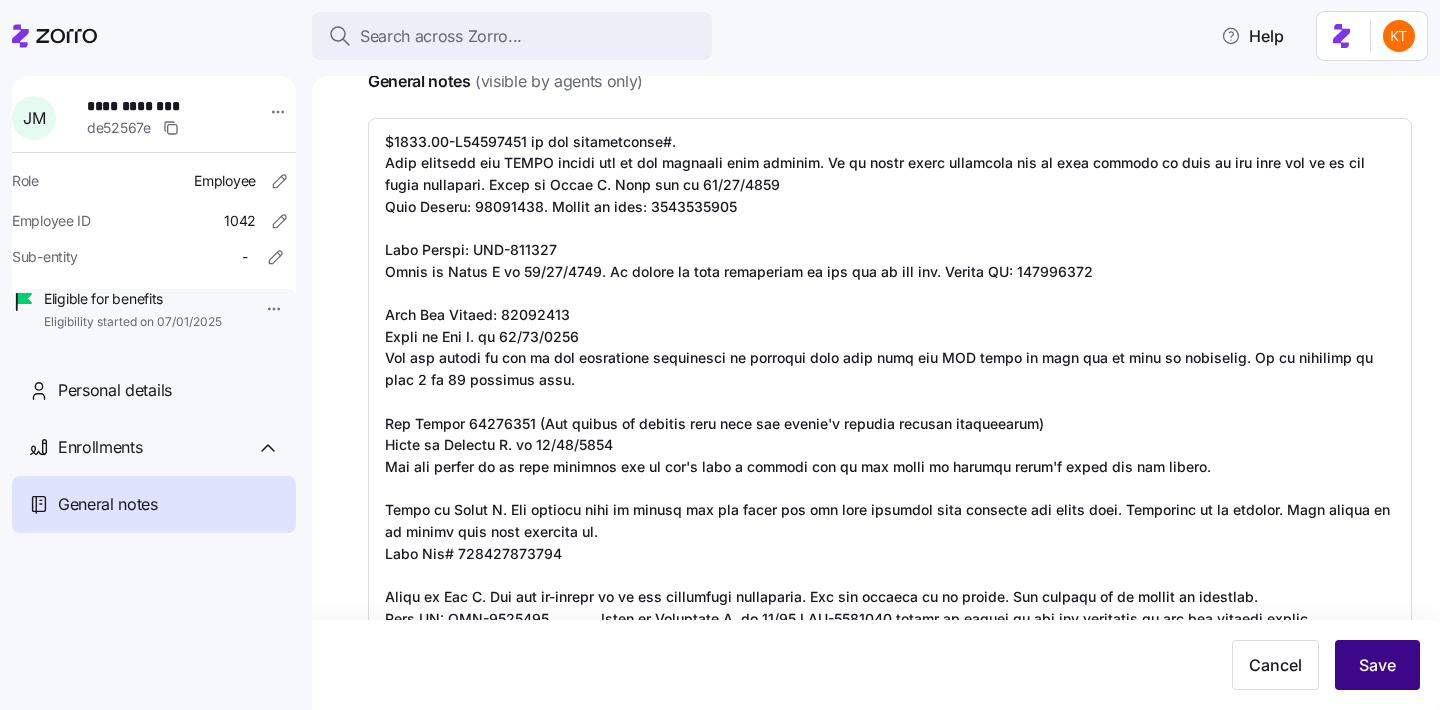 click on "Save" at bounding box center [1377, 665] 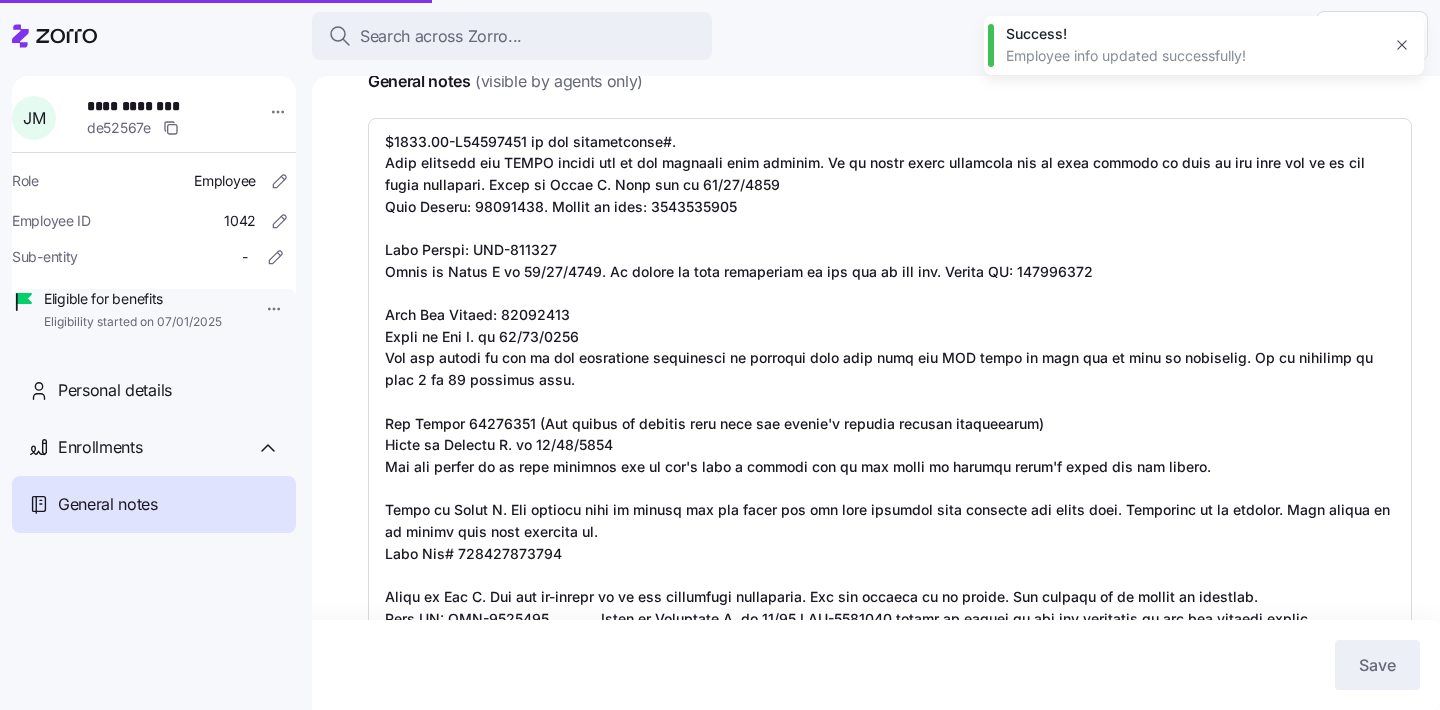 type on "x" 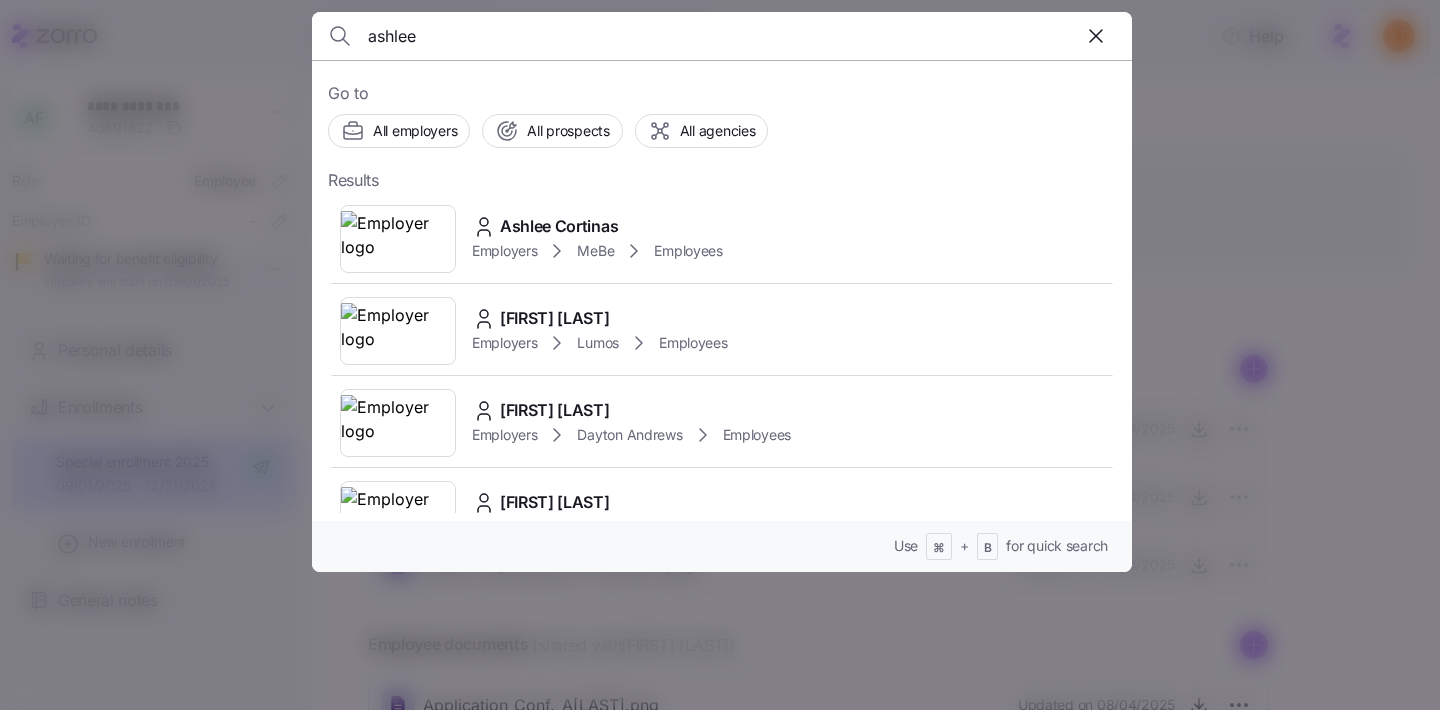 scroll, scrollTop: 0, scrollLeft: 0, axis: both 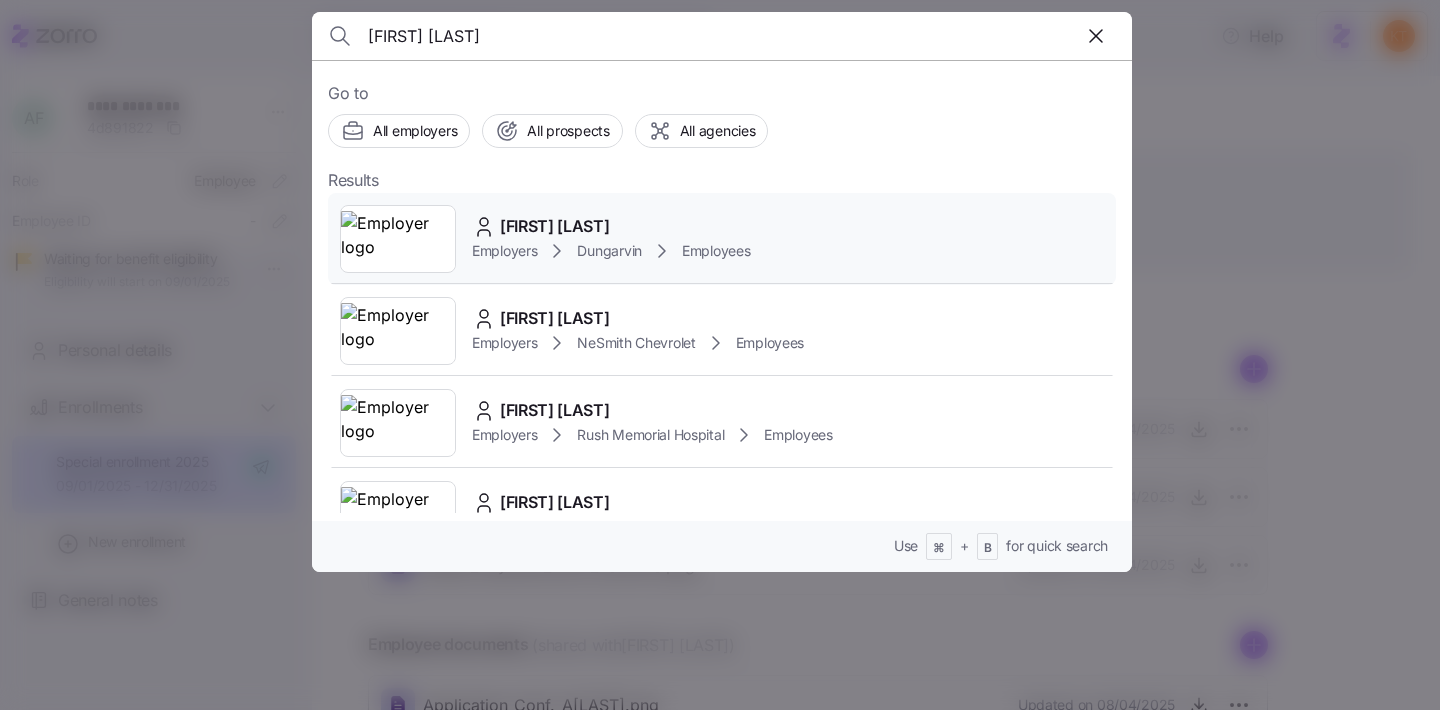 type on "[FIRST] [LAST]" 